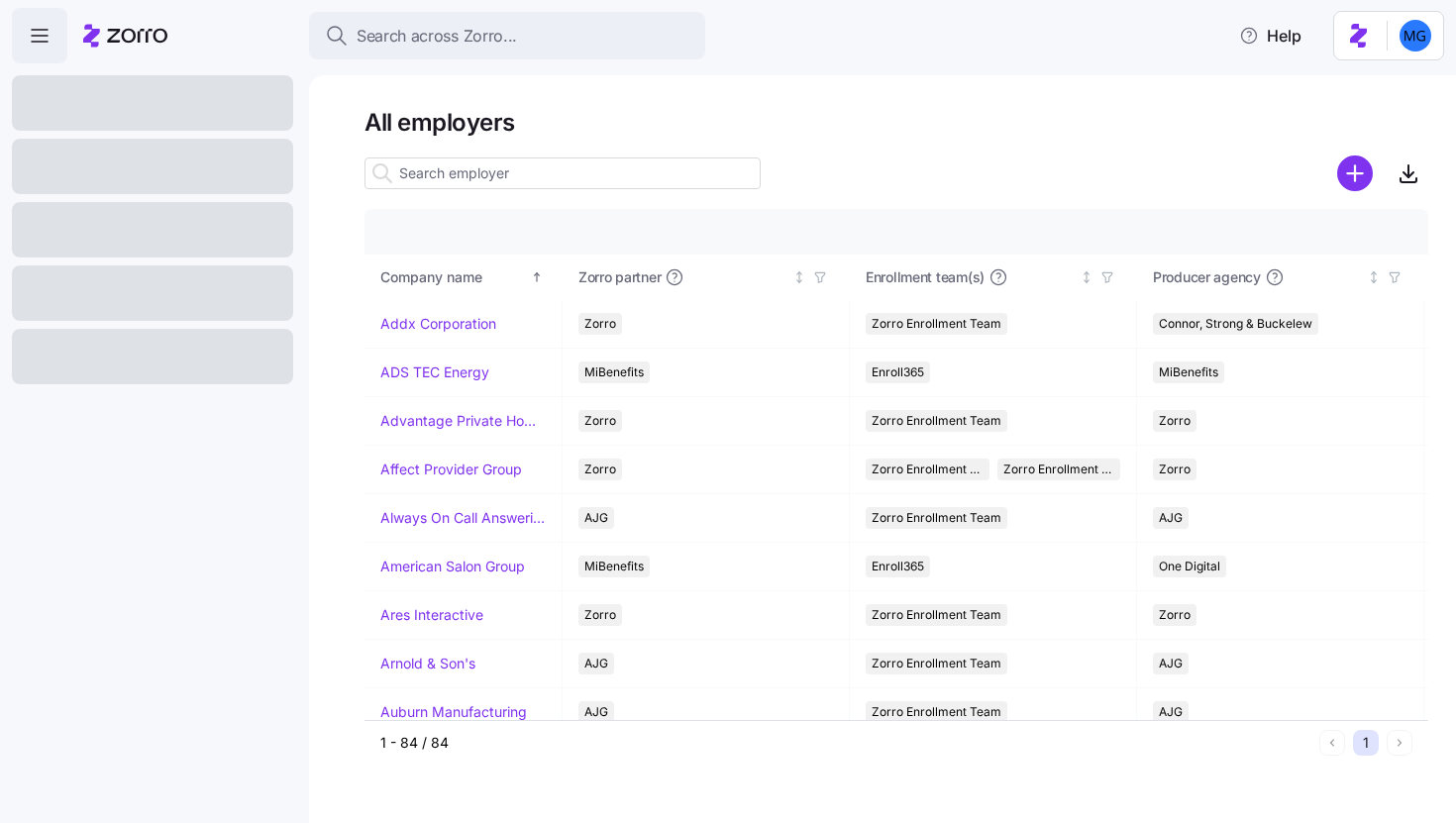 scroll, scrollTop: 0, scrollLeft: 0, axis: both 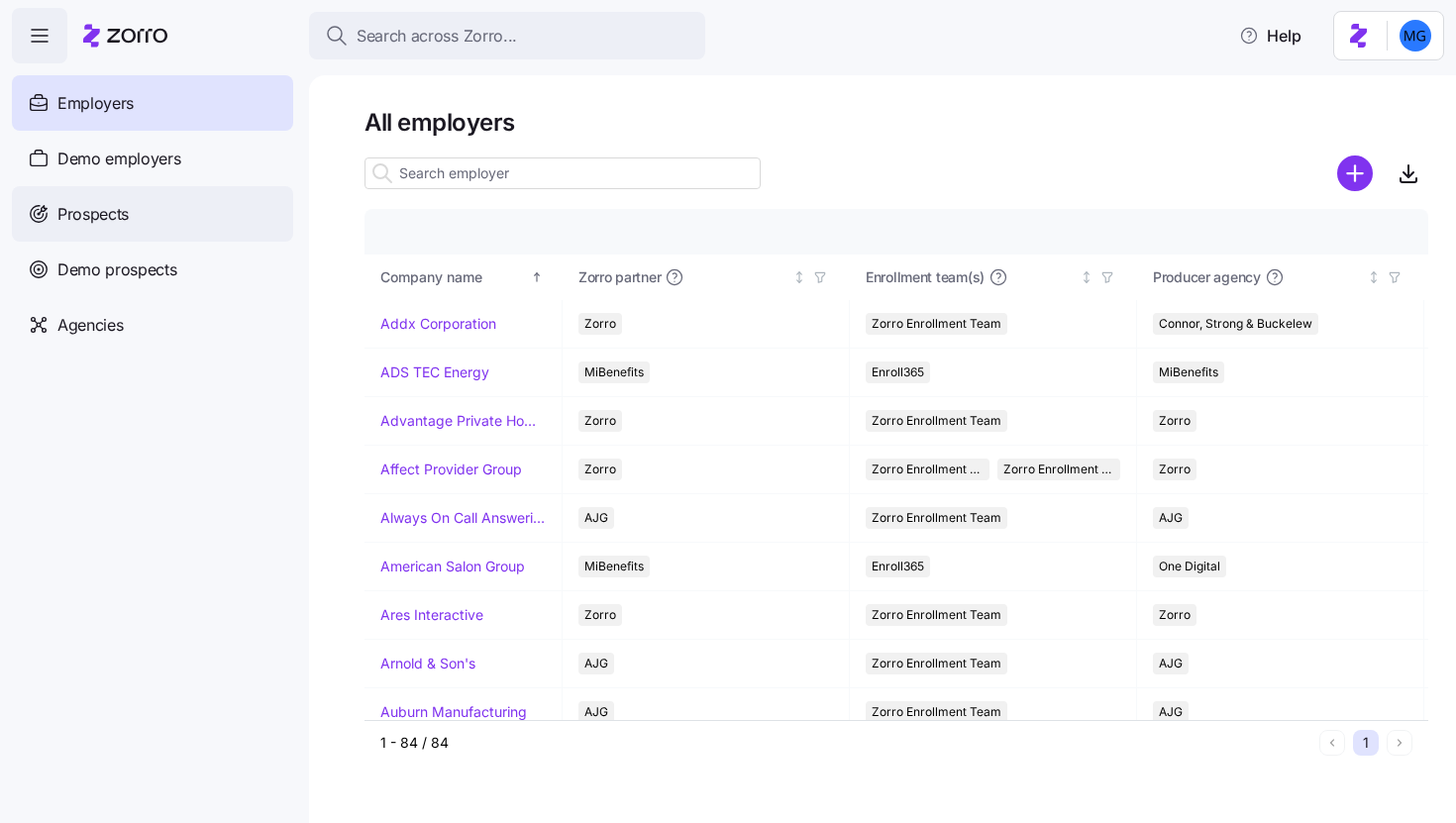 click on "Prospects" at bounding box center (153, 214) 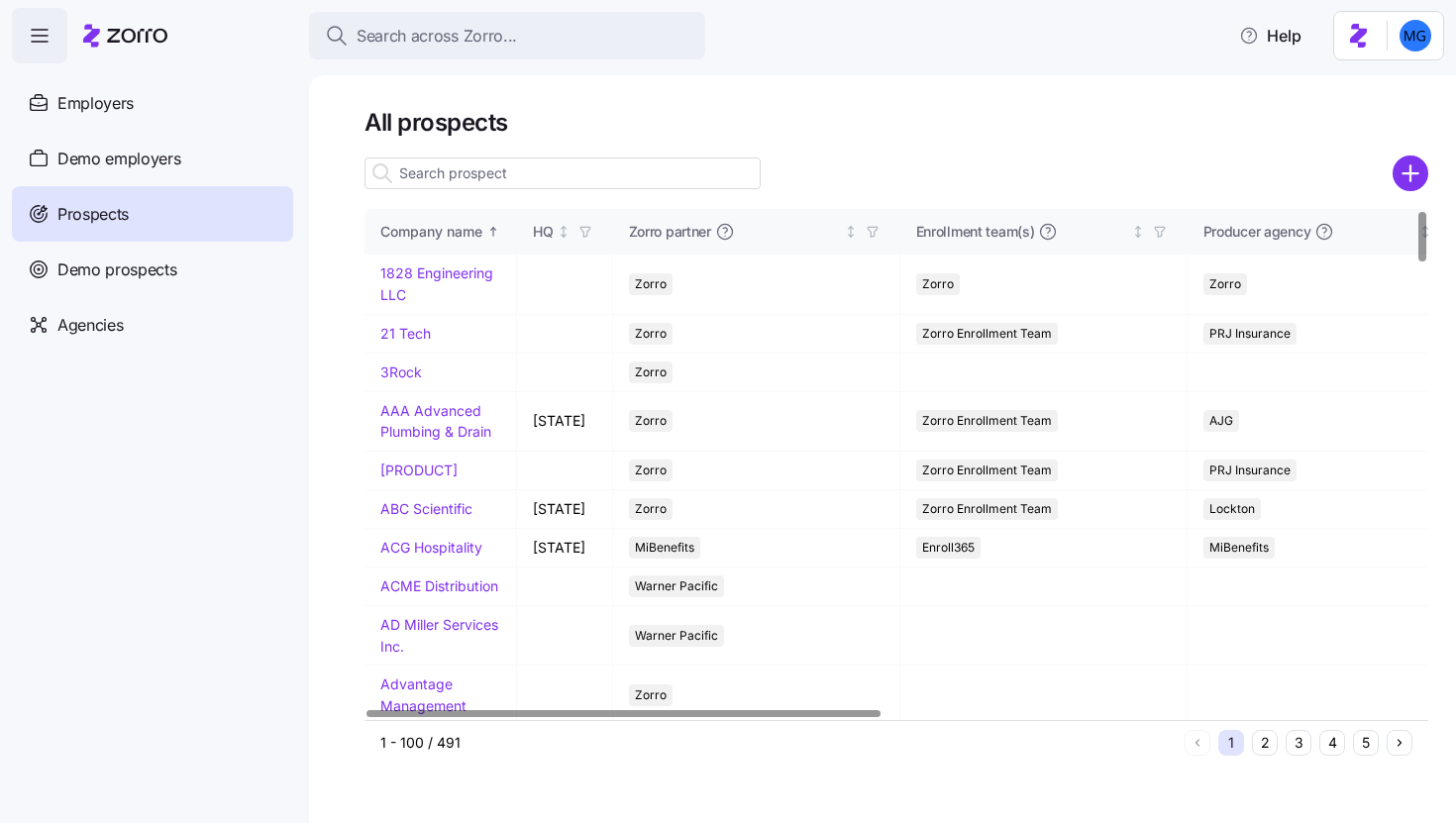 click at bounding box center [563, 173] 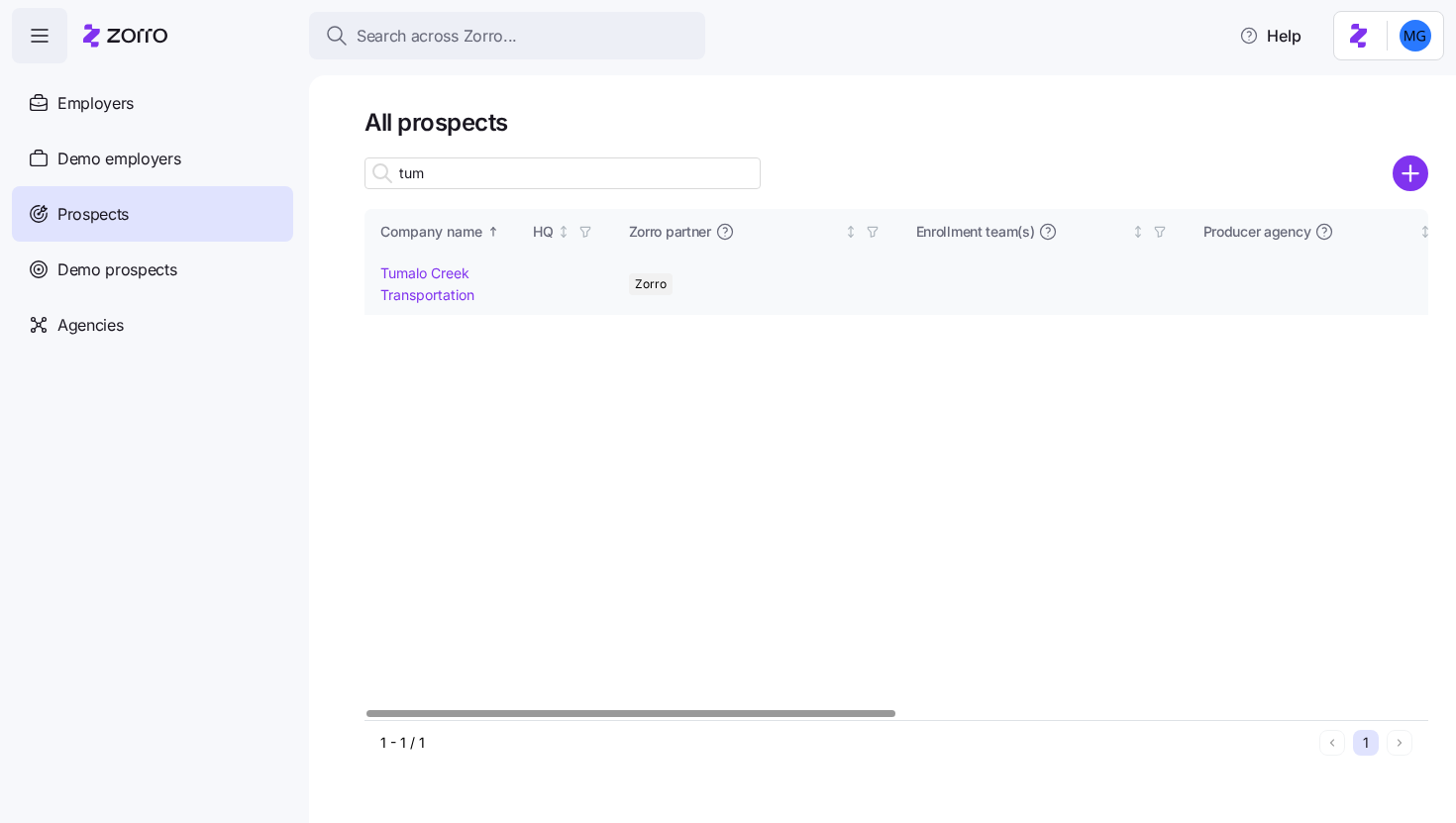 type on "tum" 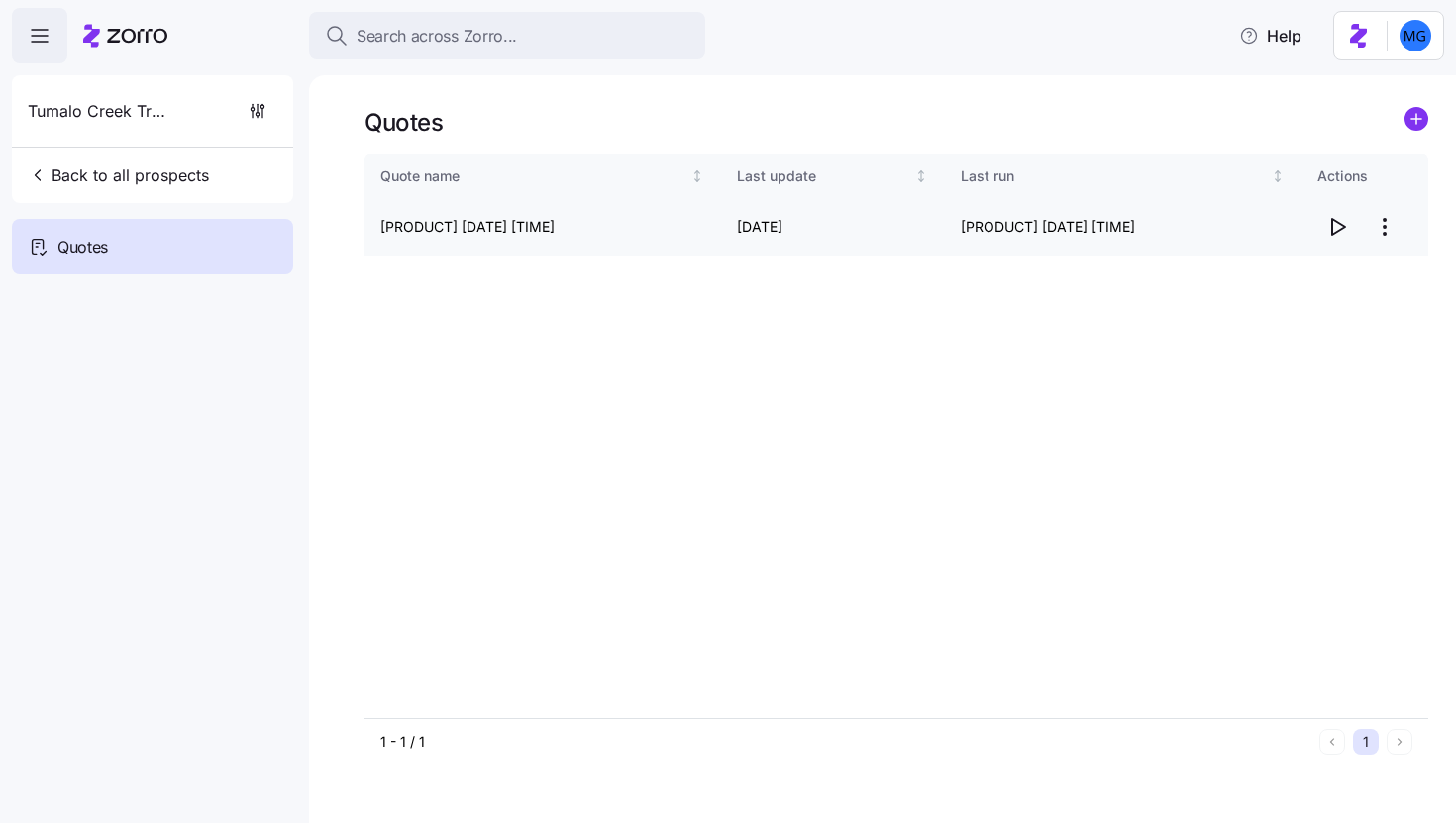 click 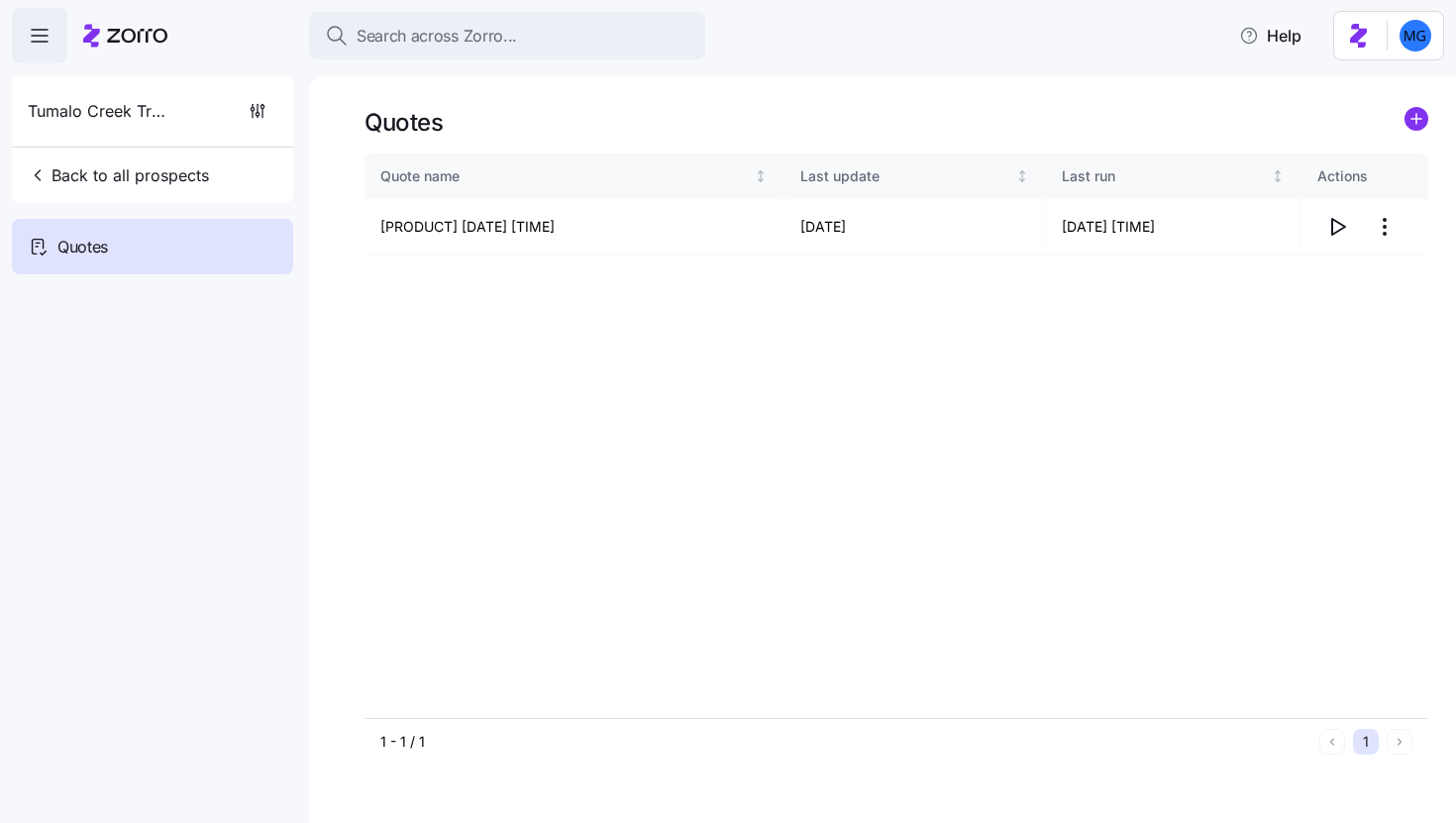 click 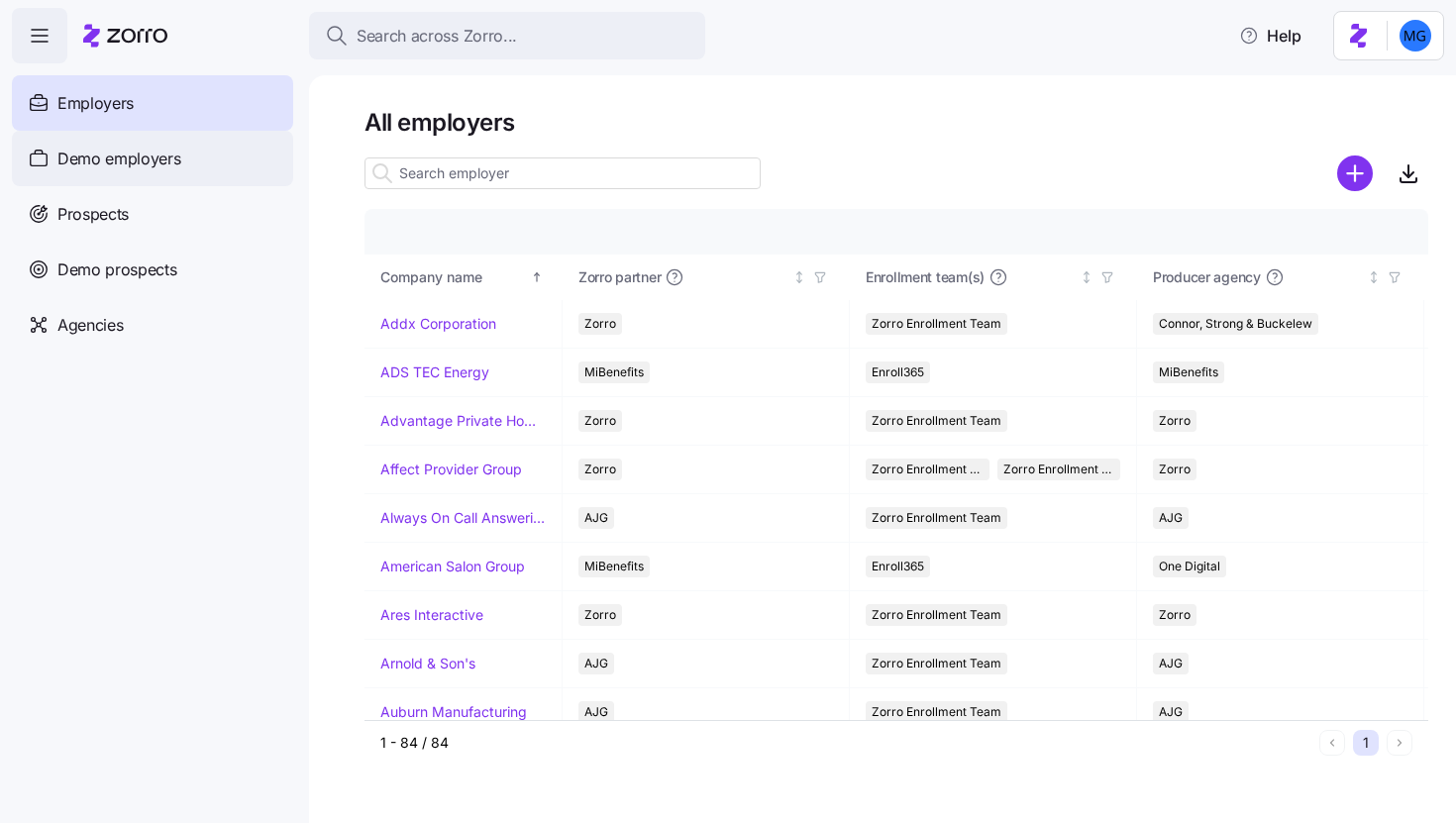 click on "Demo employers" at bounding box center (119, 158) 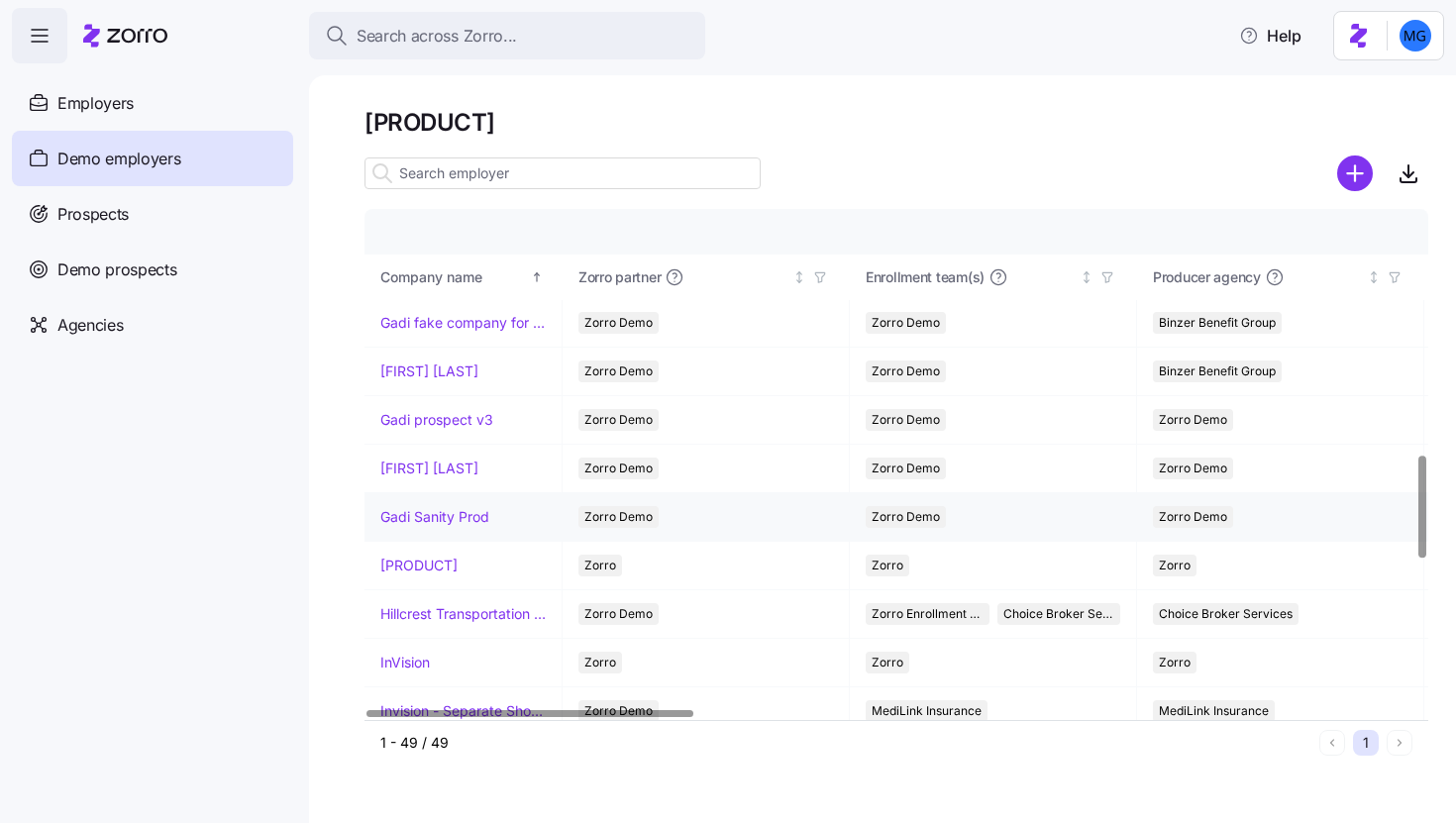 scroll, scrollTop: 1627, scrollLeft: 0, axis: vertical 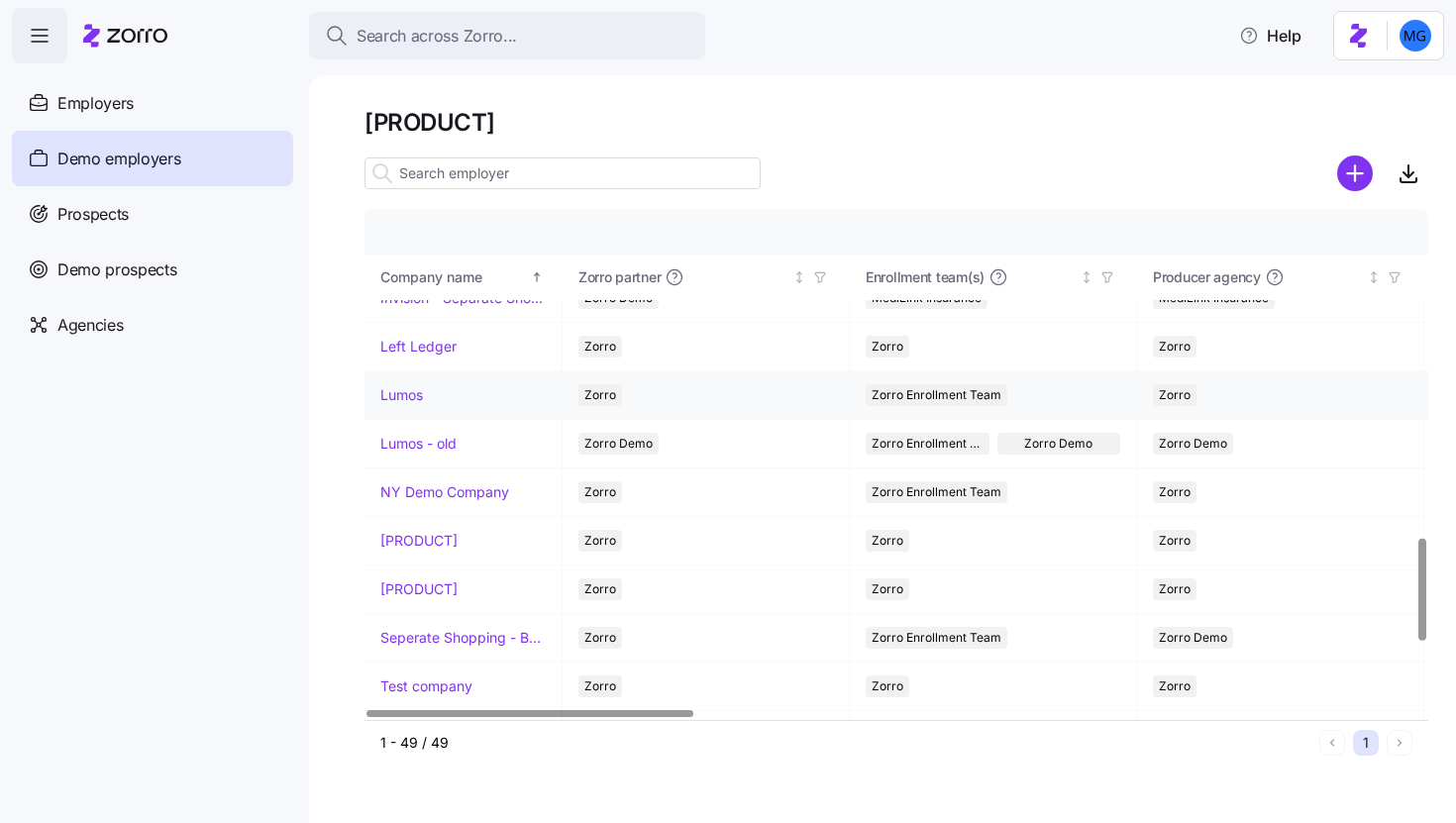 click on "Lumos" at bounding box center [401, 395] 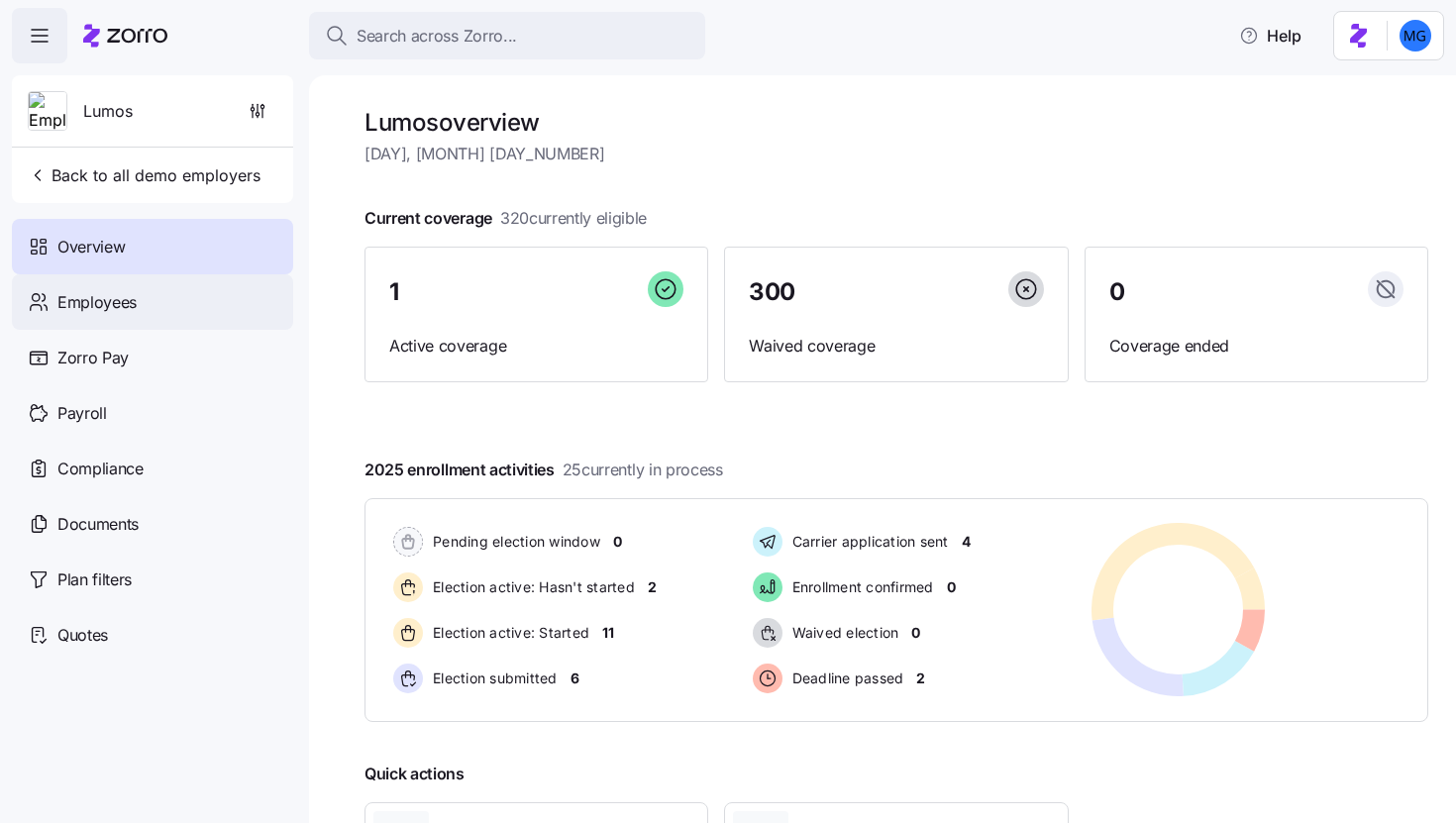 click on "Employees" at bounding box center [97, 302] 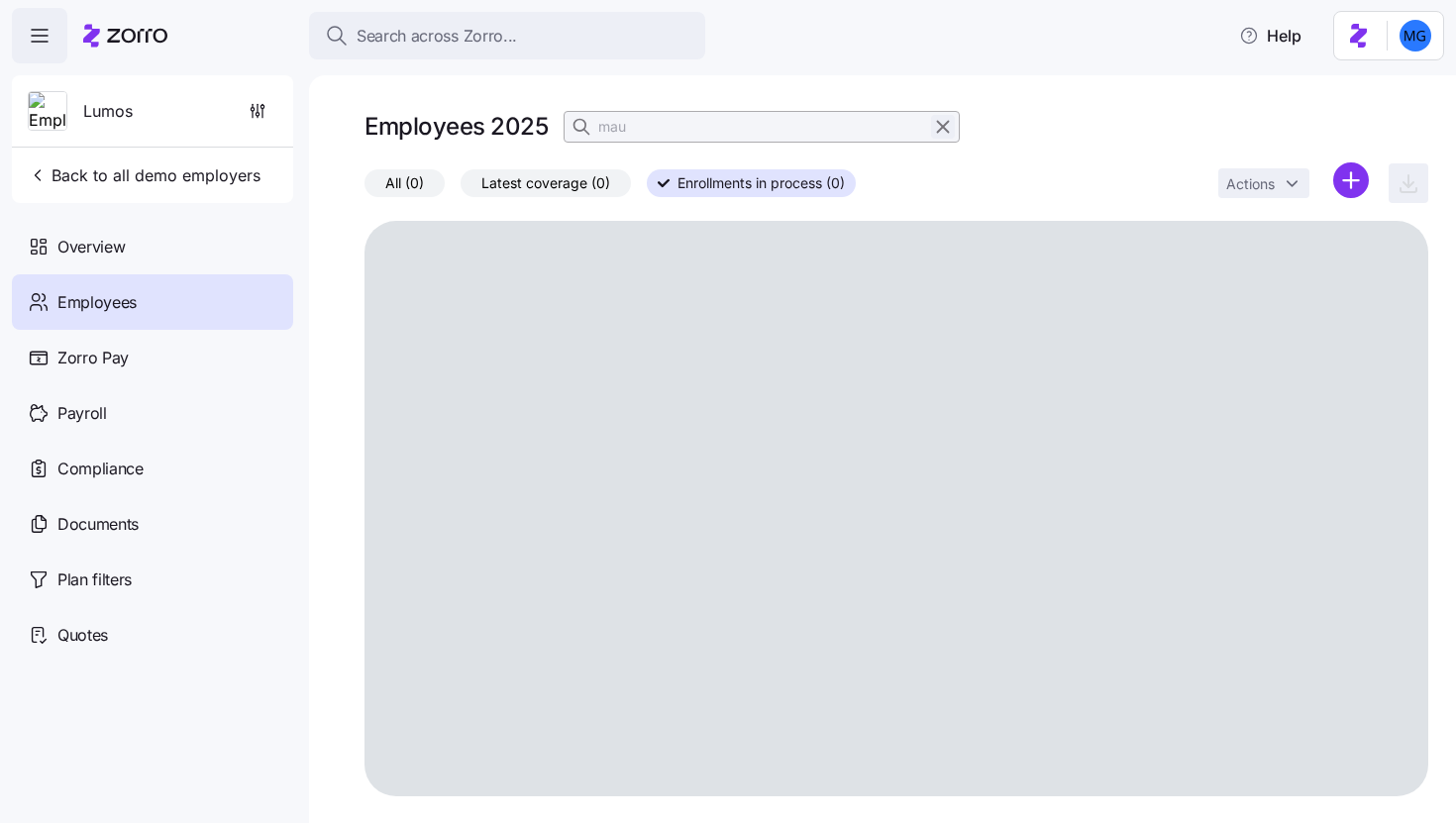 click 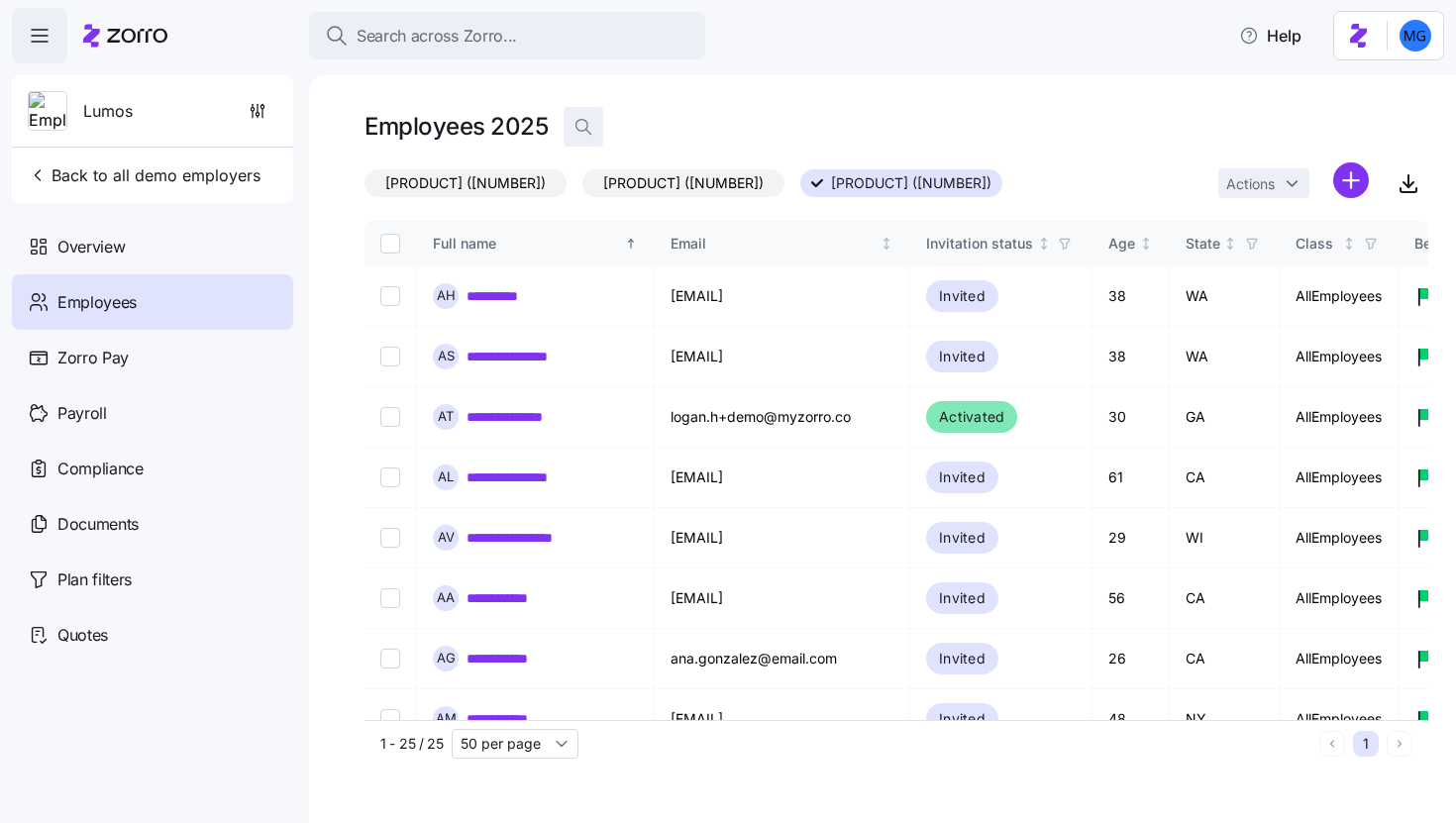 click at bounding box center [583, 127] 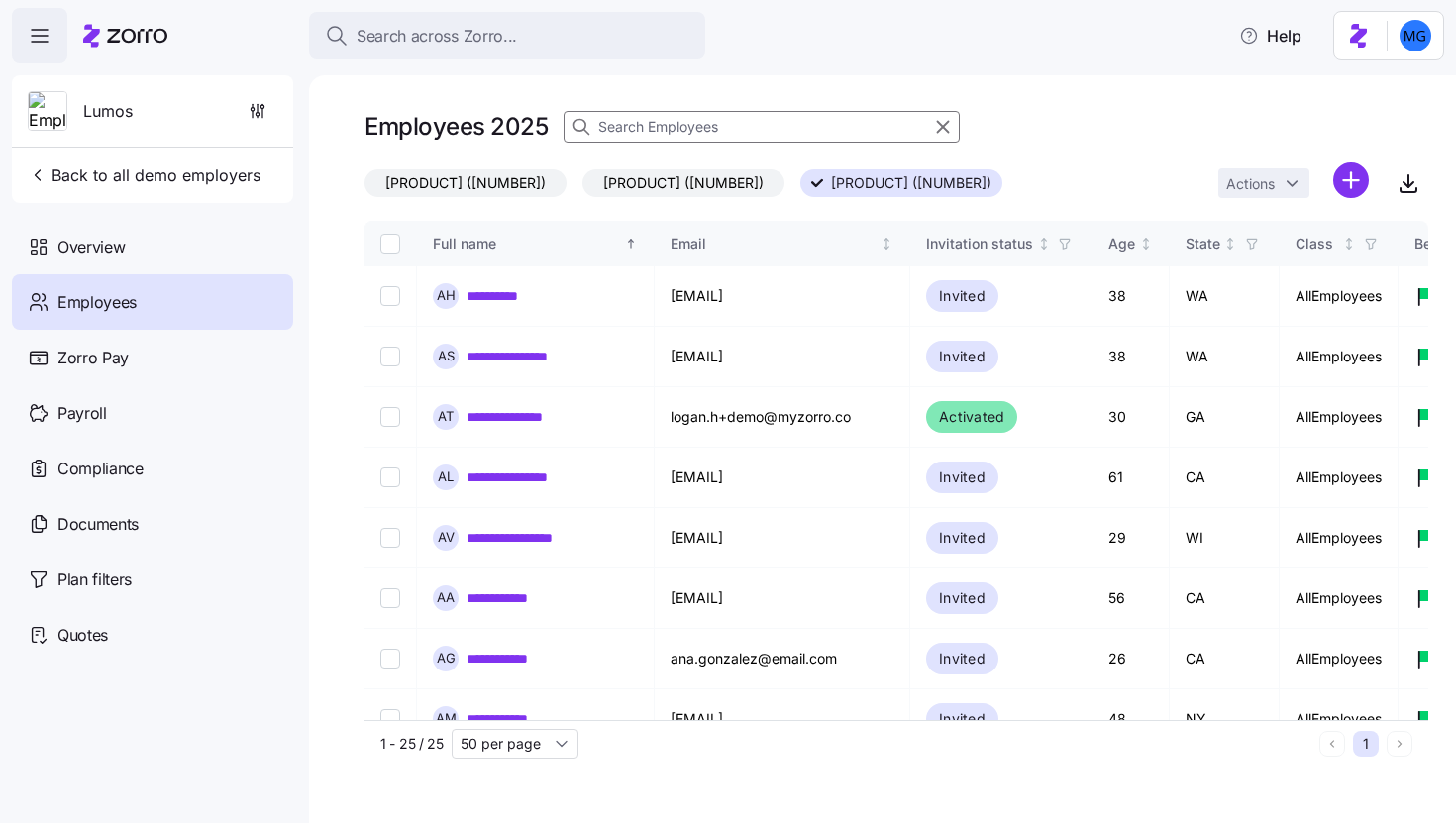 click at bounding box center [762, 127] 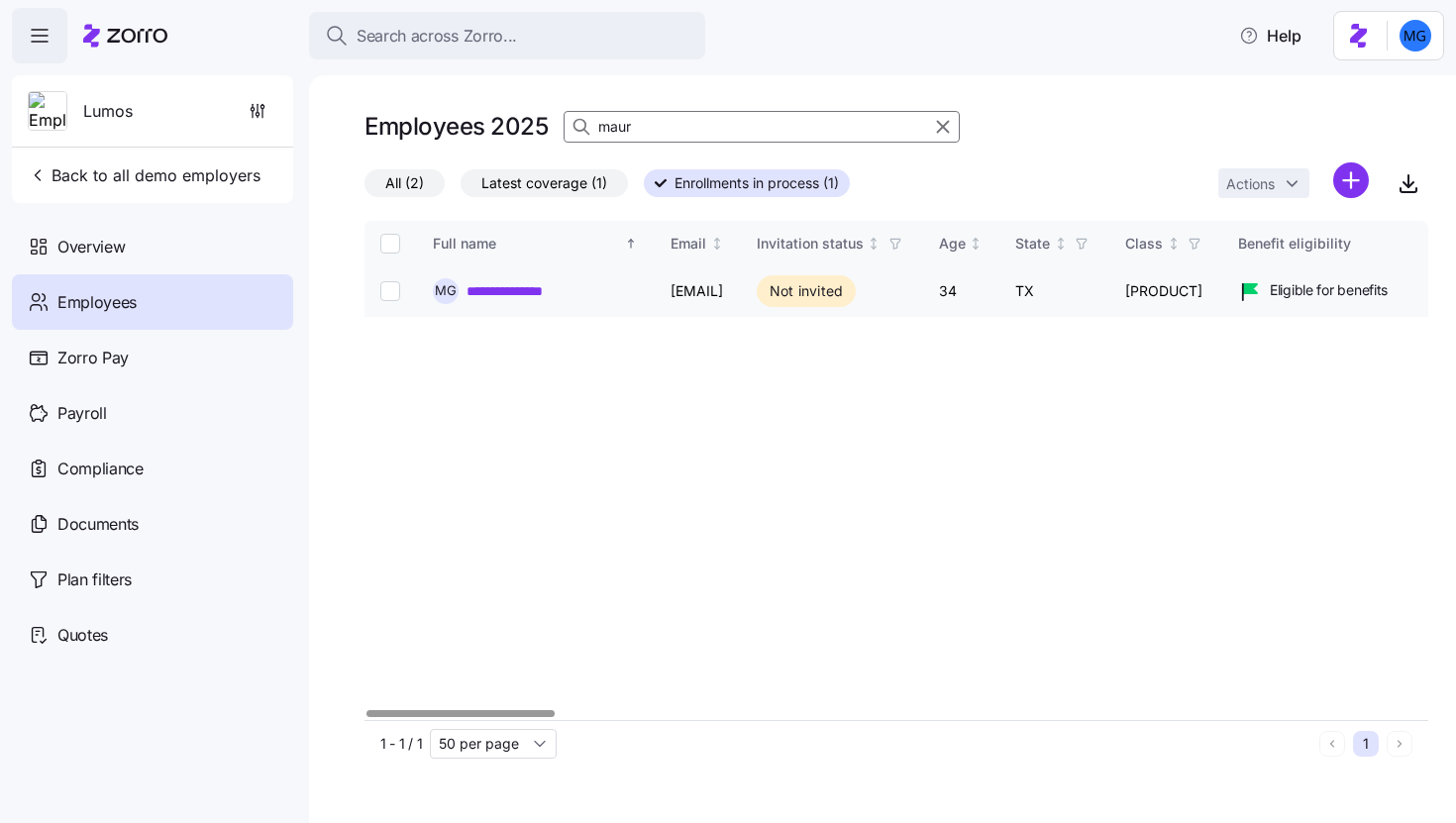 type on "maur" 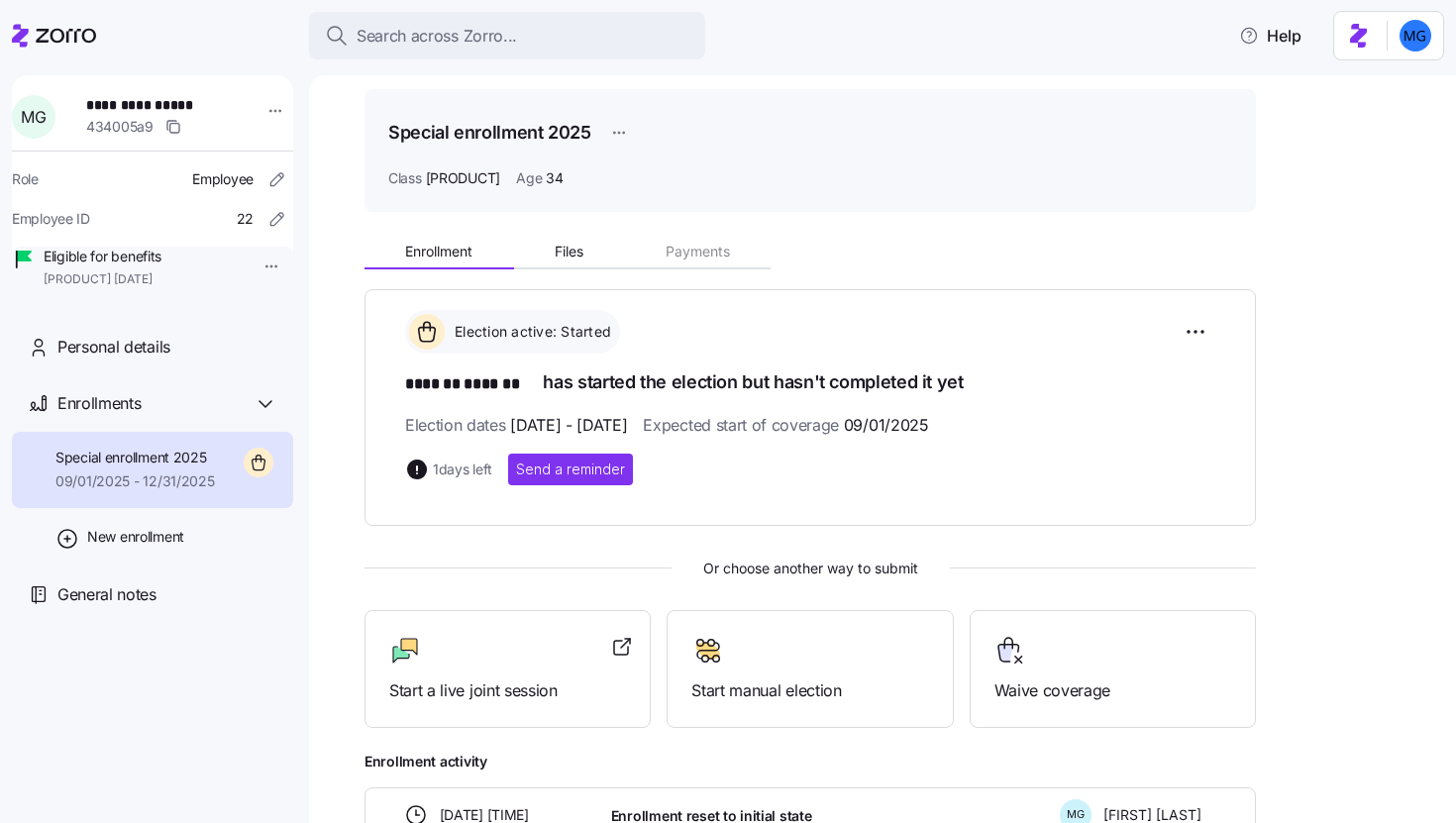 scroll, scrollTop: 320, scrollLeft: 0, axis: vertical 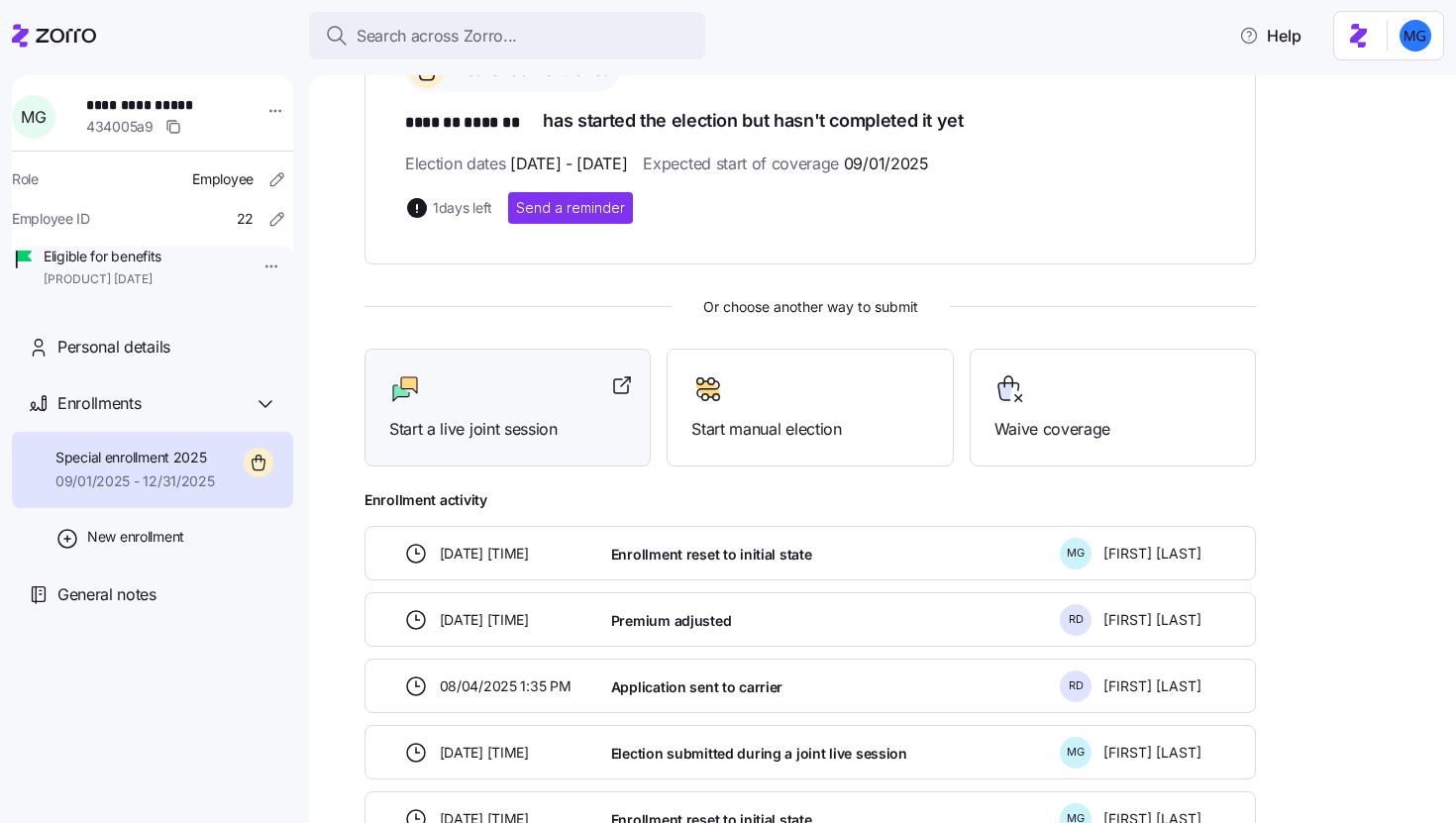 click on "Start a live joint session" at bounding box center (507, 429) 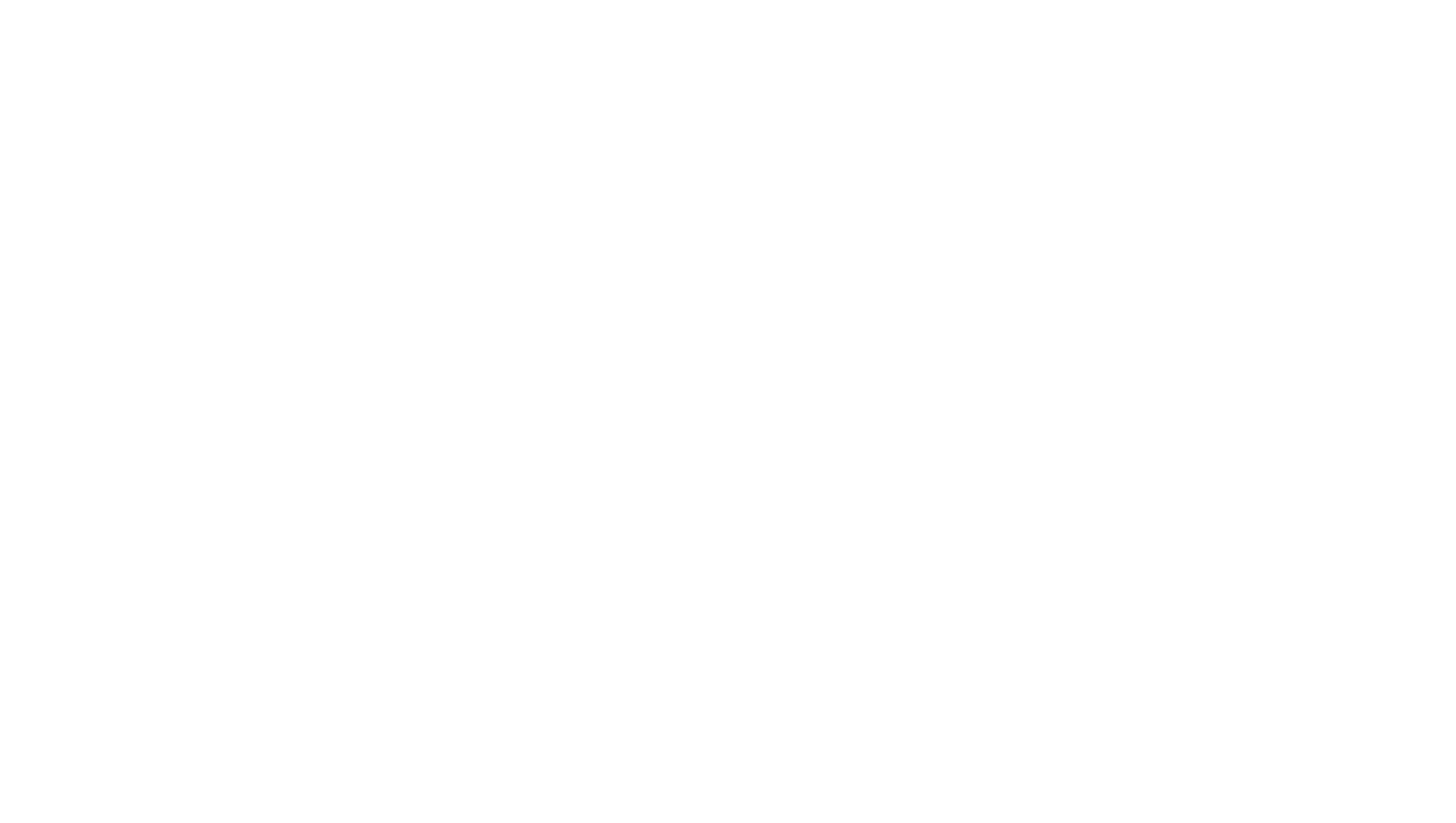scroll, scrollTop: 0, scrollLeft: 0, axis: both 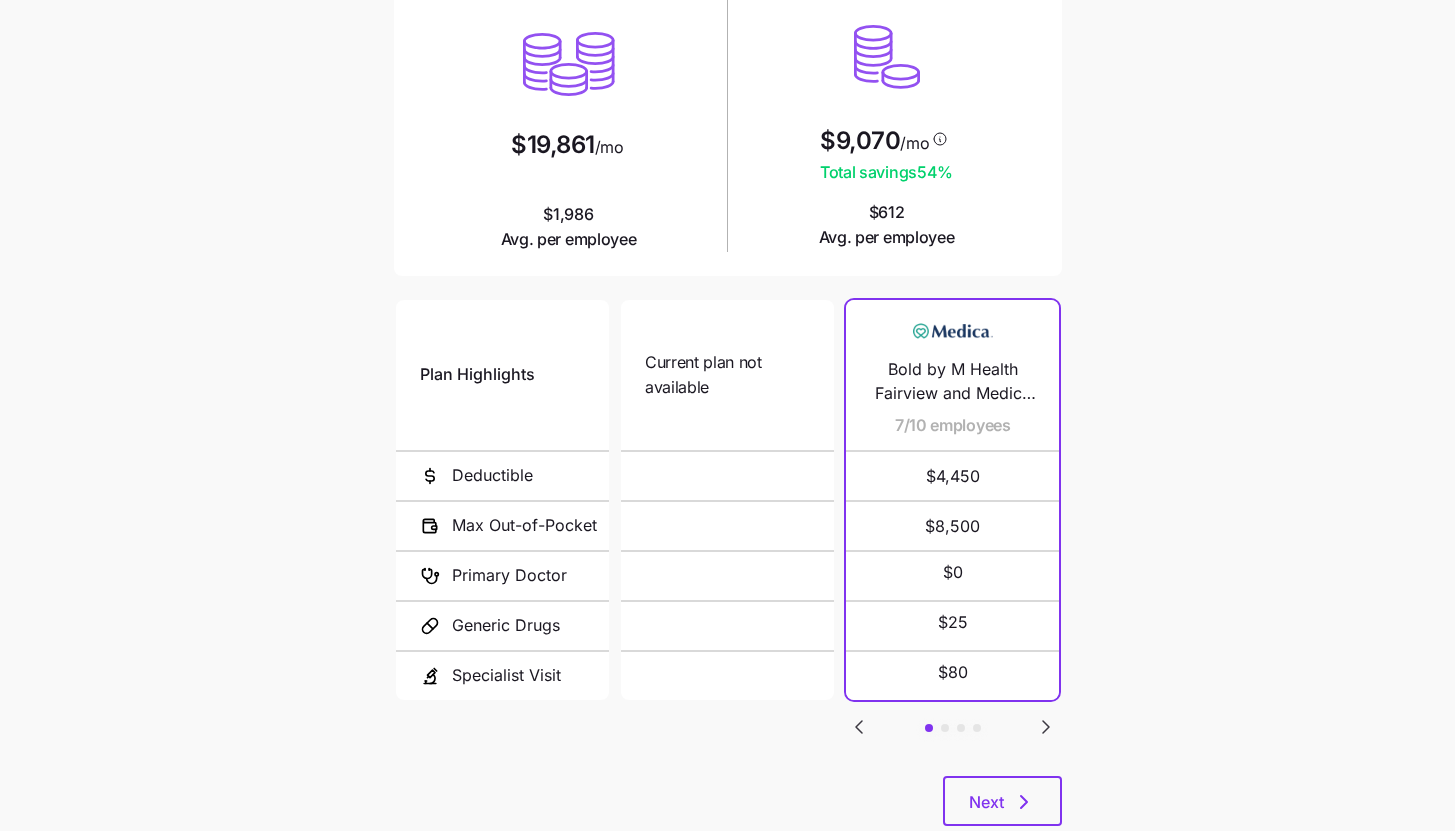 click 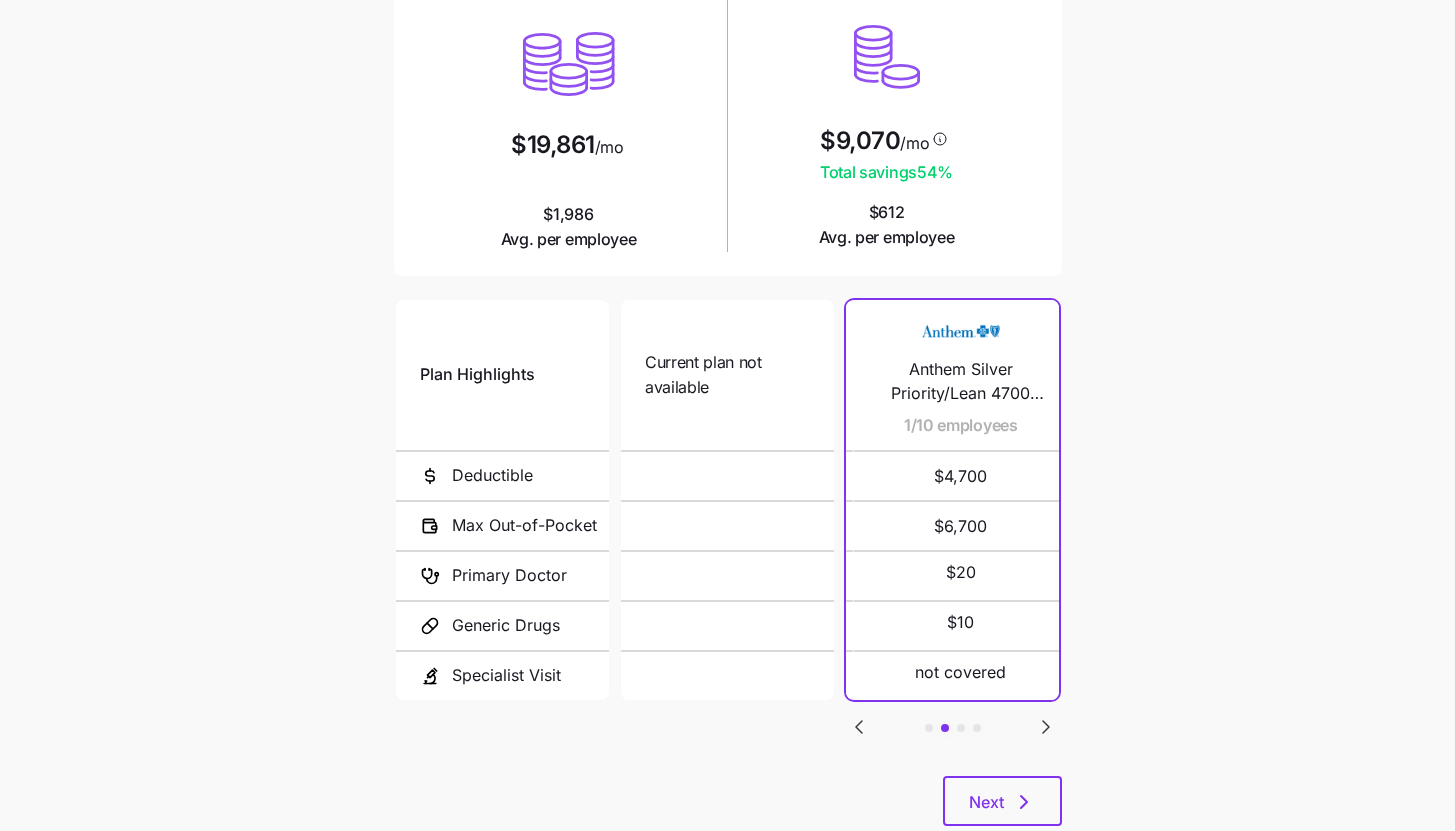 click 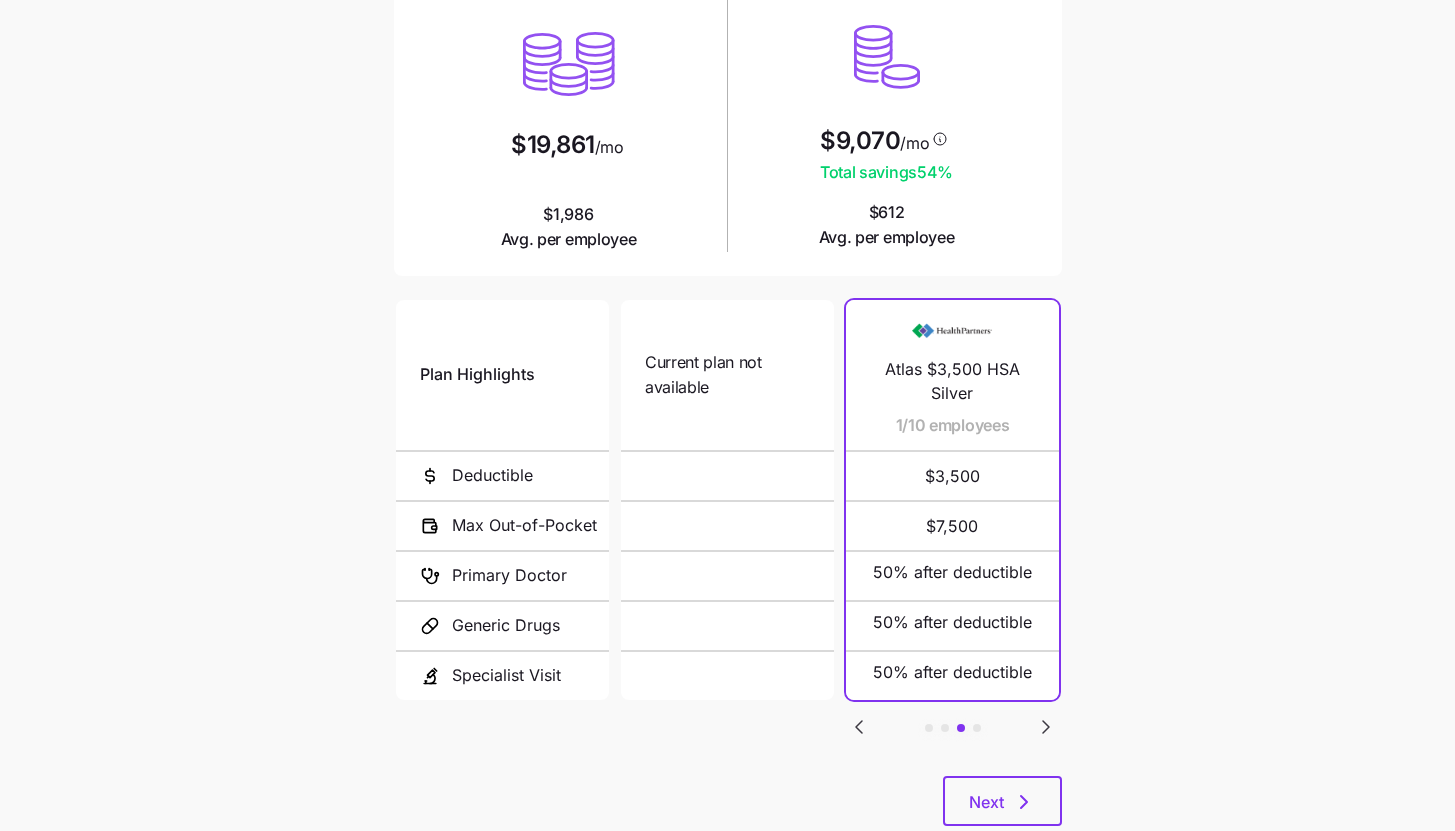 click 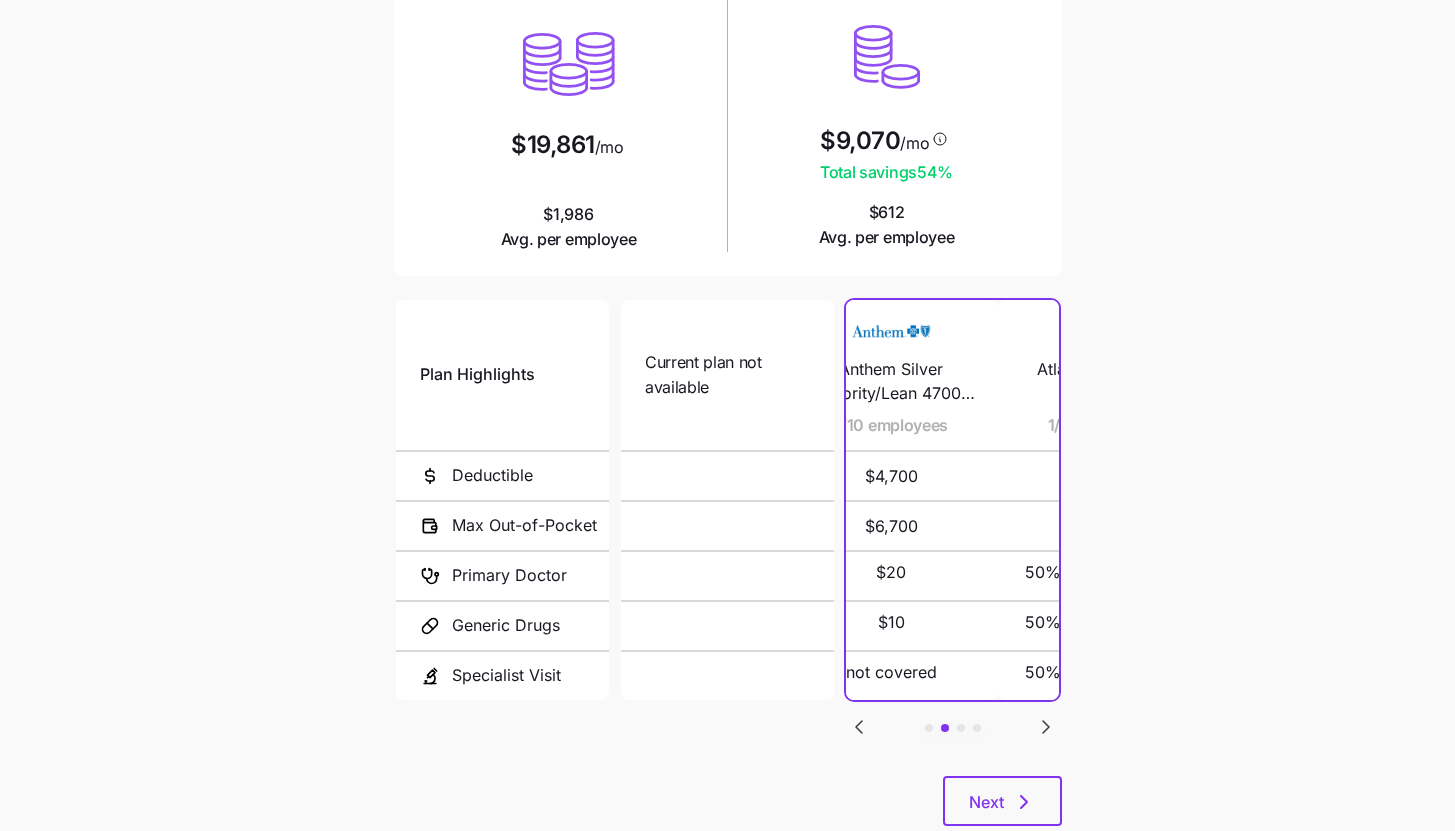 click 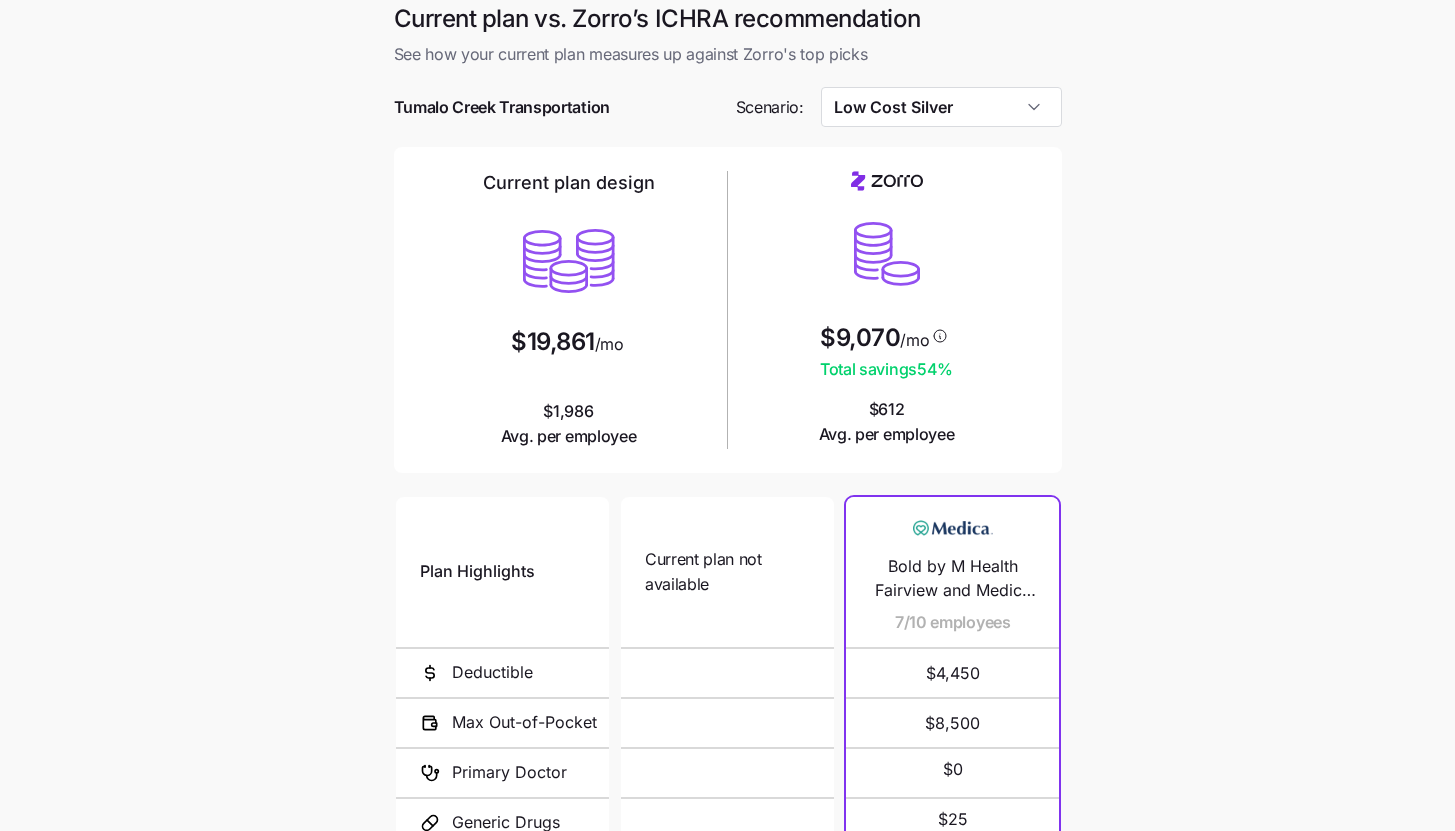 scroll, scrollTop: 0, scrollLeft: 0, axis: both 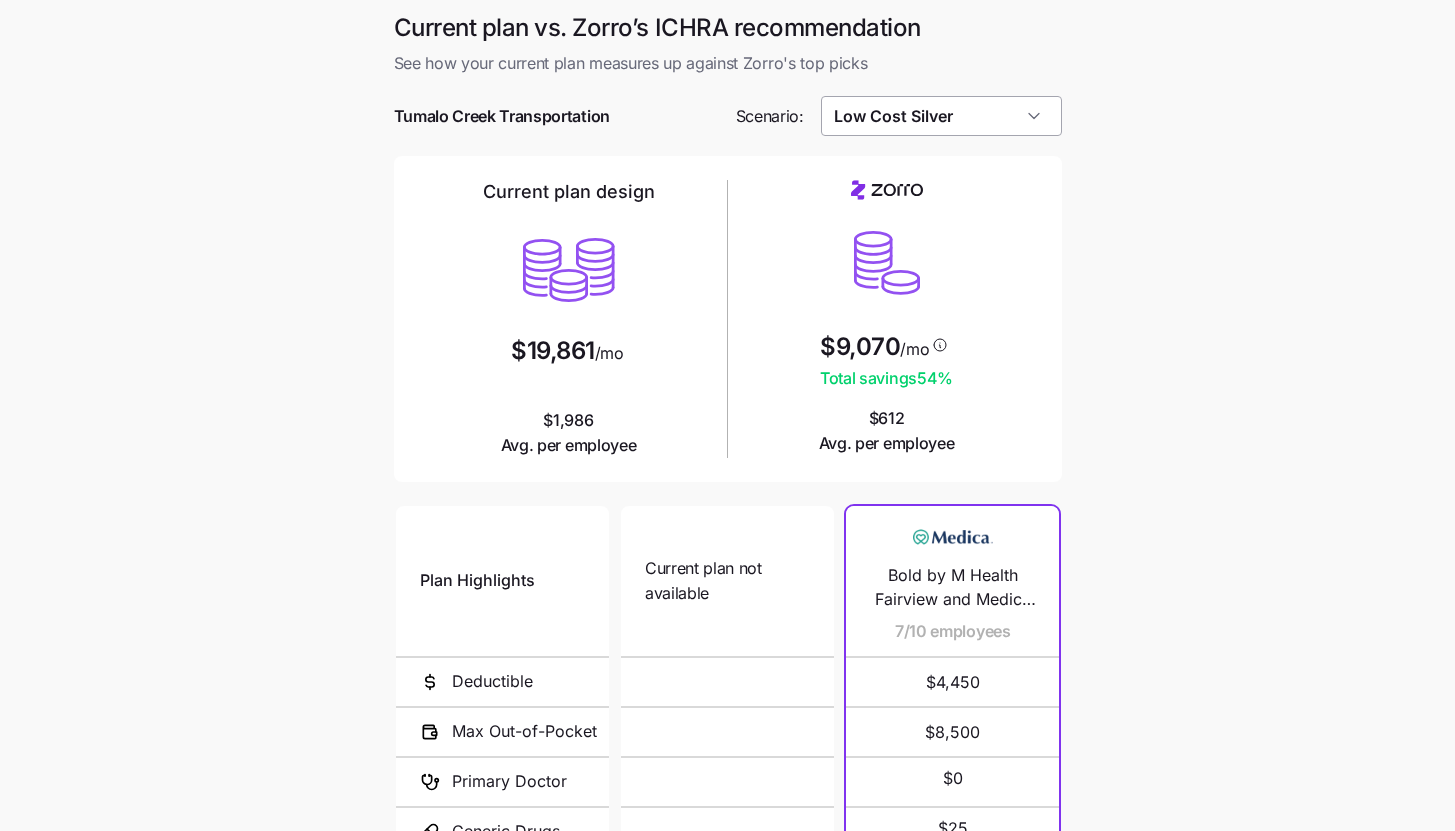 click on "Low Cost Silver" at bounding box center [941, 116] 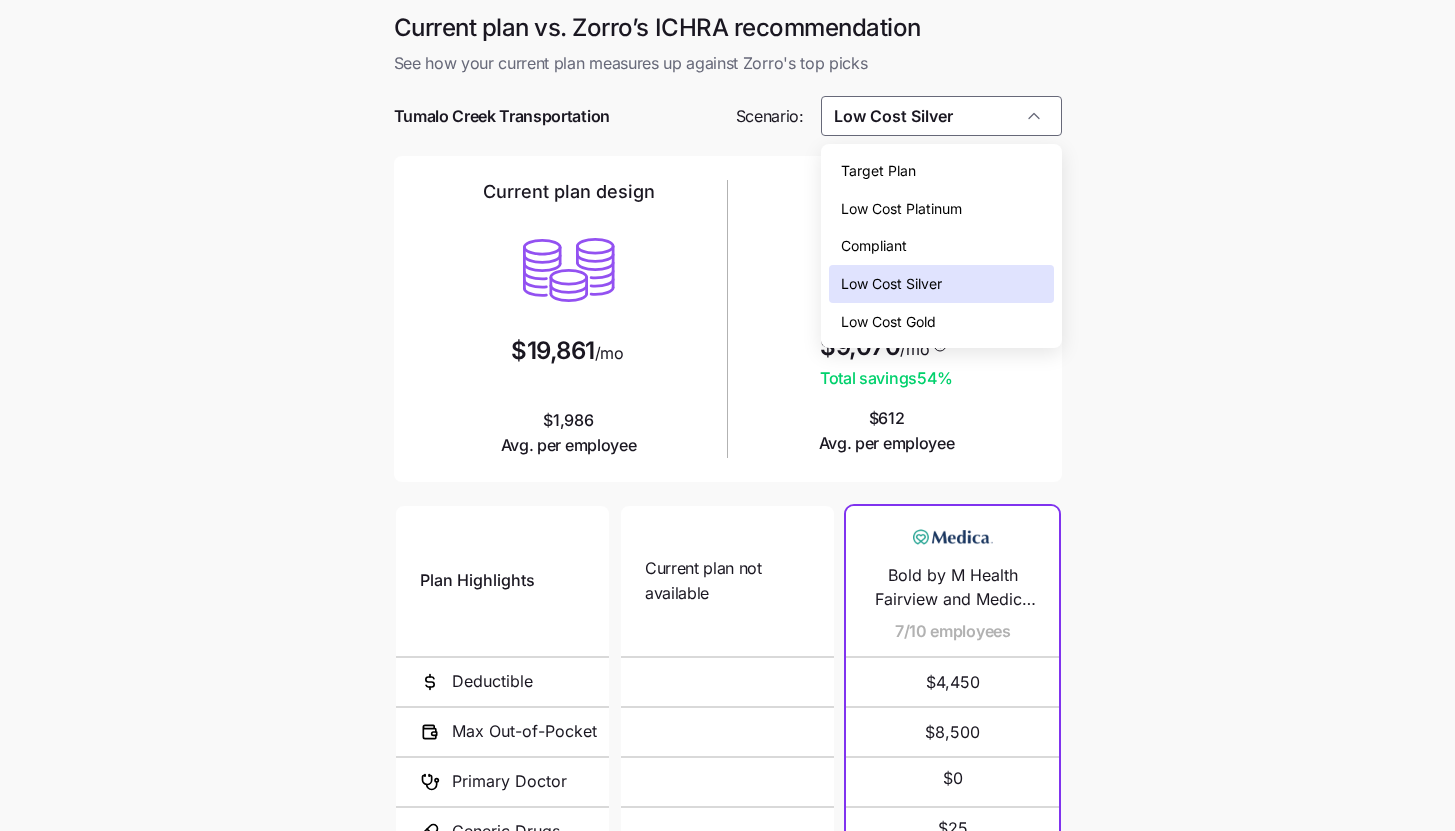 click on "Low Cost Gold" at bounding box center (941, 322) 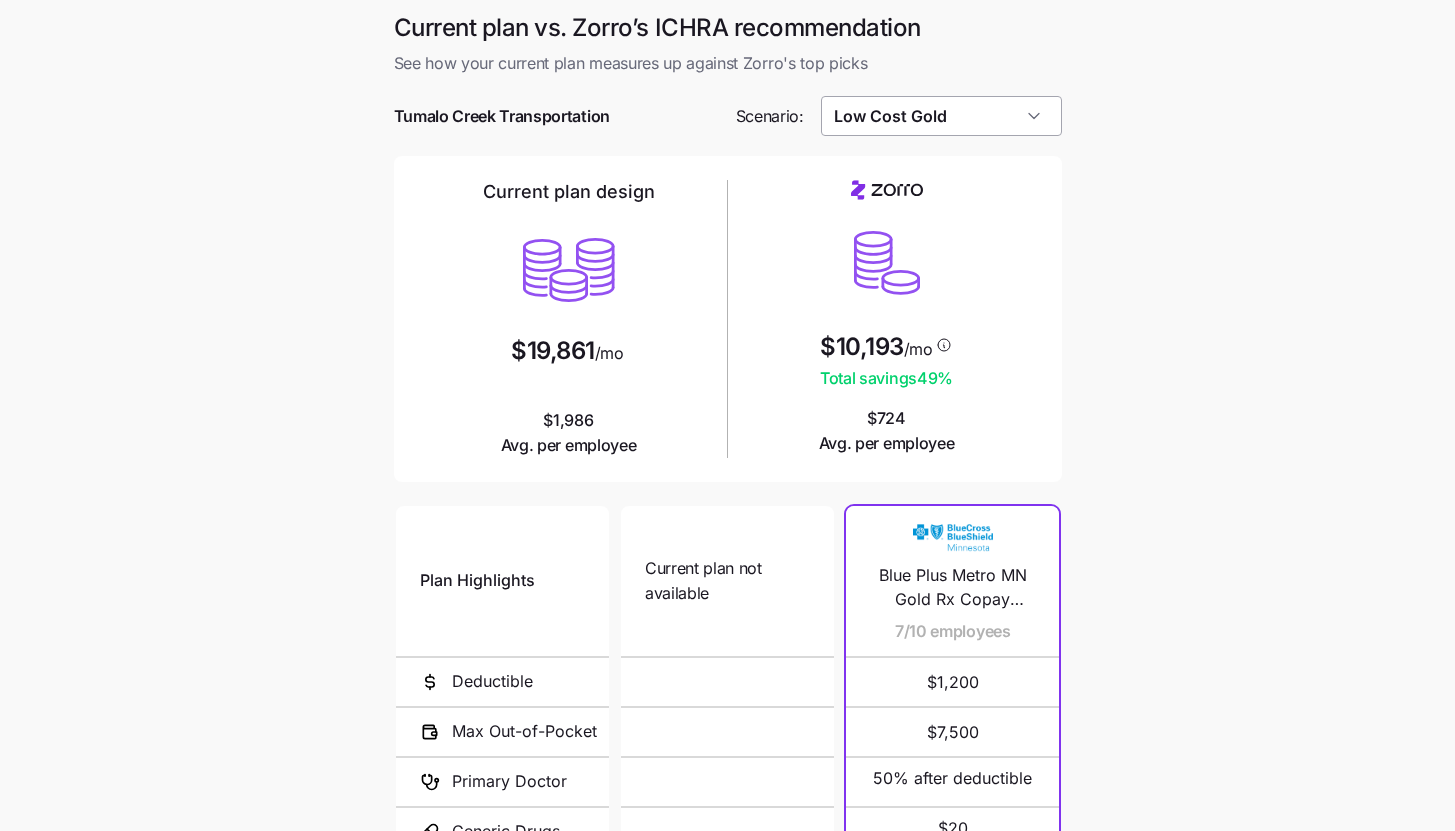 click on "Low Cost Gold" at bounding box center [941, 116] 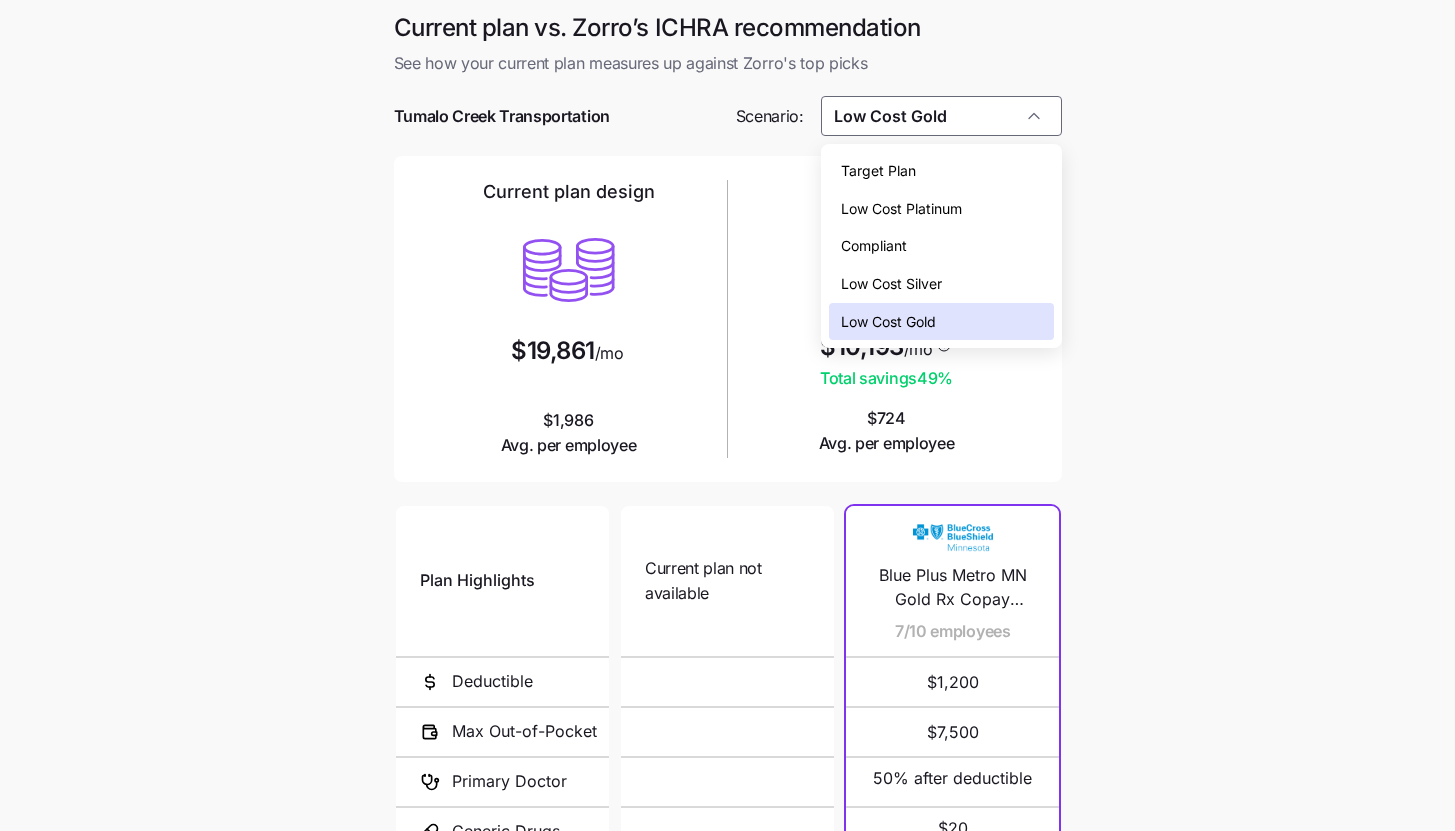 click on "Low Cost Gold" at bounding box center [941, 322] 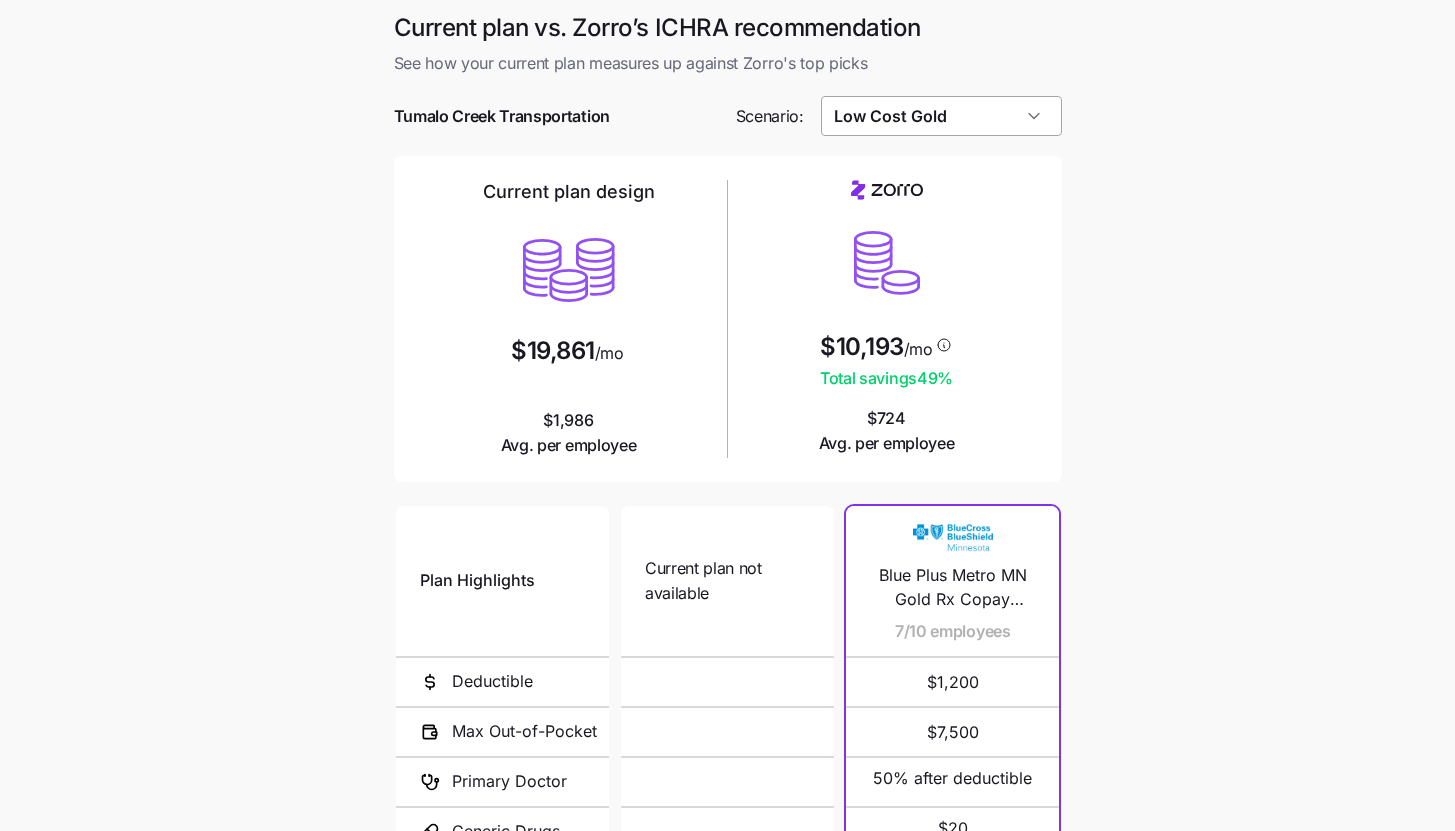 click on "Low Cost Gold" at bounding box center [941, 116] 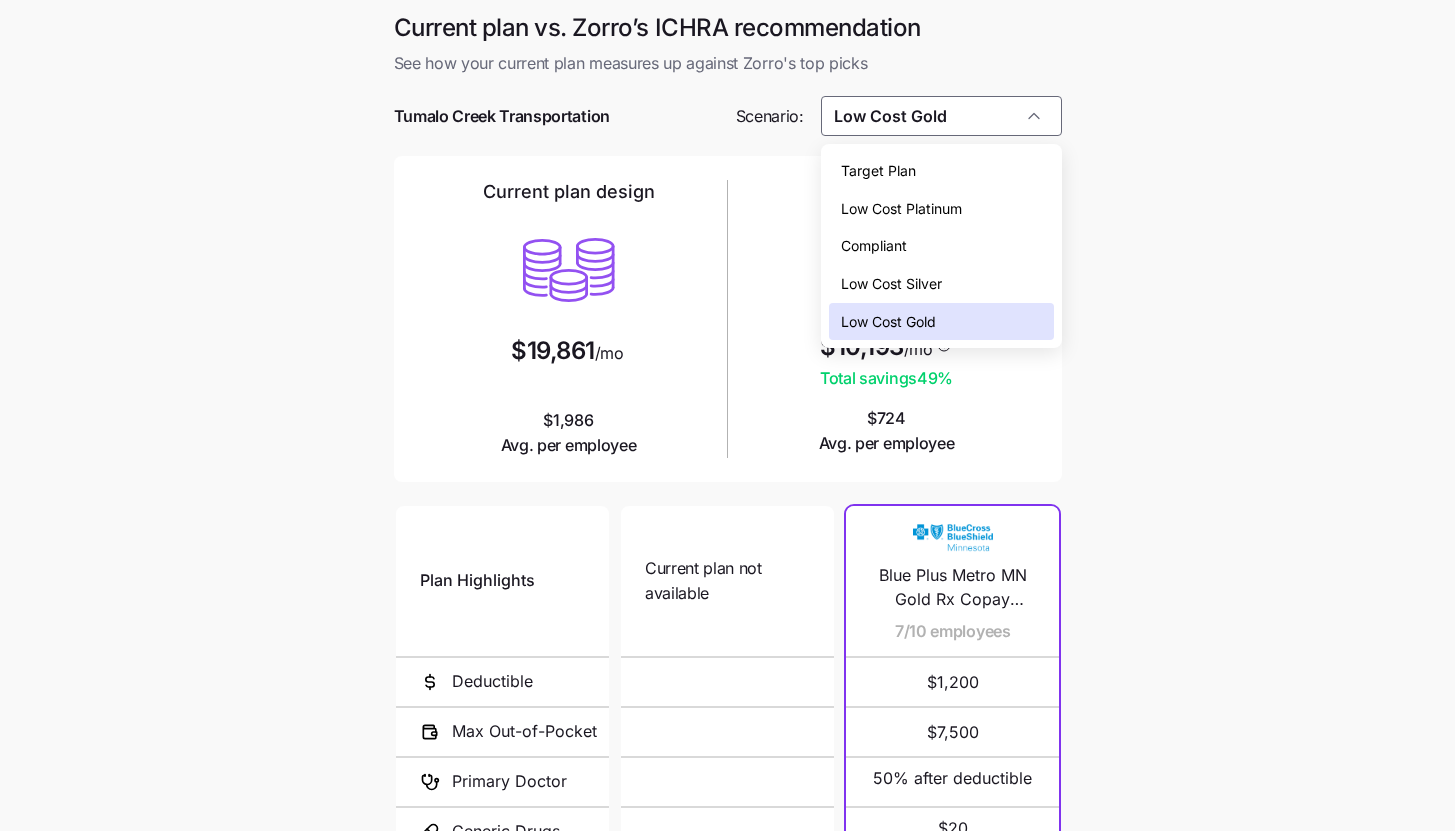 click on "Low Cost Silver" at bounding box center [941, 284] 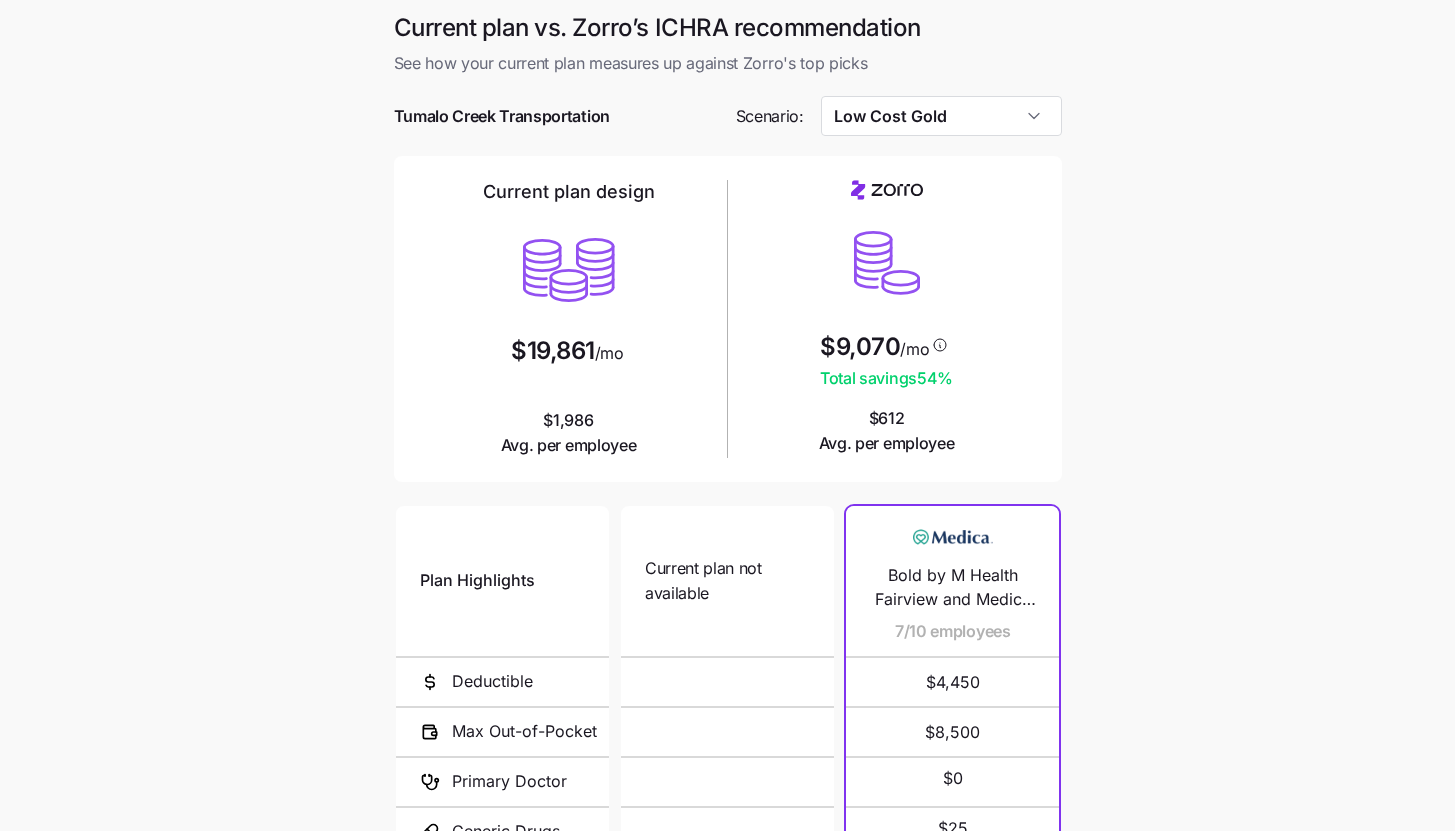 type on "Low Cost Silver" 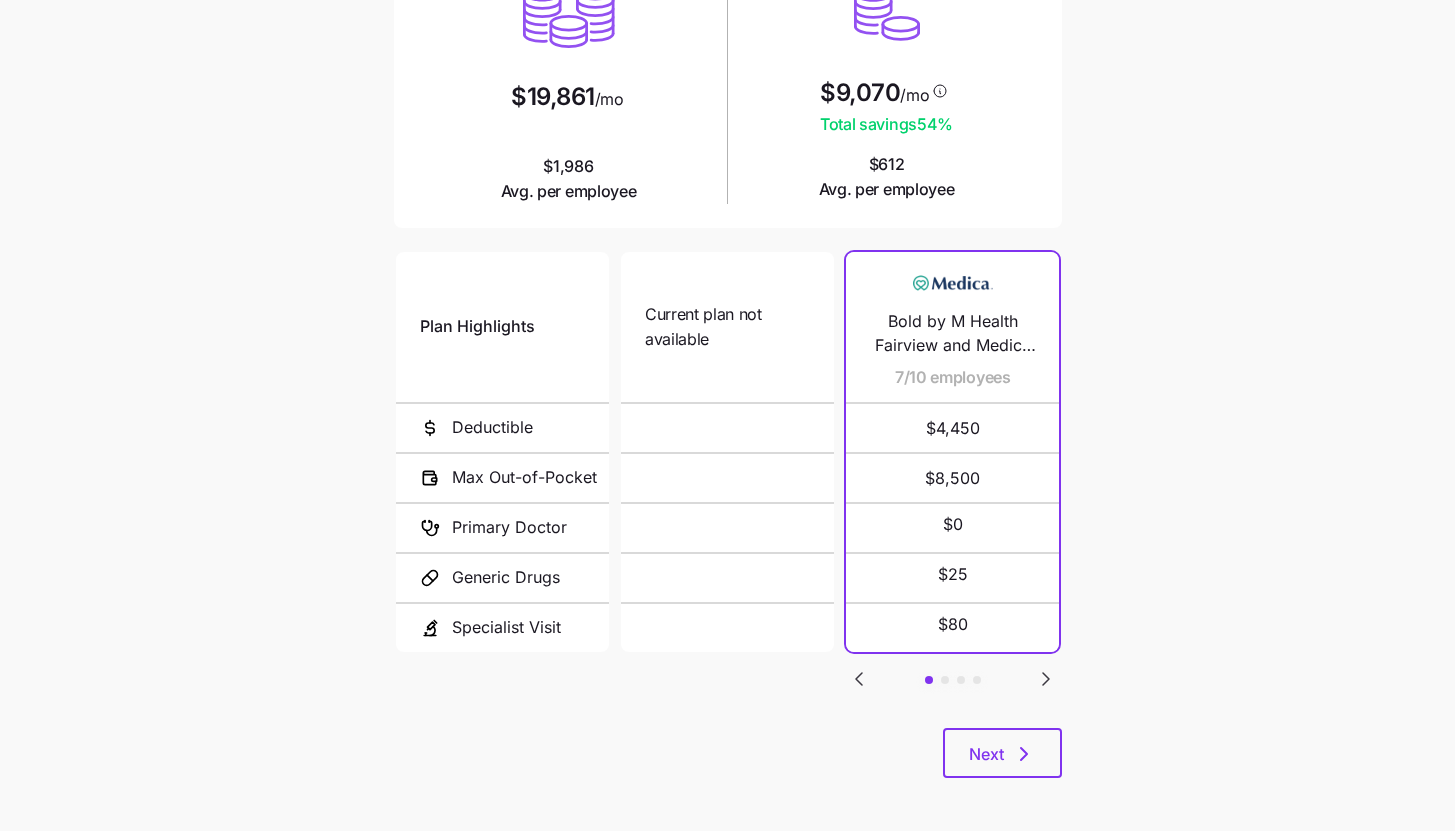 scroll, scrollTop: 260, scrollLeft: 0, axis: vertical 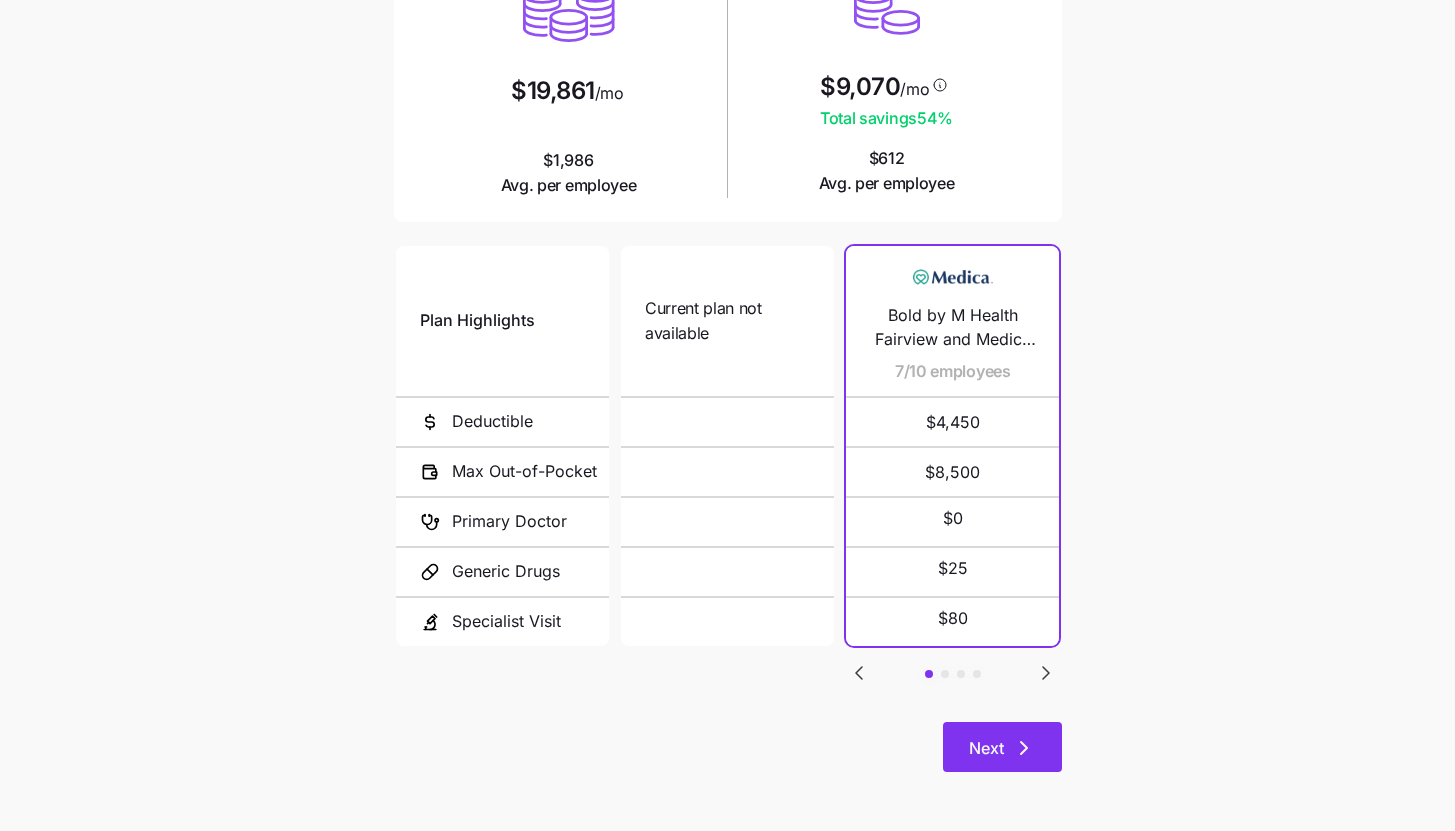 click 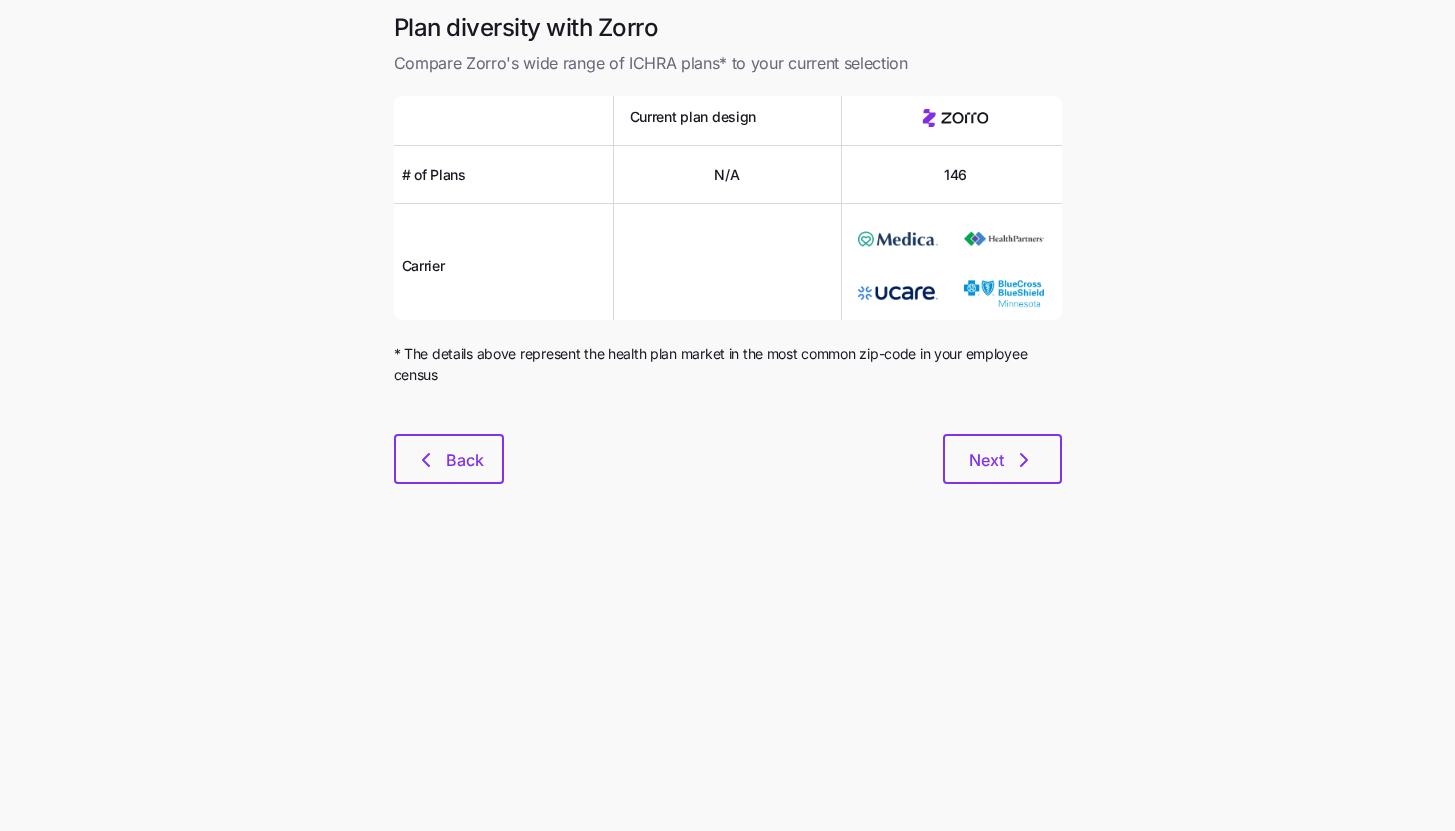 scroll, scrollTop: 0, scrollLeft: 0, axis: both 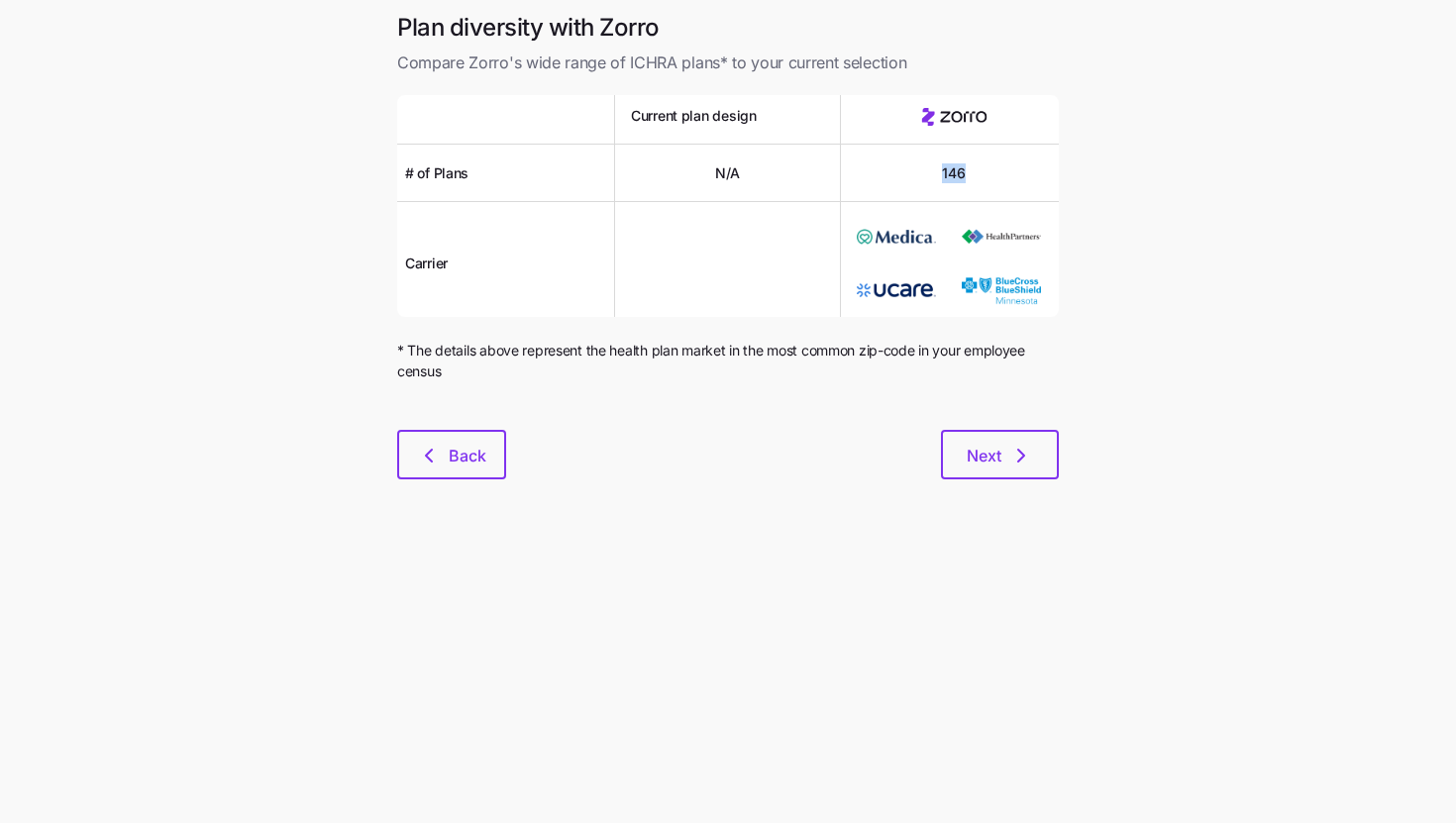 drag, startPoint x: 930, startPoint y: 168, endPoint x: 967, endPoint y: 175, distance: 37.65634 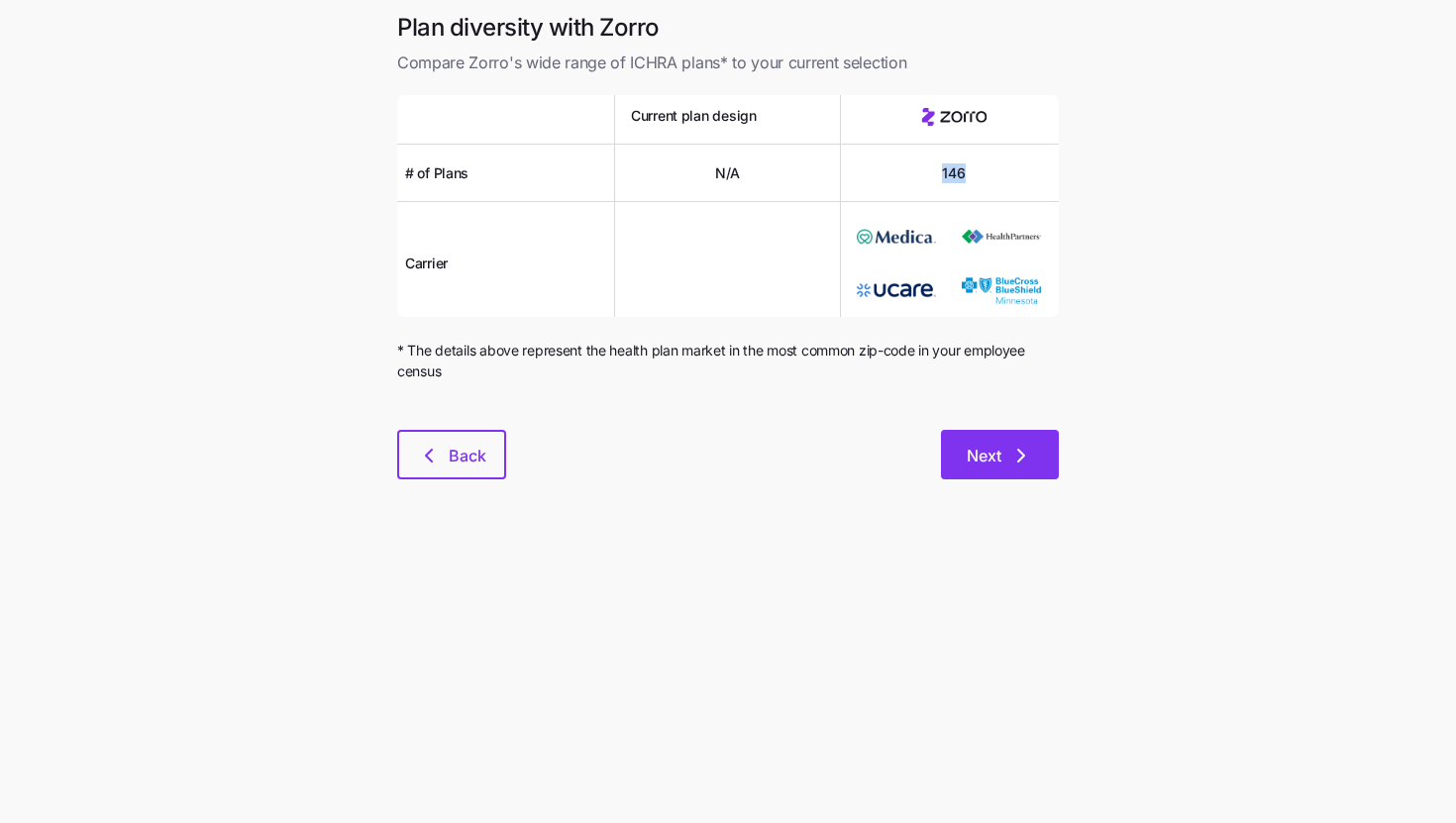 click on "Next" at bounding box center (999, 455) 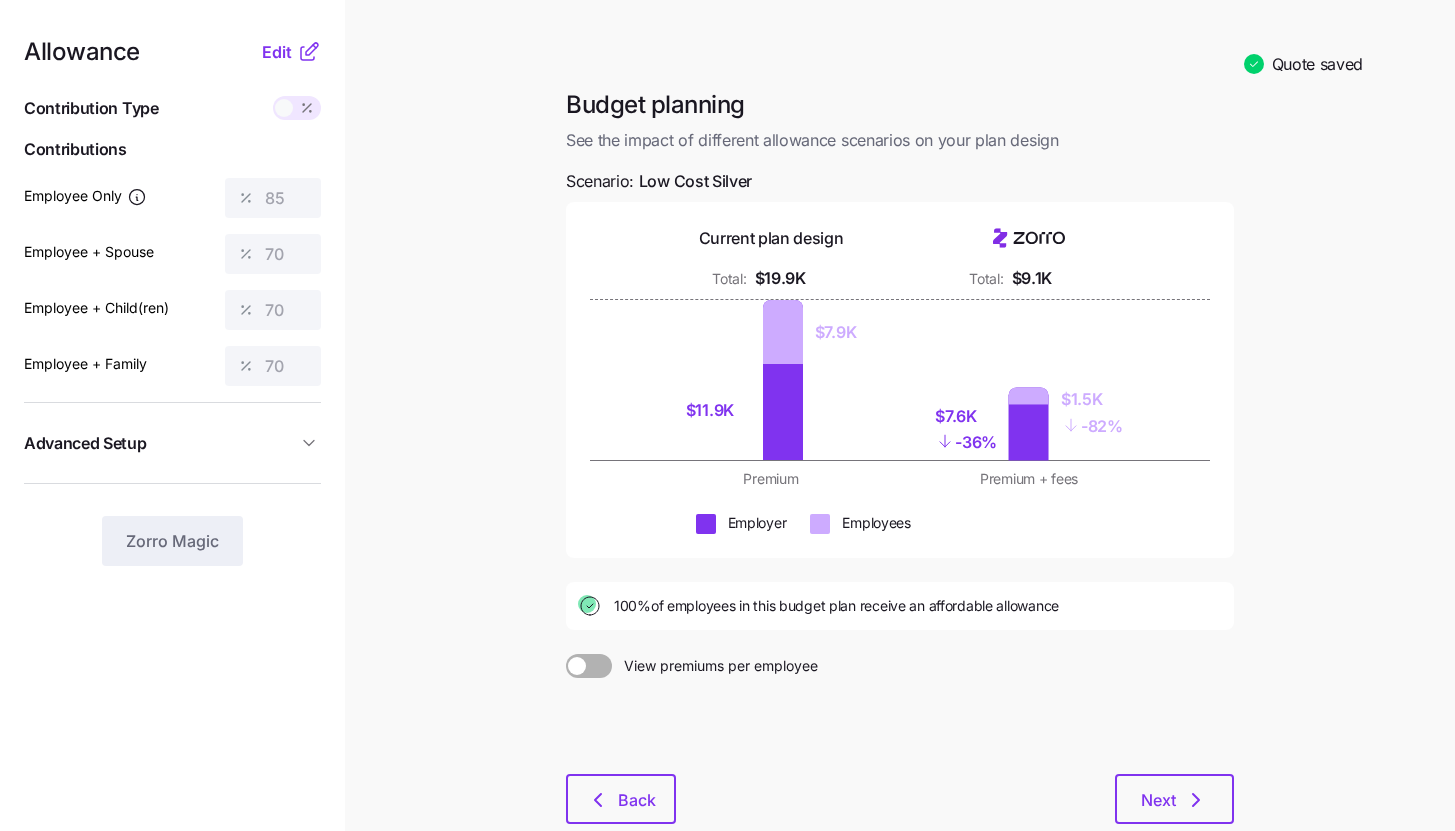 click on "Quote saved Budget planning See the impact of different allowance scenarios on your plan design Scenario:   Low Cost Silver Current plan design Total: $19.9K Total: $9.1K $11.9K $7.9K $7.6K - 36% $1.5K - 82% Premium Premium + fees   Employer   Employees 100%  of employees in this budget plan receive an affordable allowance View premiums per employee Back Next" at bounding box center (727, 476) 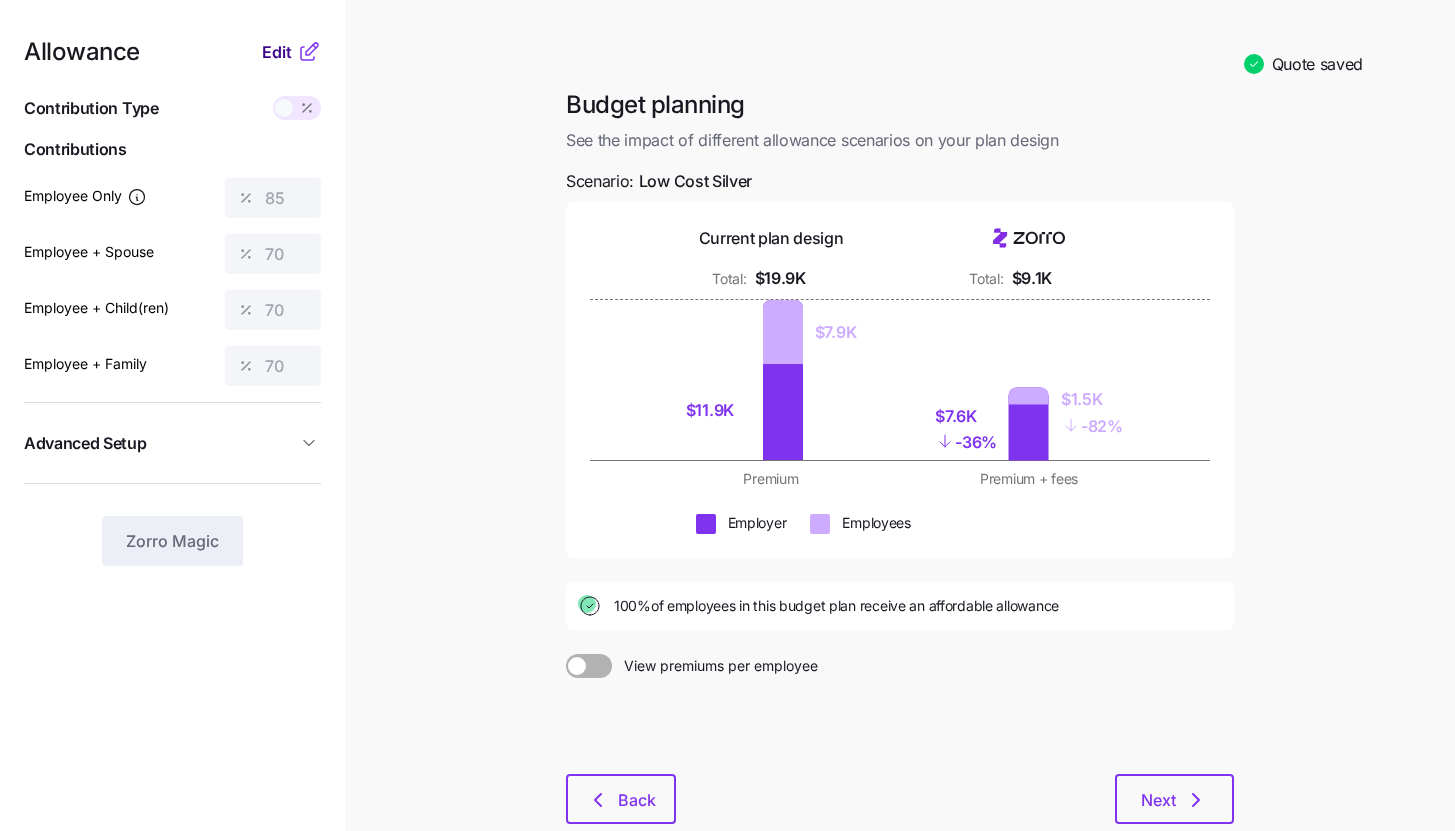 click on "Edit" at bounding box center (277, 52) 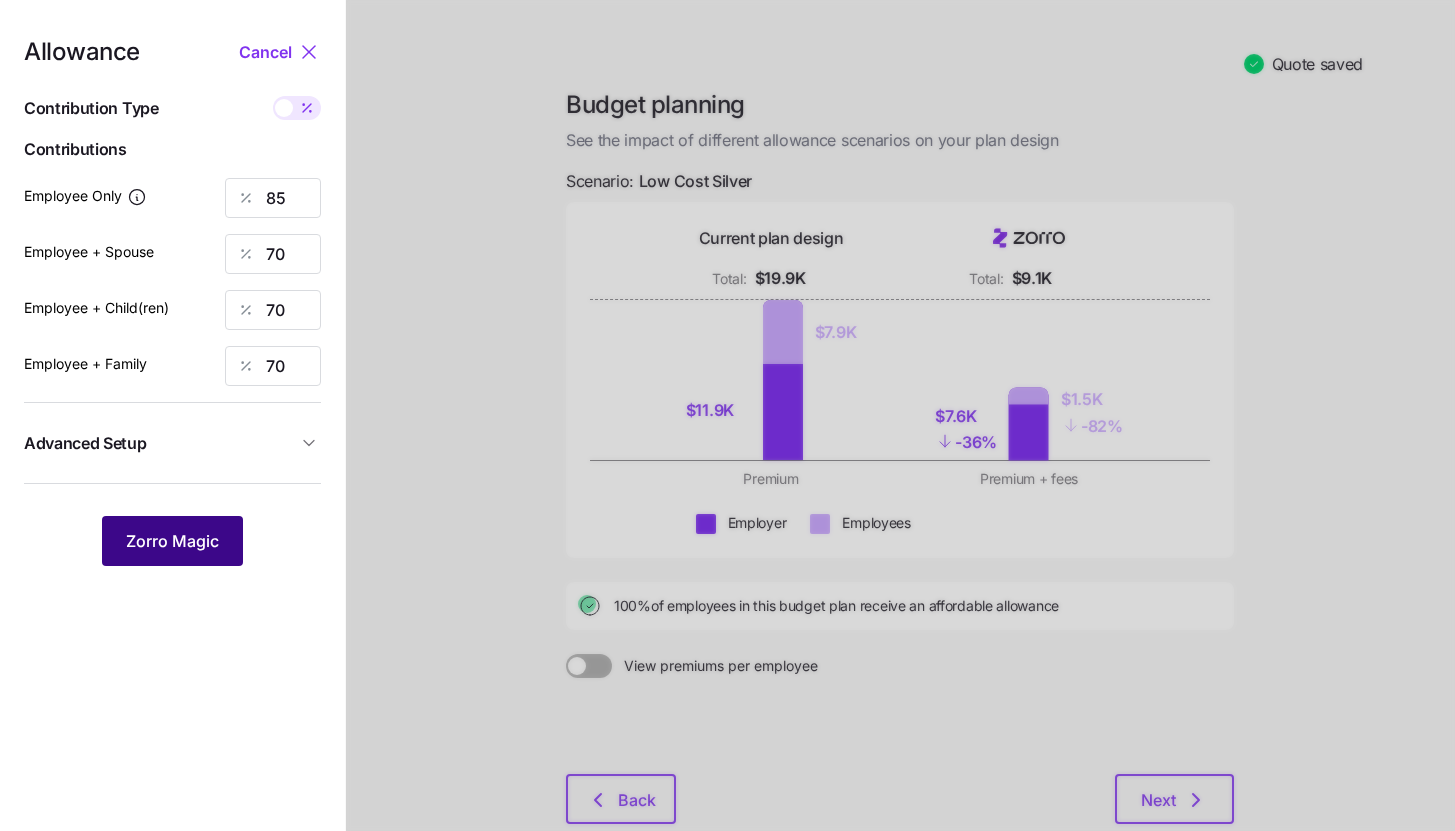 click on "Zorro Magic" at bounding box center [172, 541] 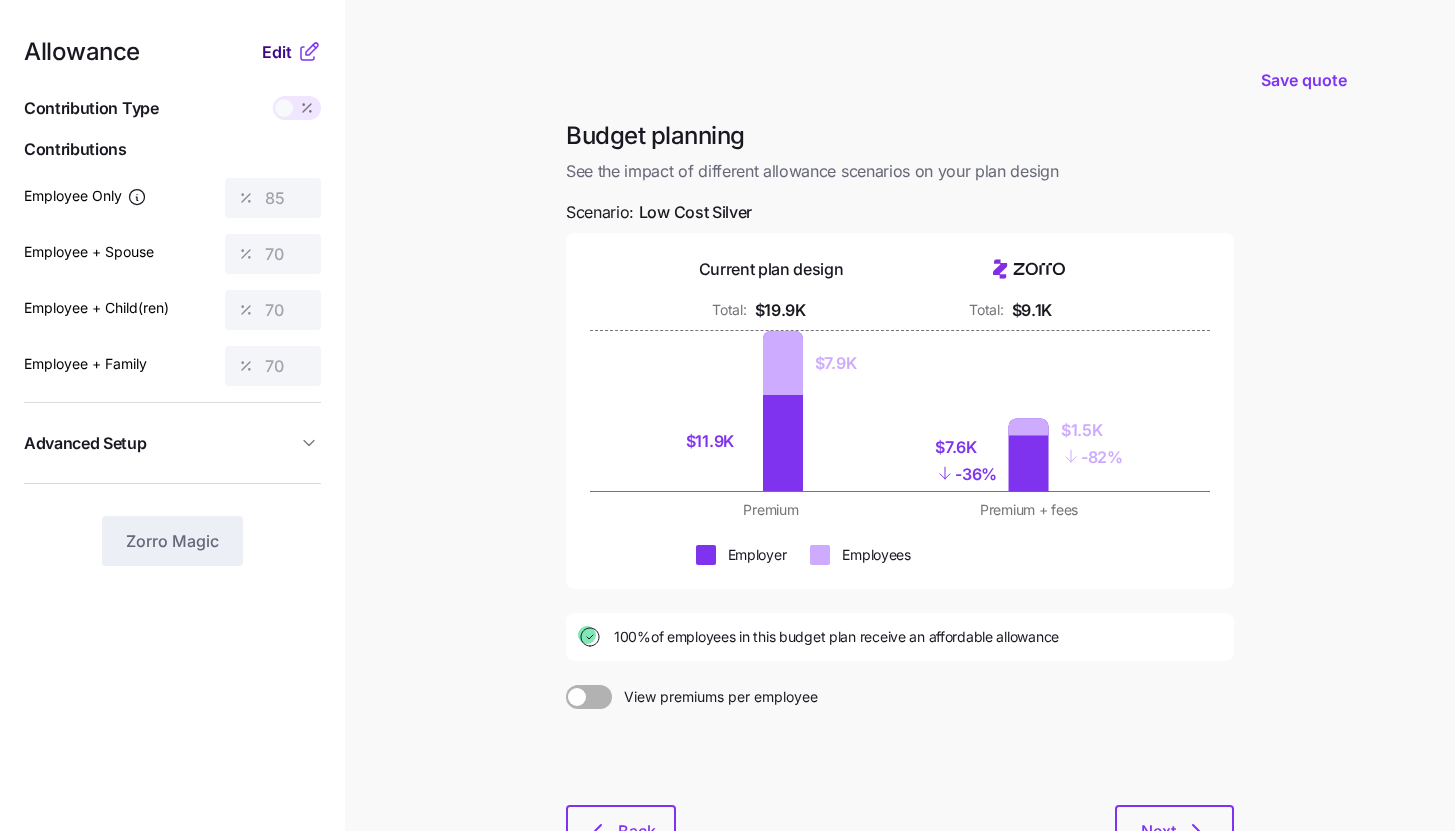 click on "Edit" at bounding box center [277, 52] 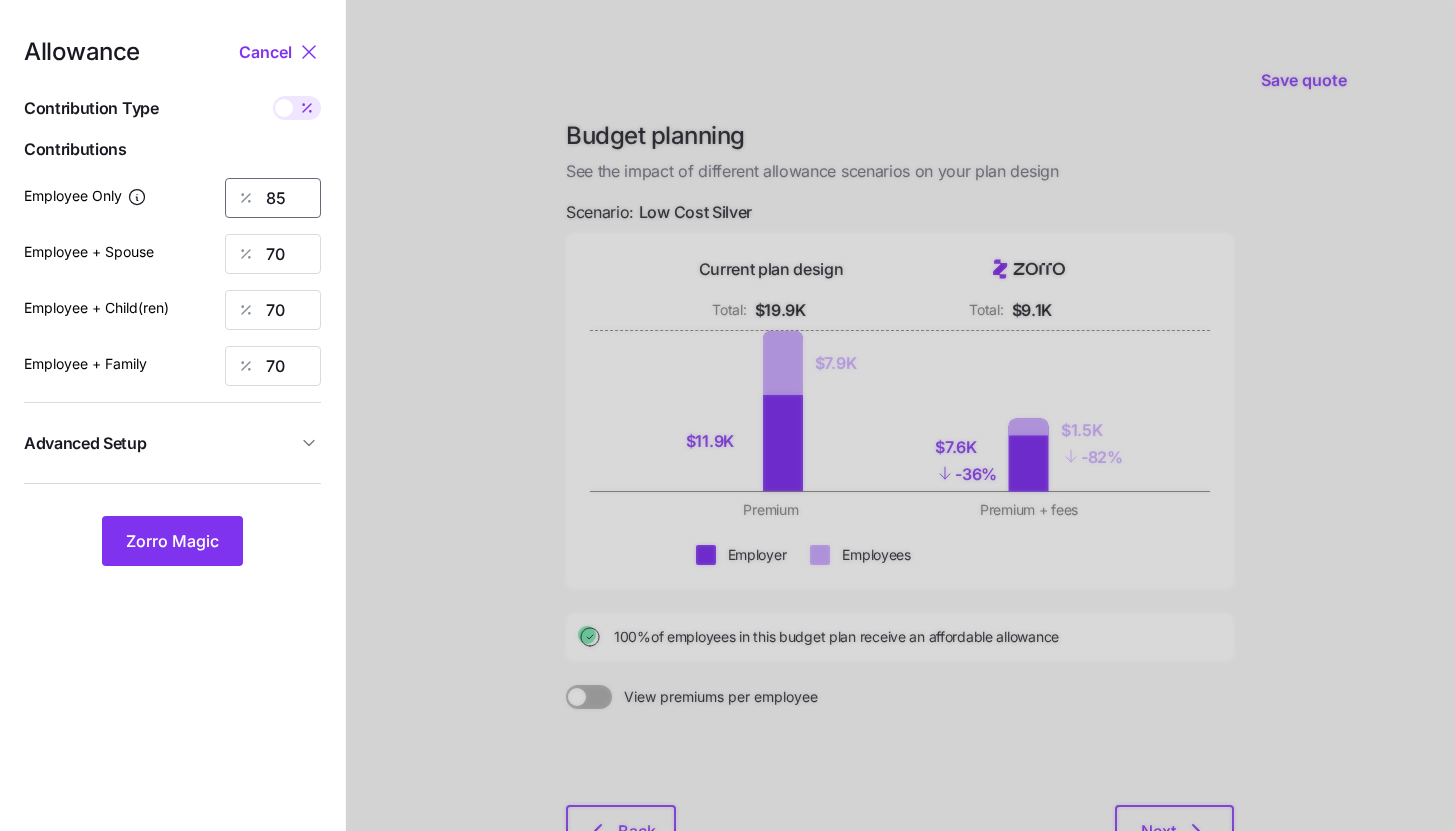 click on "85" at bounding box center [273, 198] 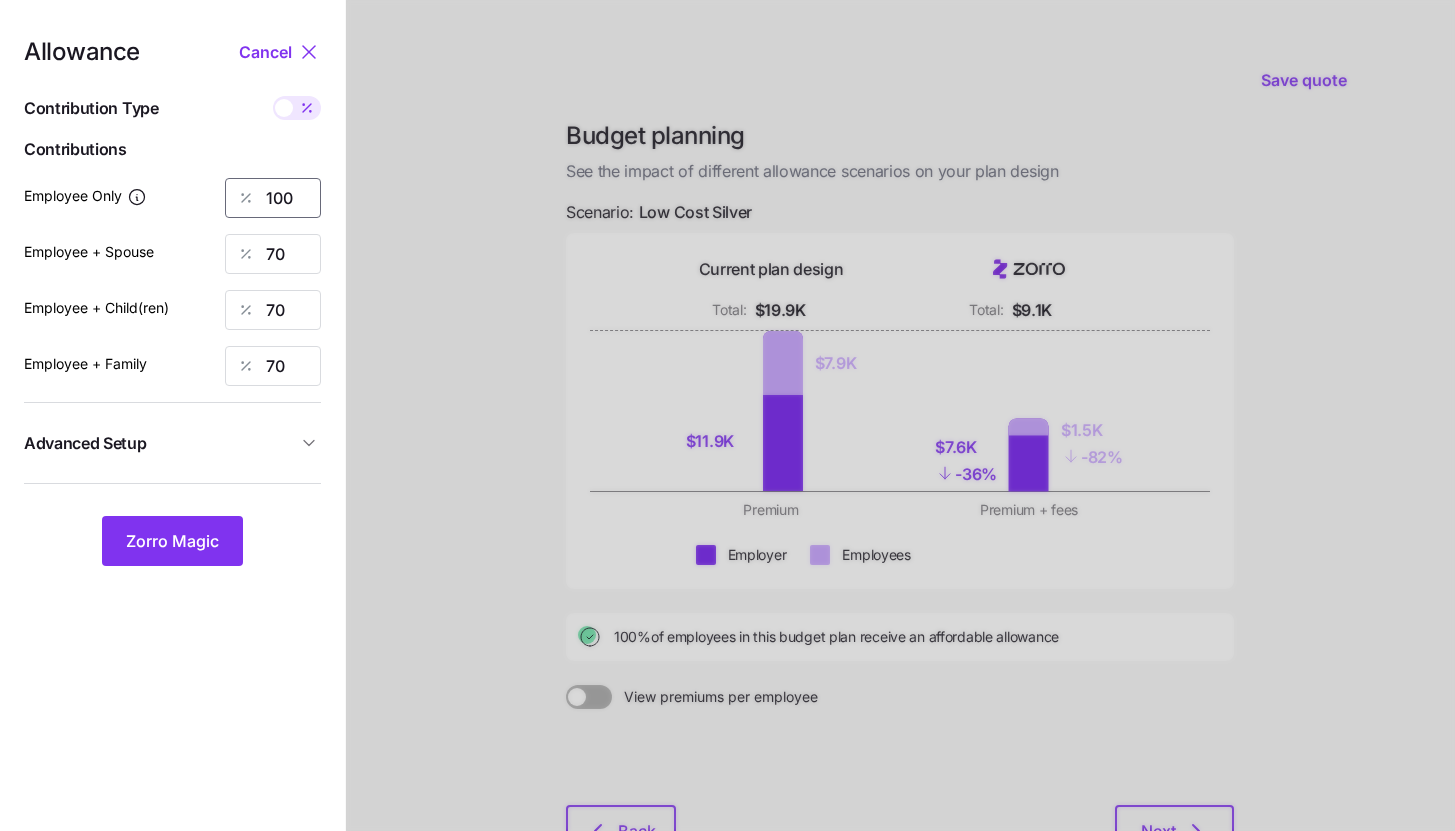 type on "100" 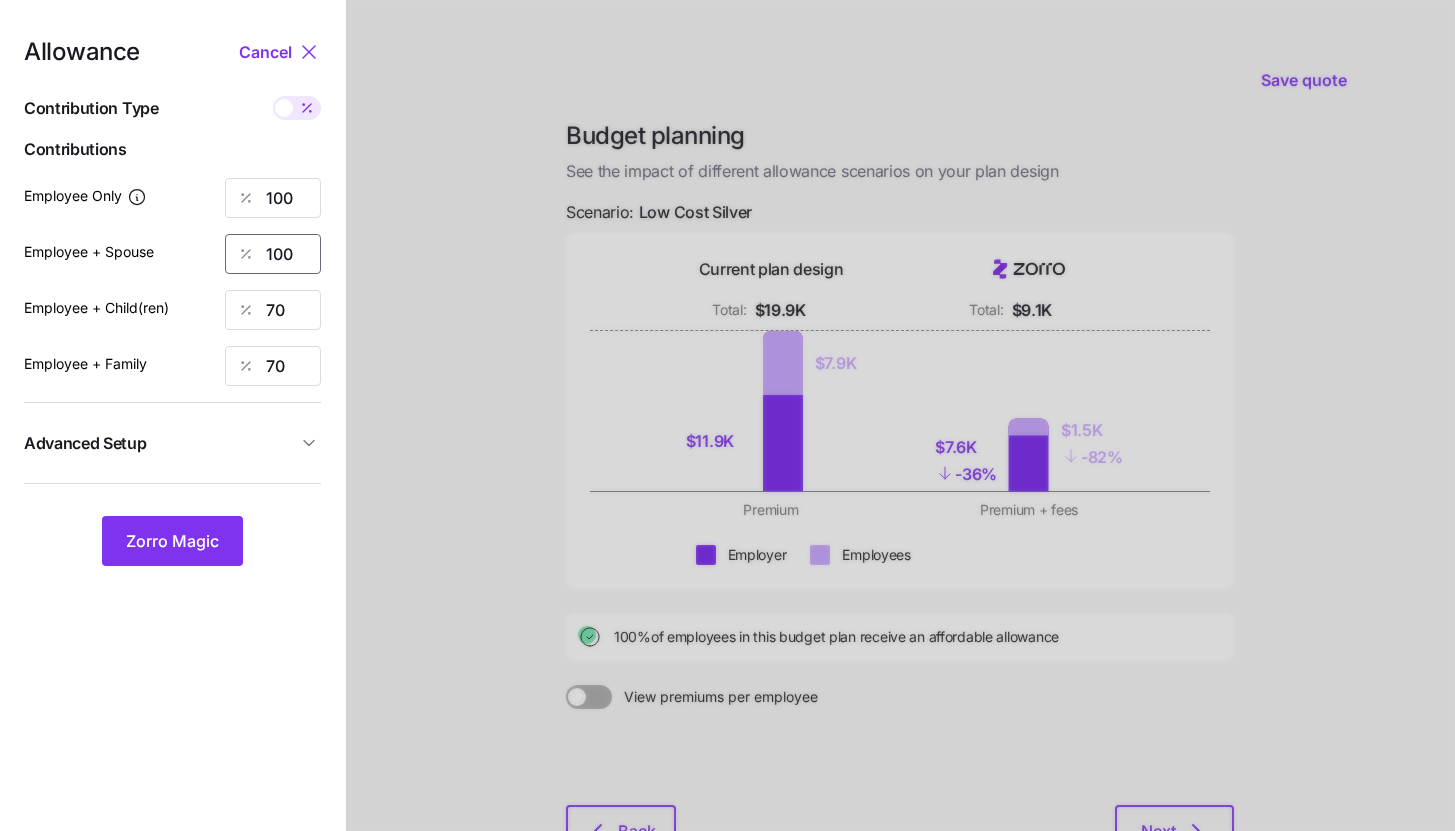 type on "100" 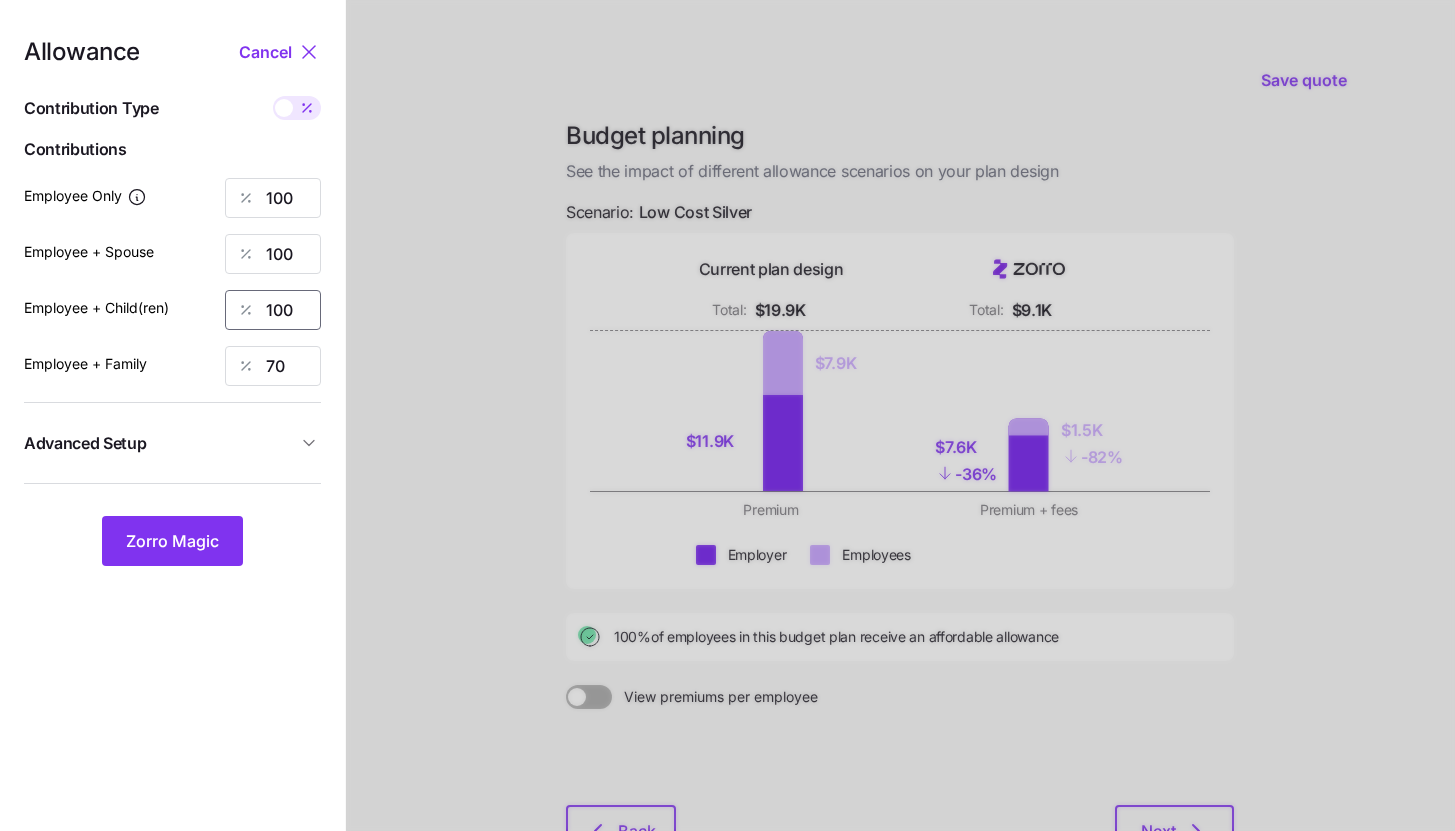 type on "100" 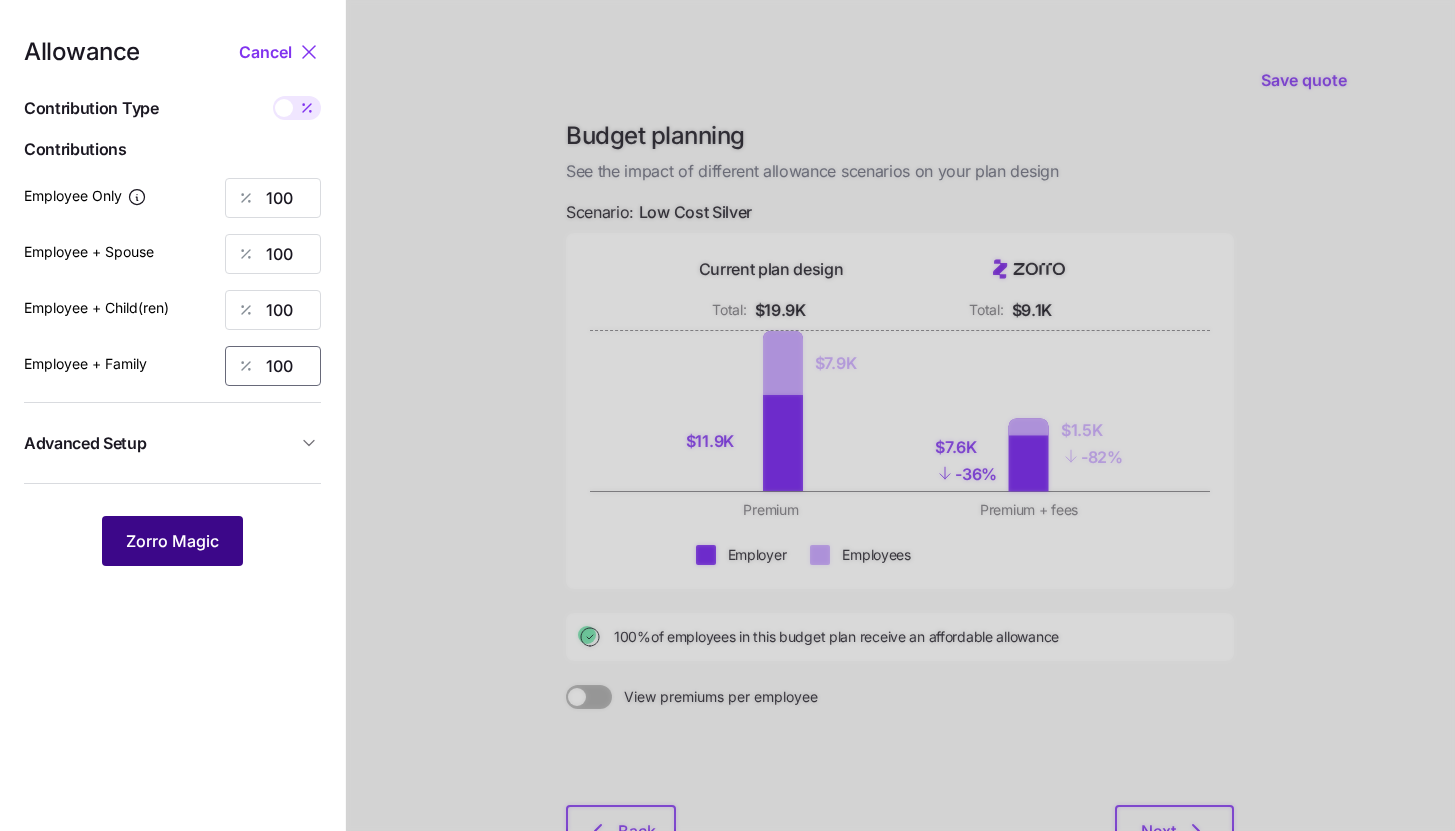 type on "100" 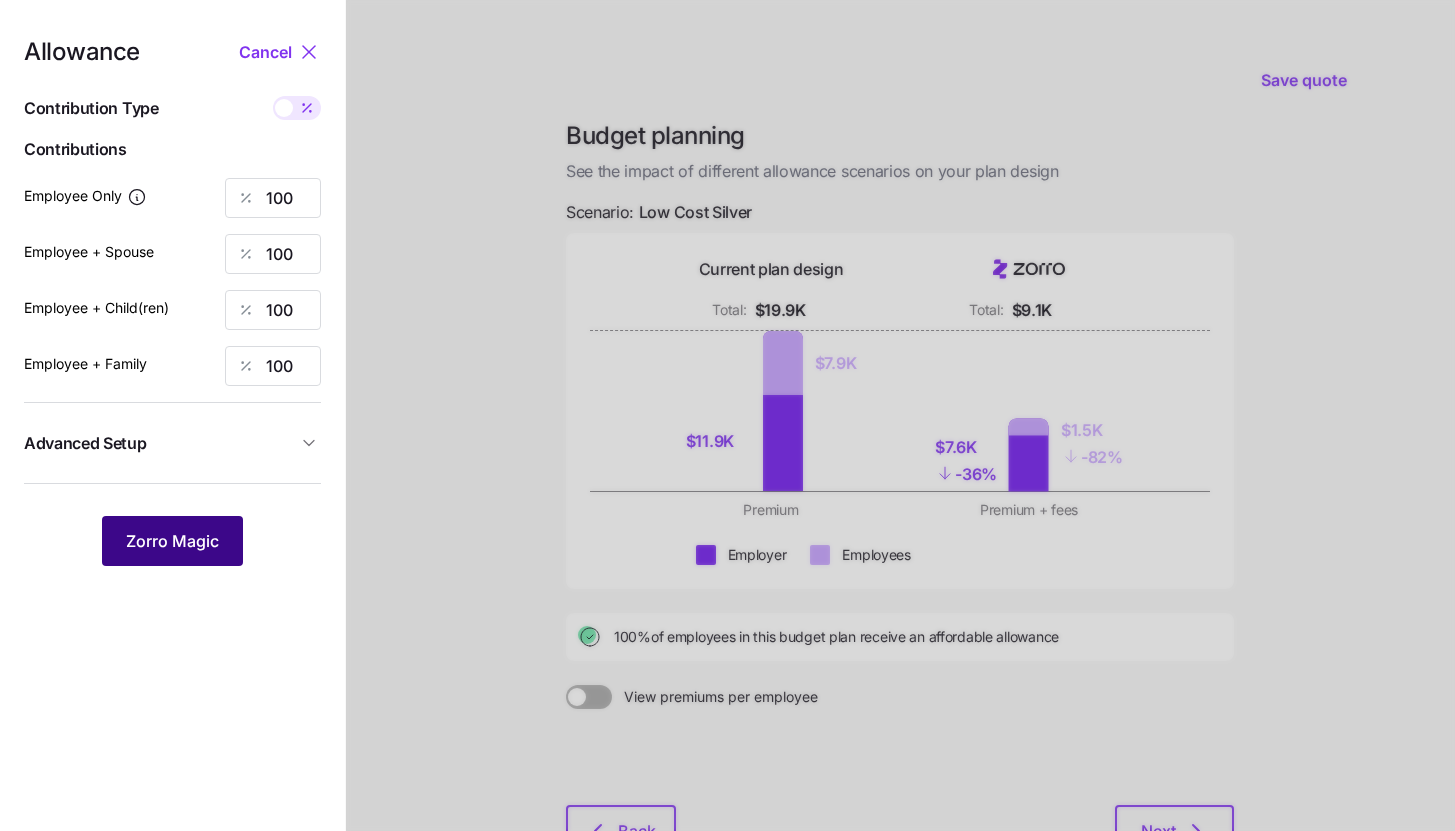 click on "Zorro Magic" at bounding box center [172, 541] 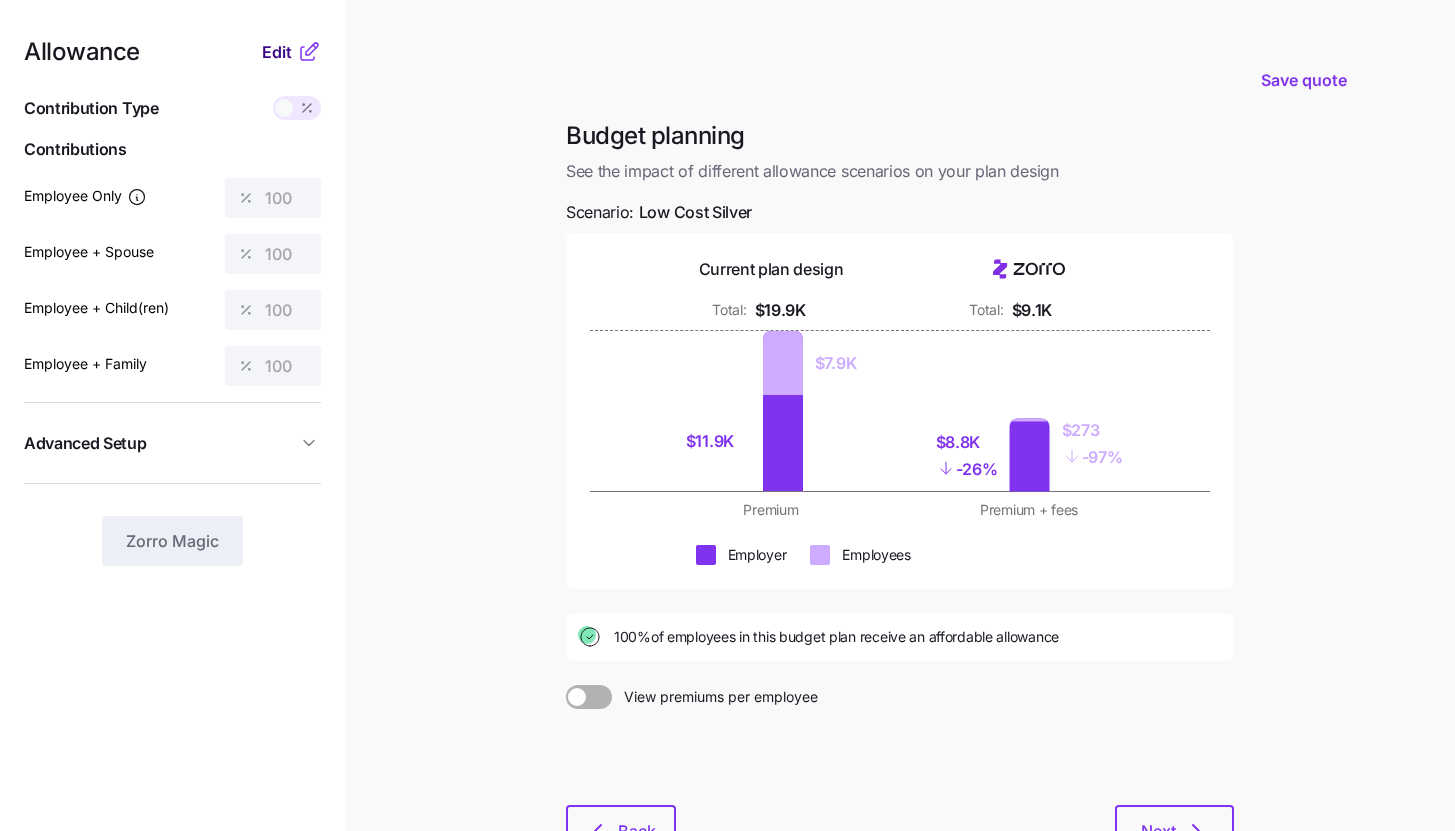 click on "Edit" at bounding box center (277, 52) 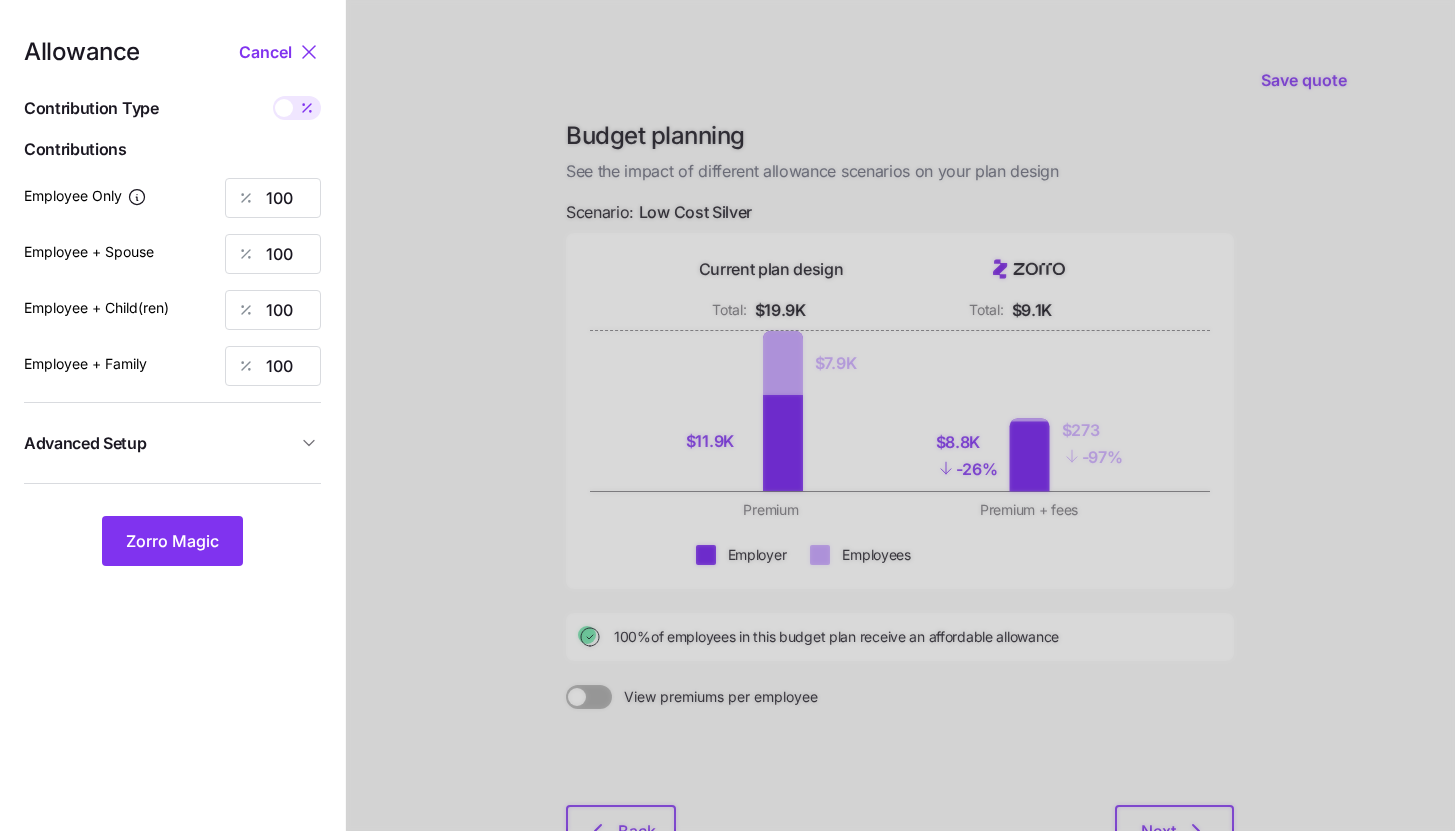 click 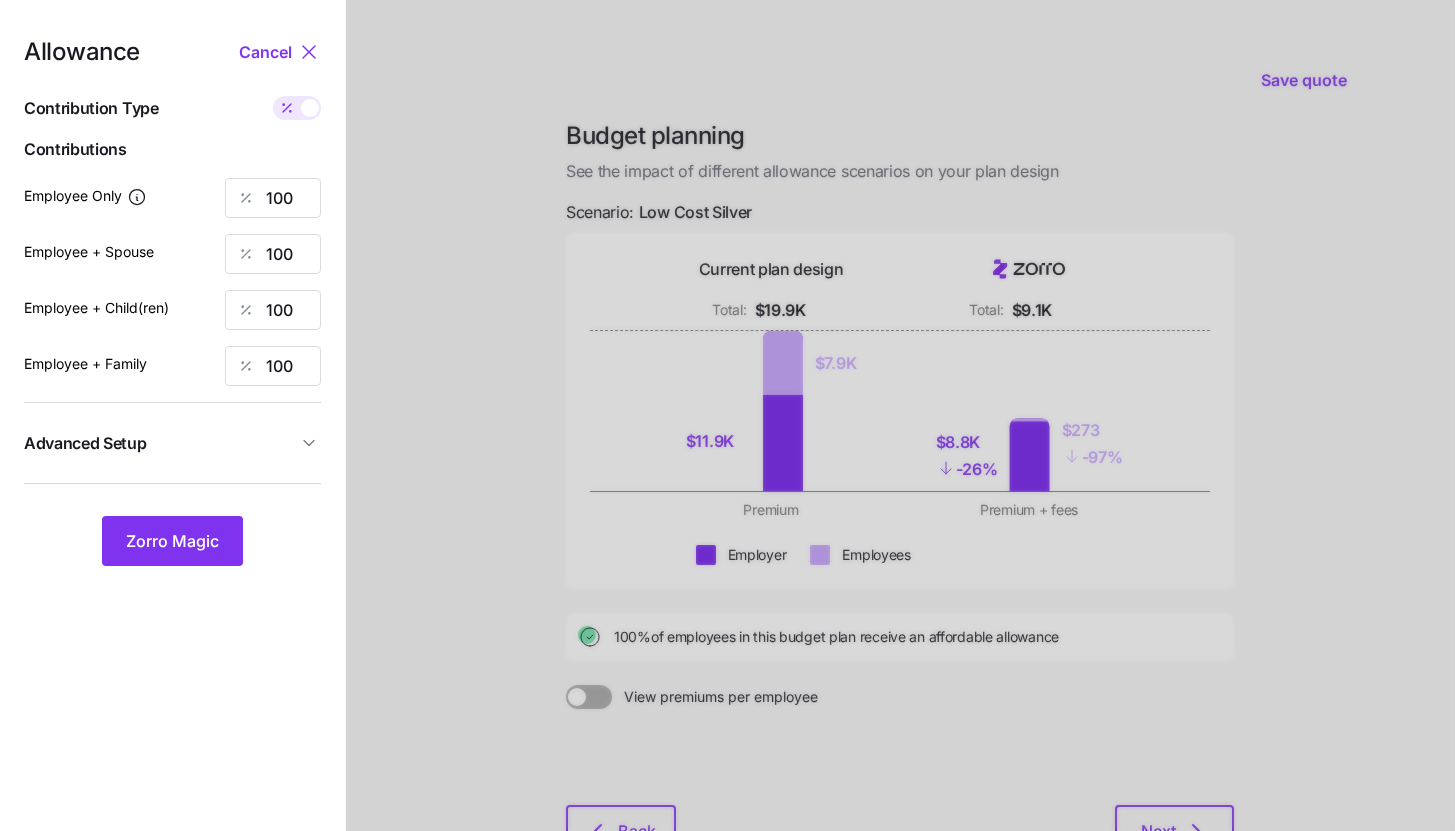 type on "438" 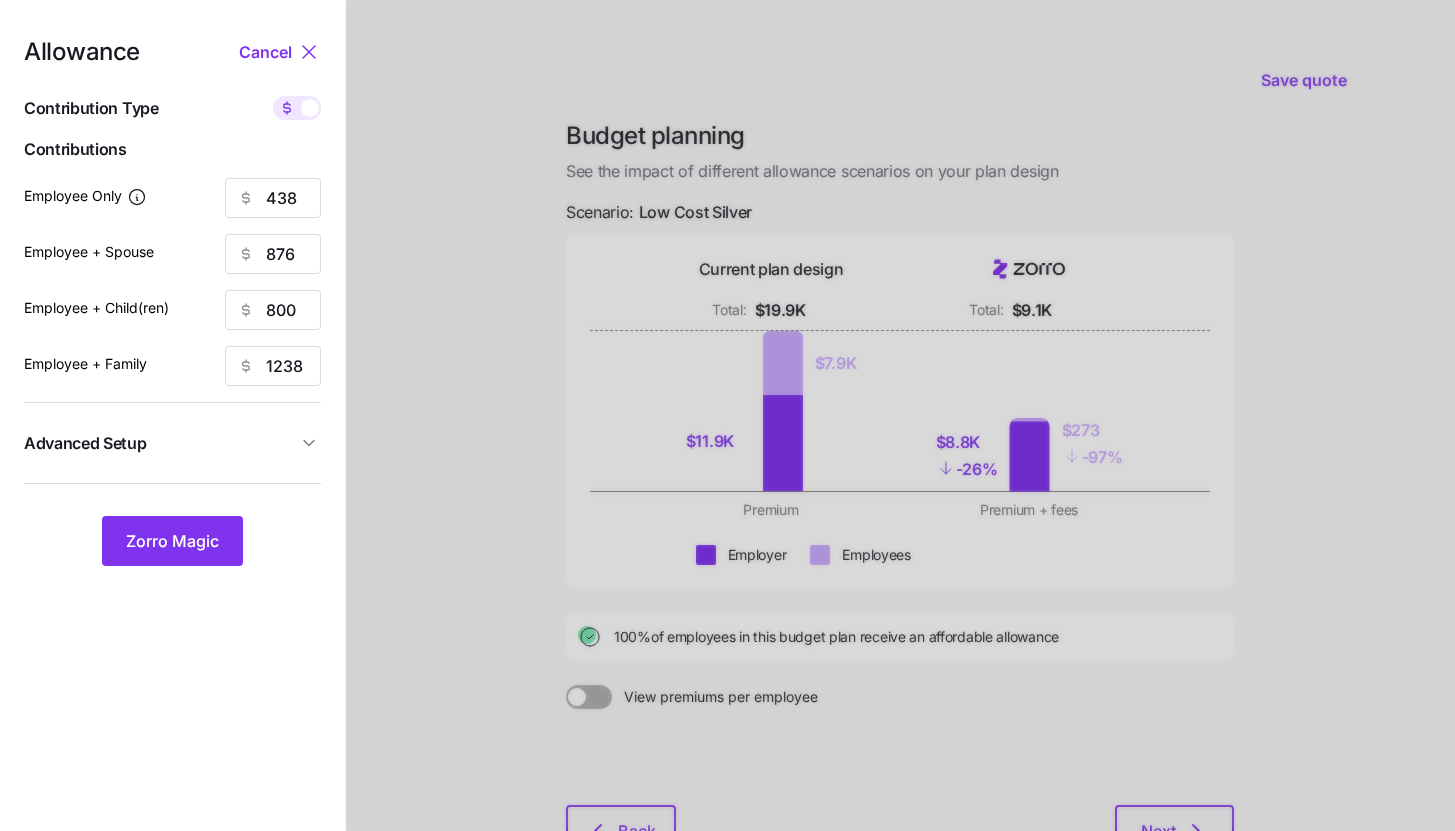 click 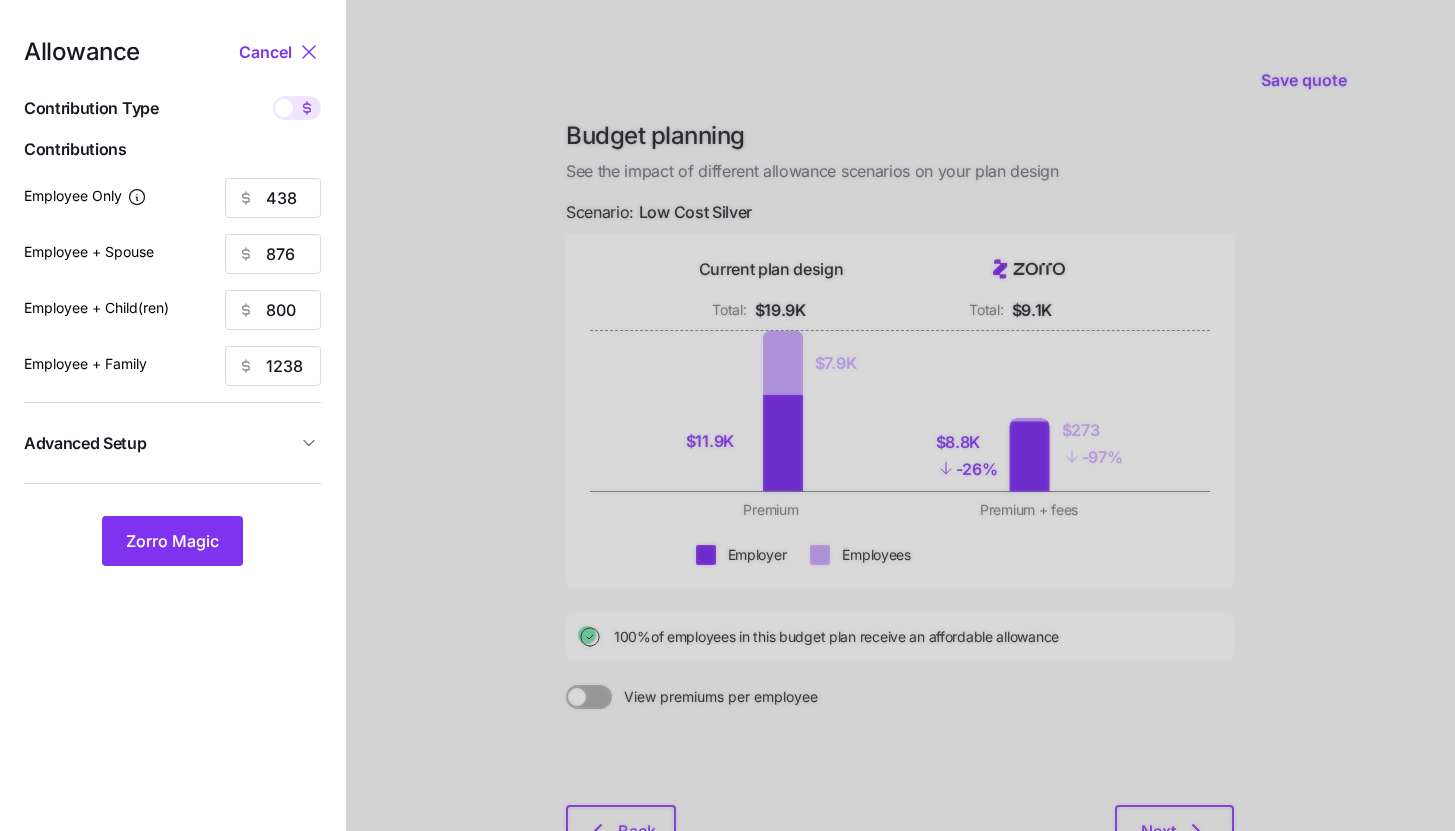 type on "100" 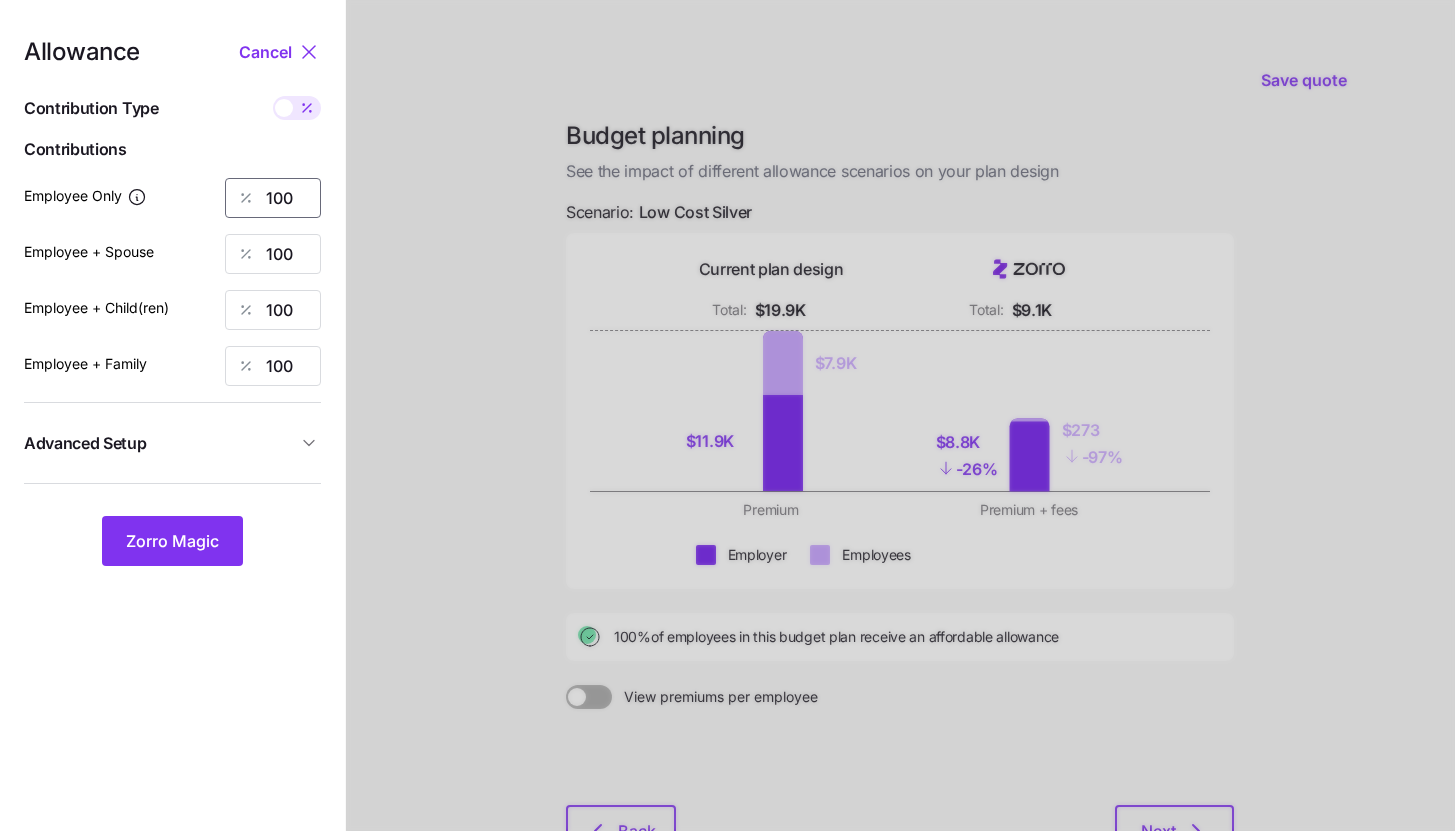 click on "100" at bounding box center [273, 198] 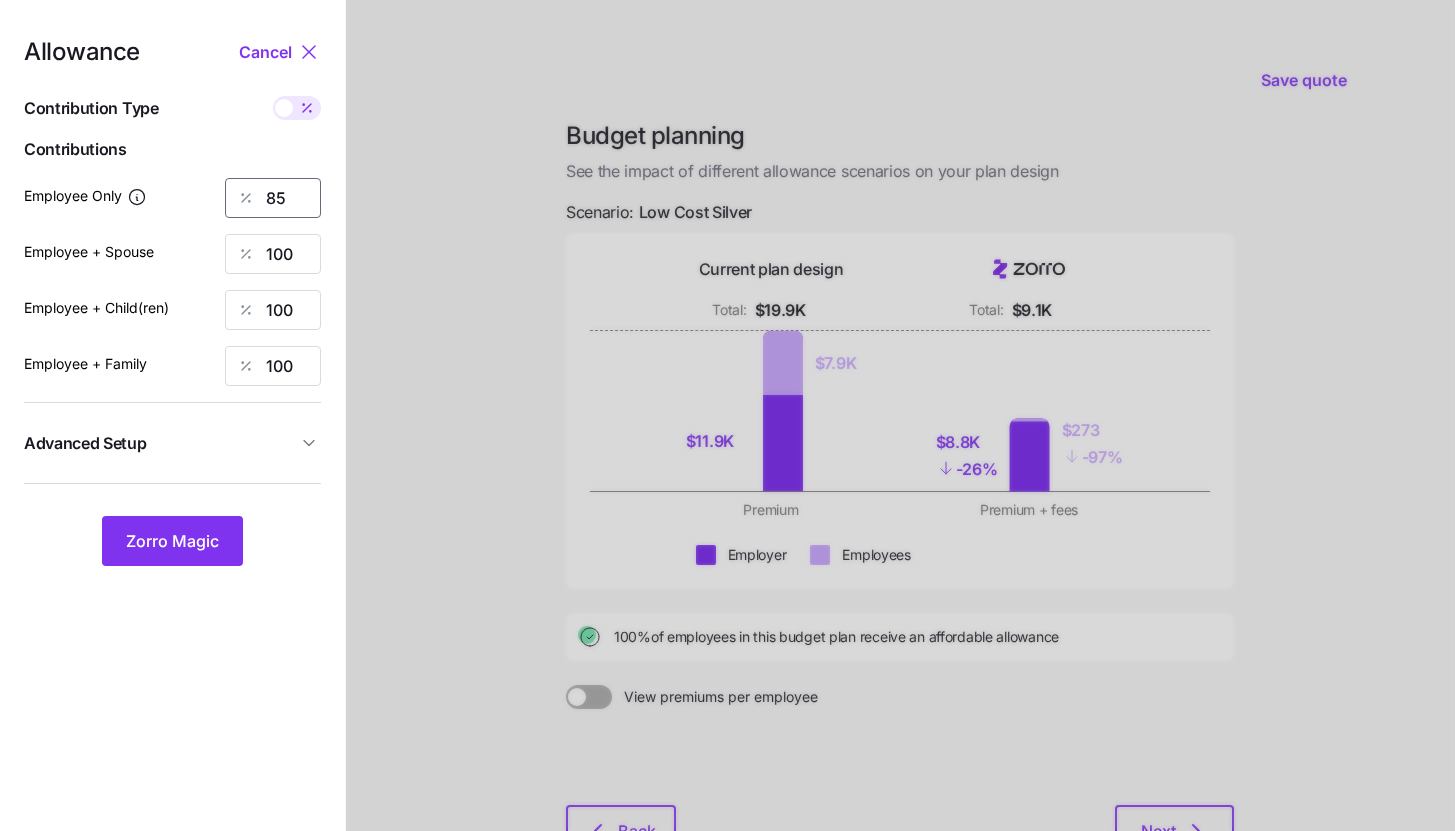 type on "85" 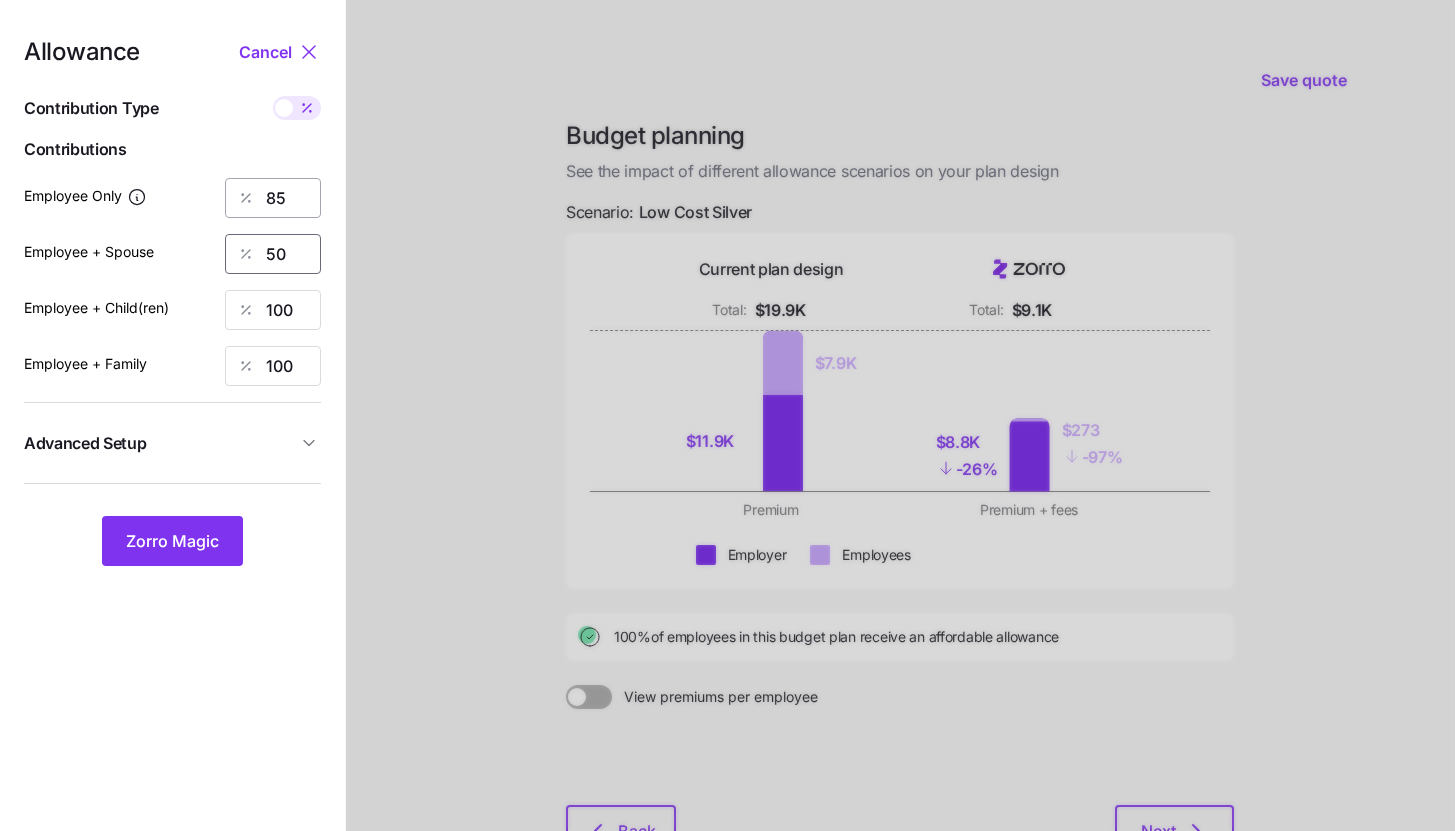 type on "50" 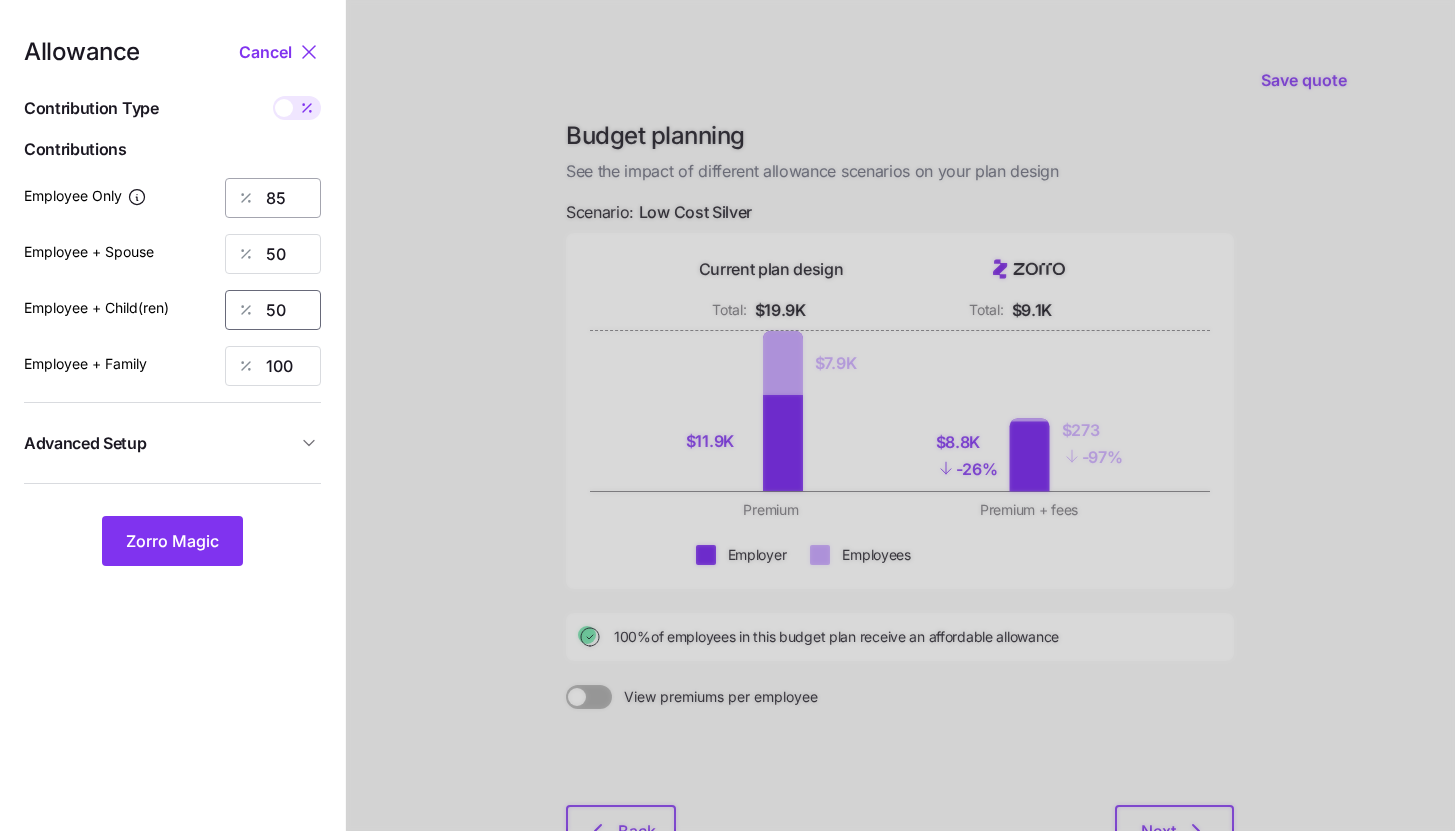 type on "50" 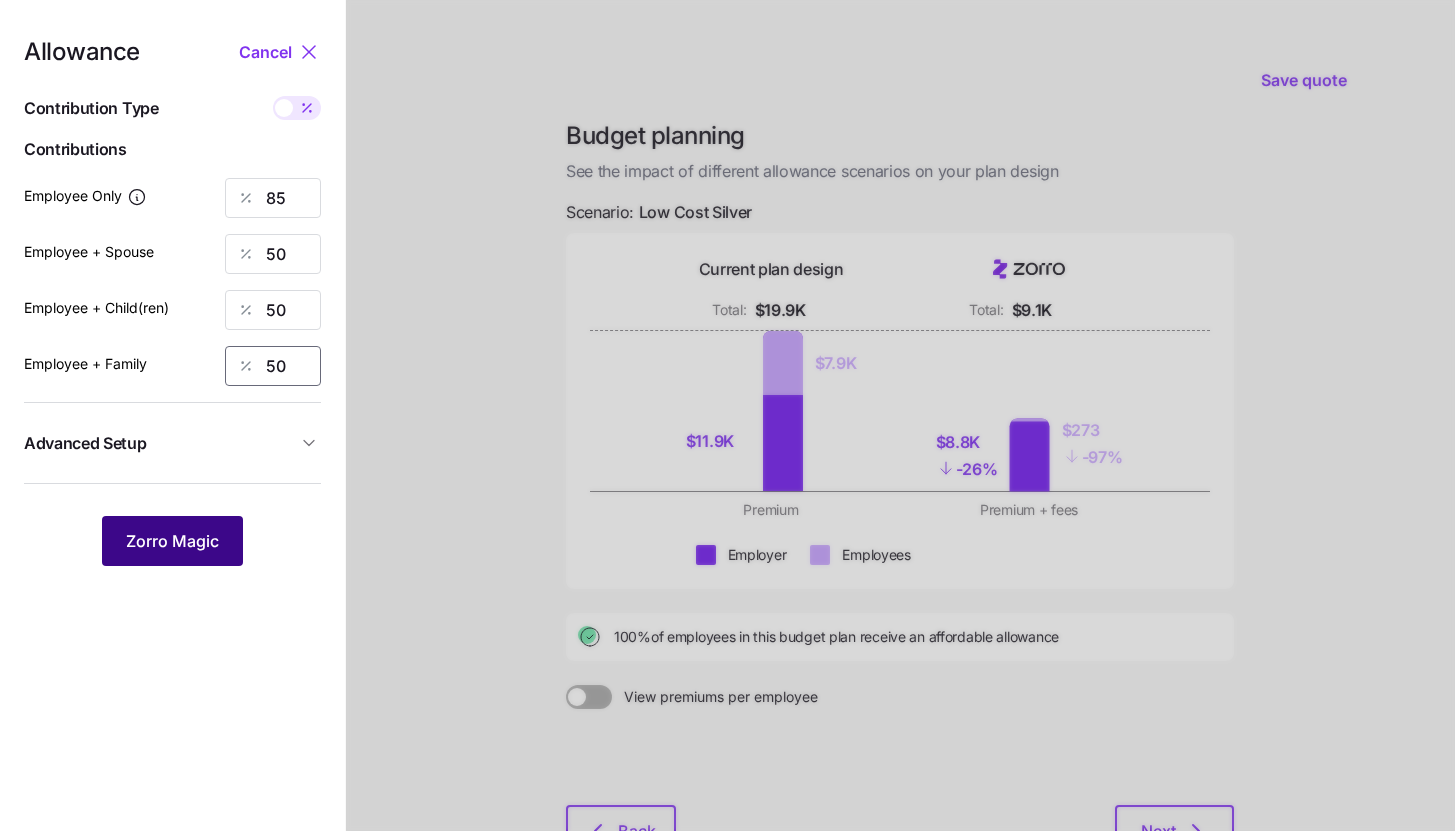 type on "50" 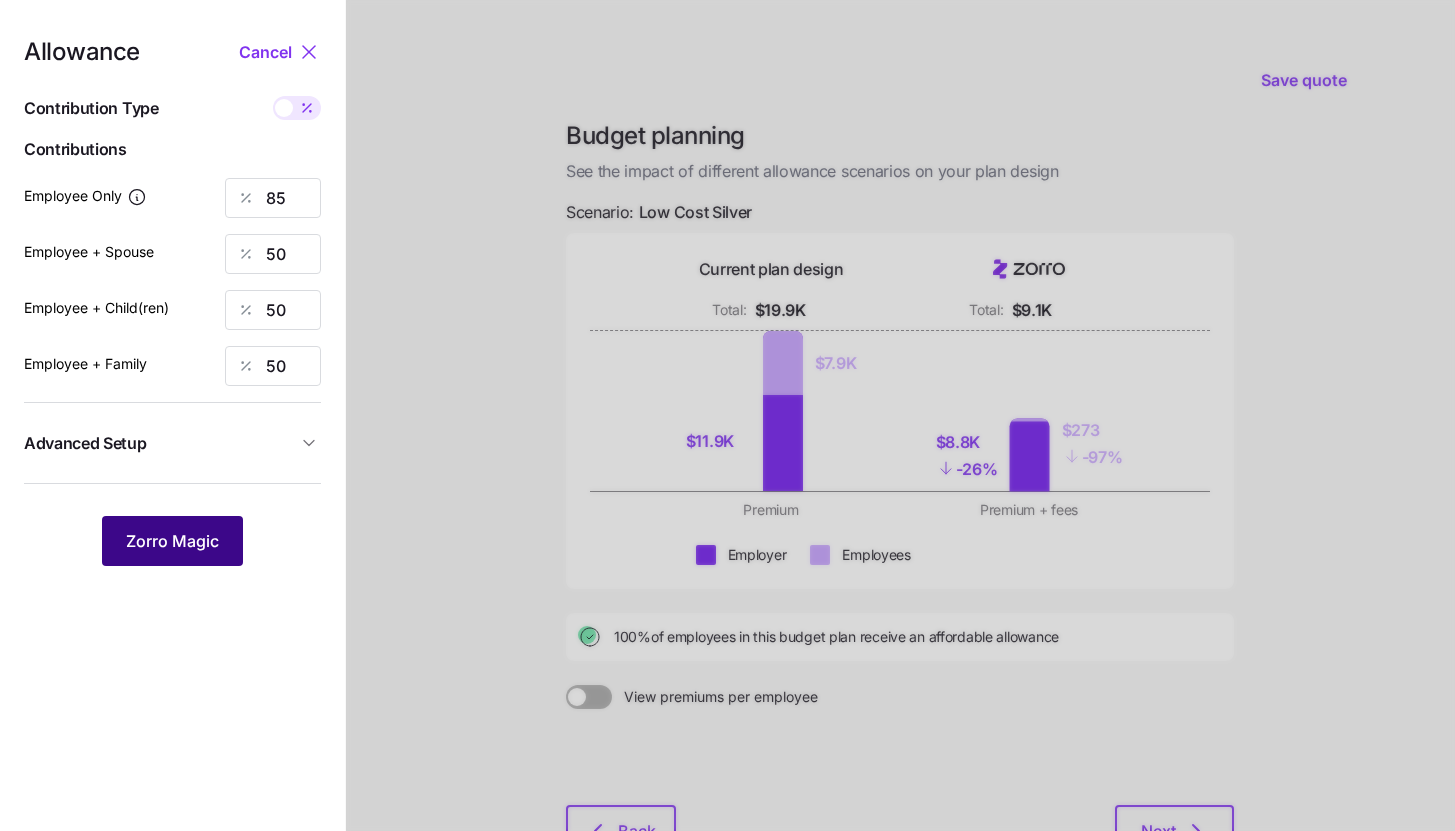 click on "Zorro Magic" at bounding box center [172, 541] 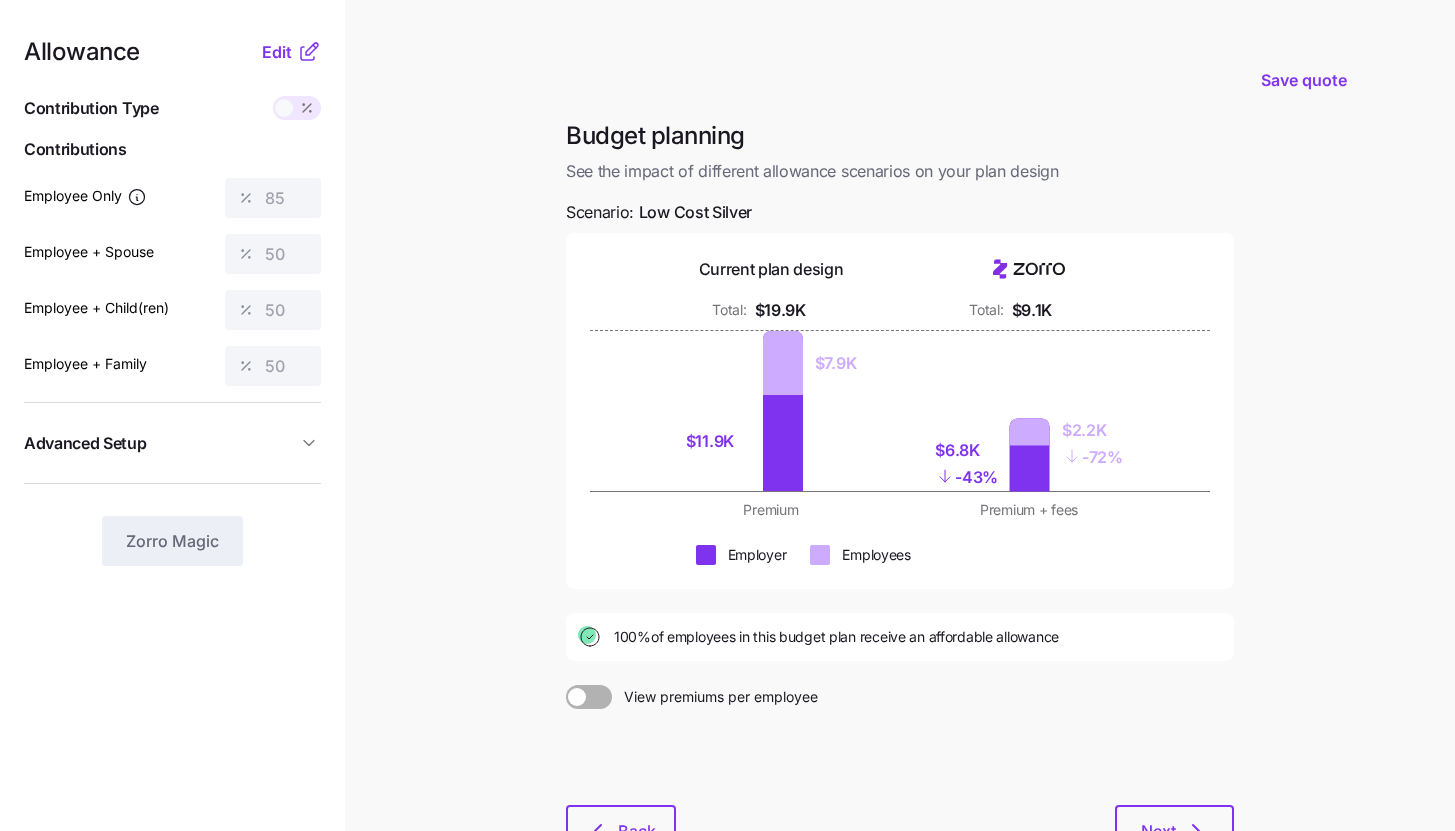click at bounding box center [284, 108] 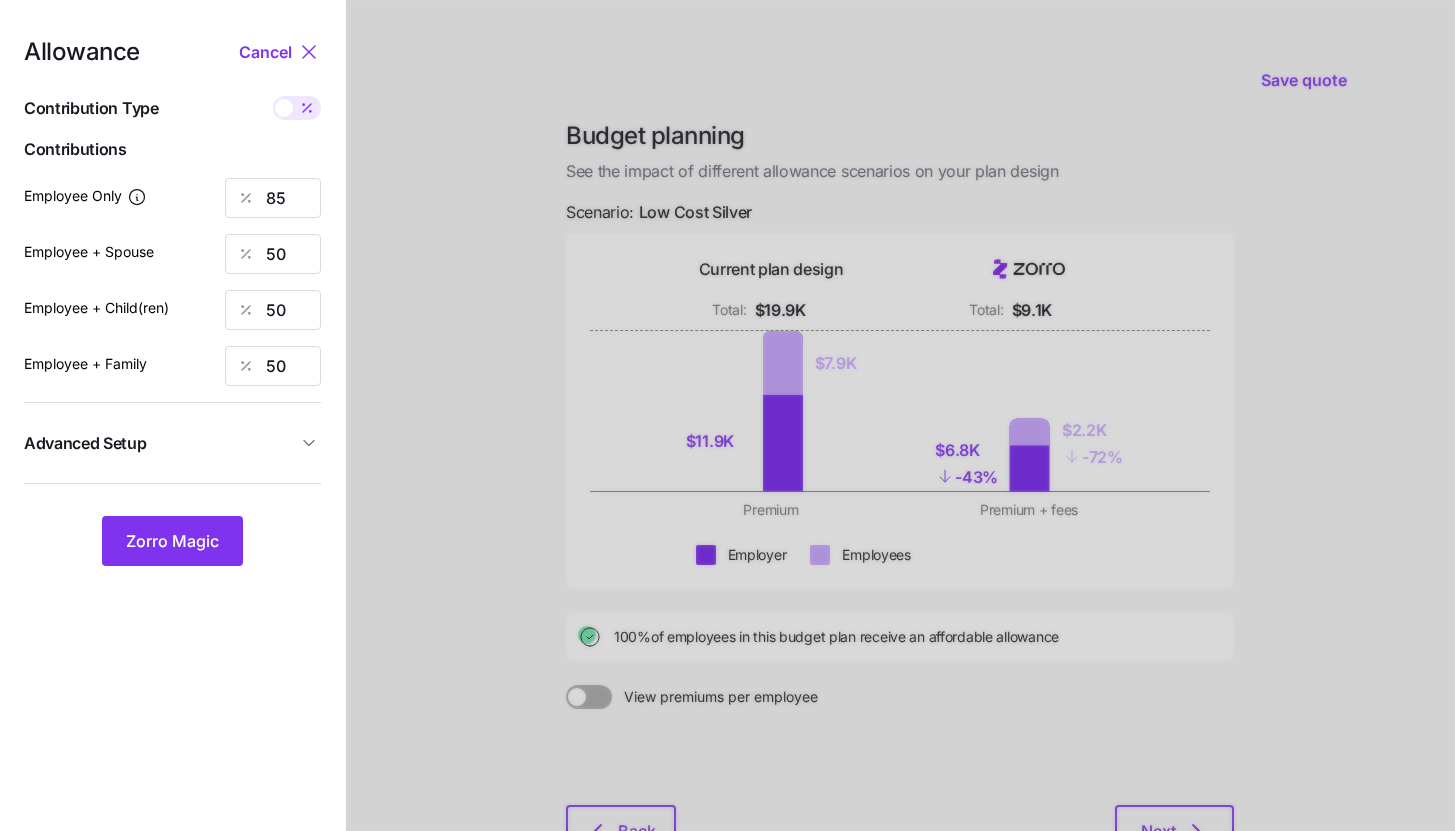 click at bounding box center [297, 108] 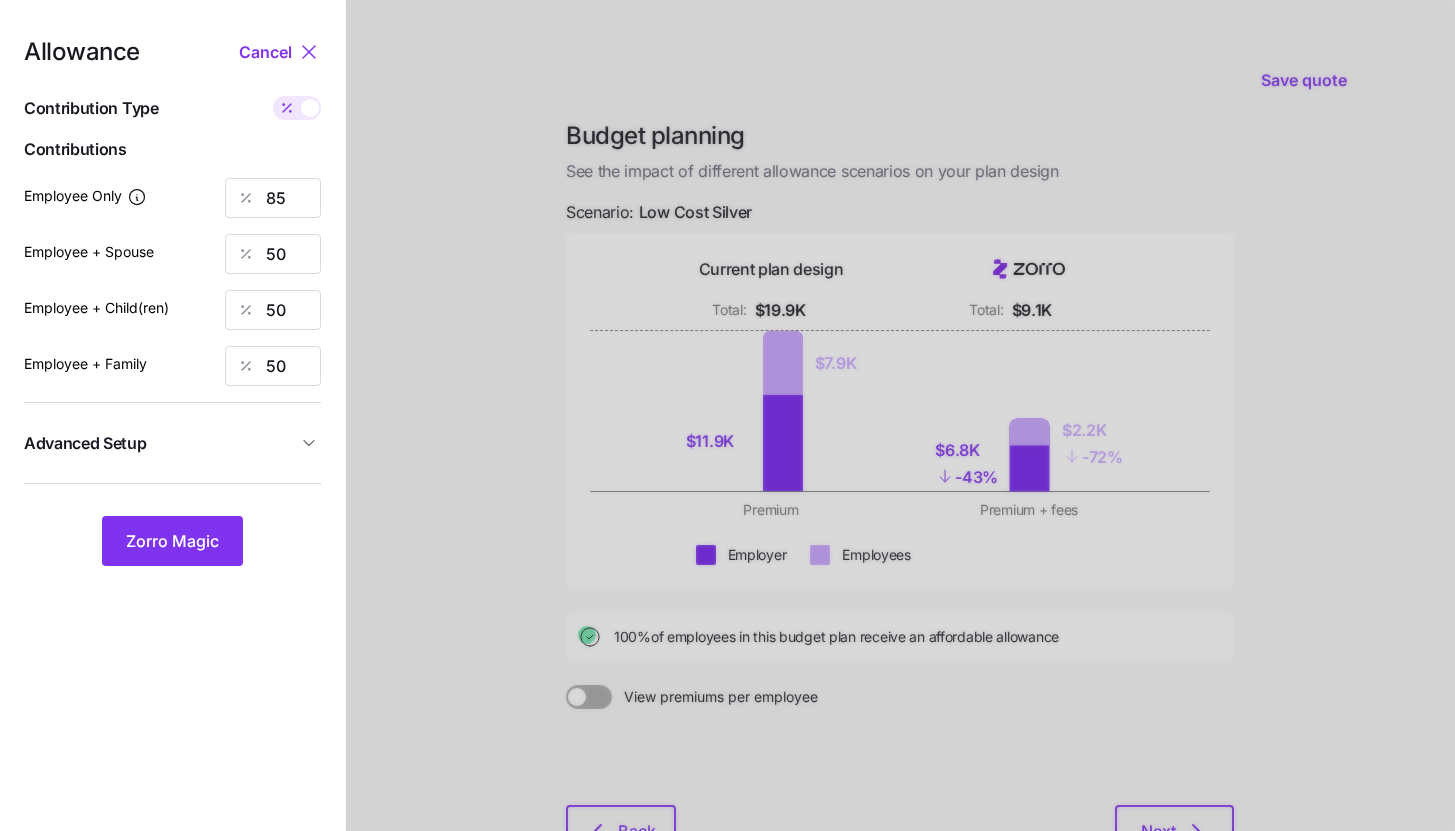 type on "372" 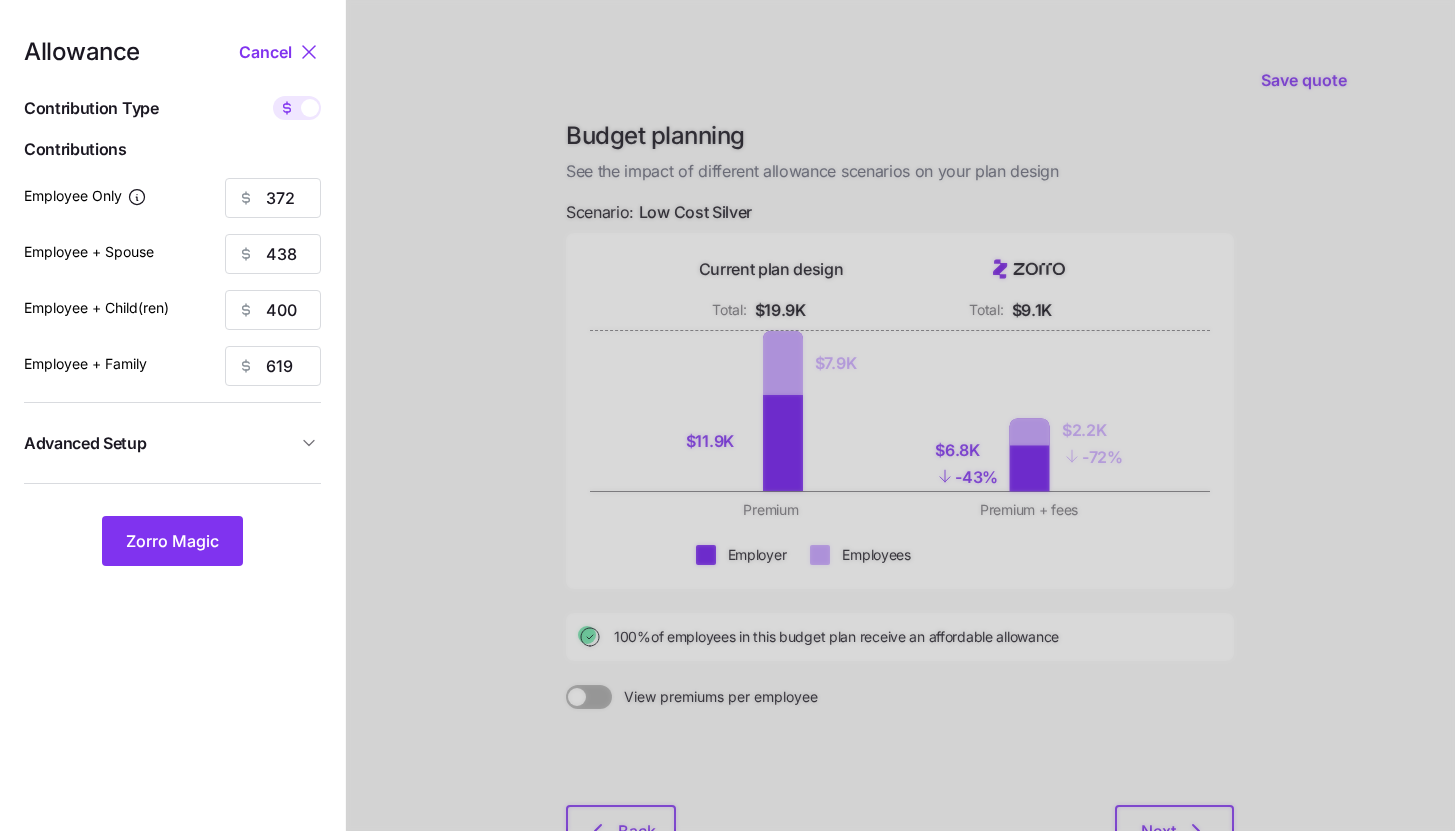 click 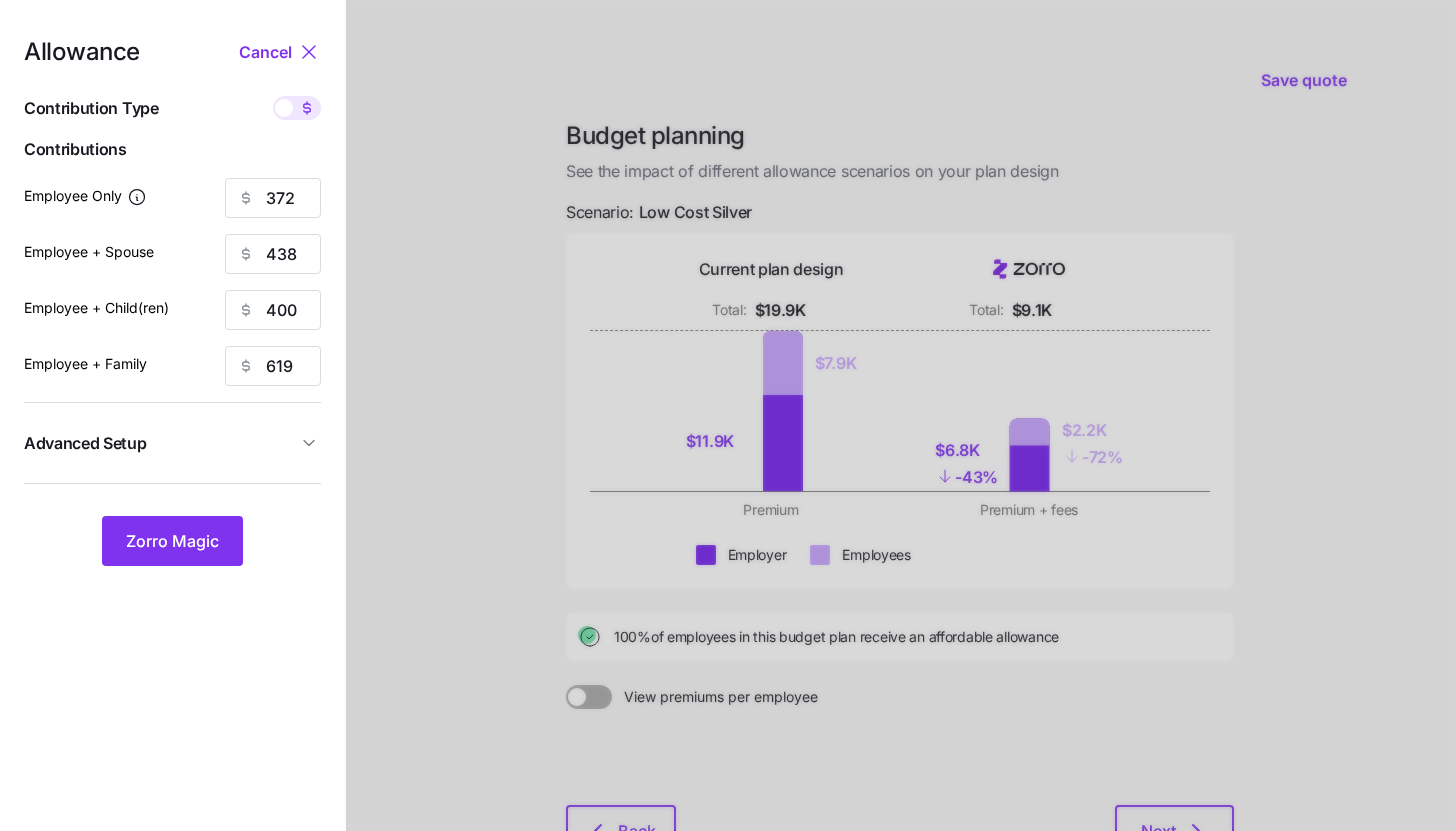 type on "85" 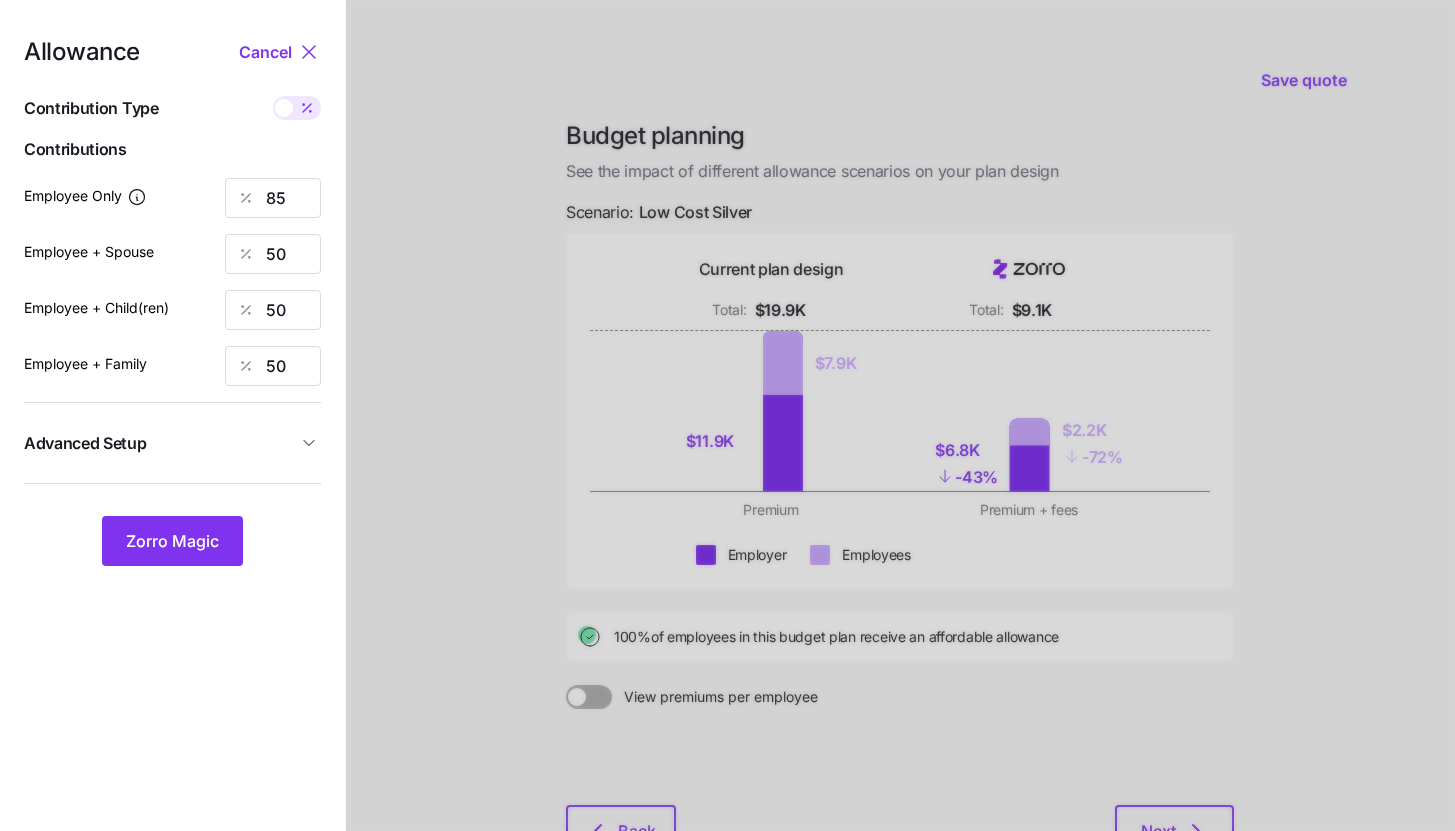 click at bounding box center (284, 108) 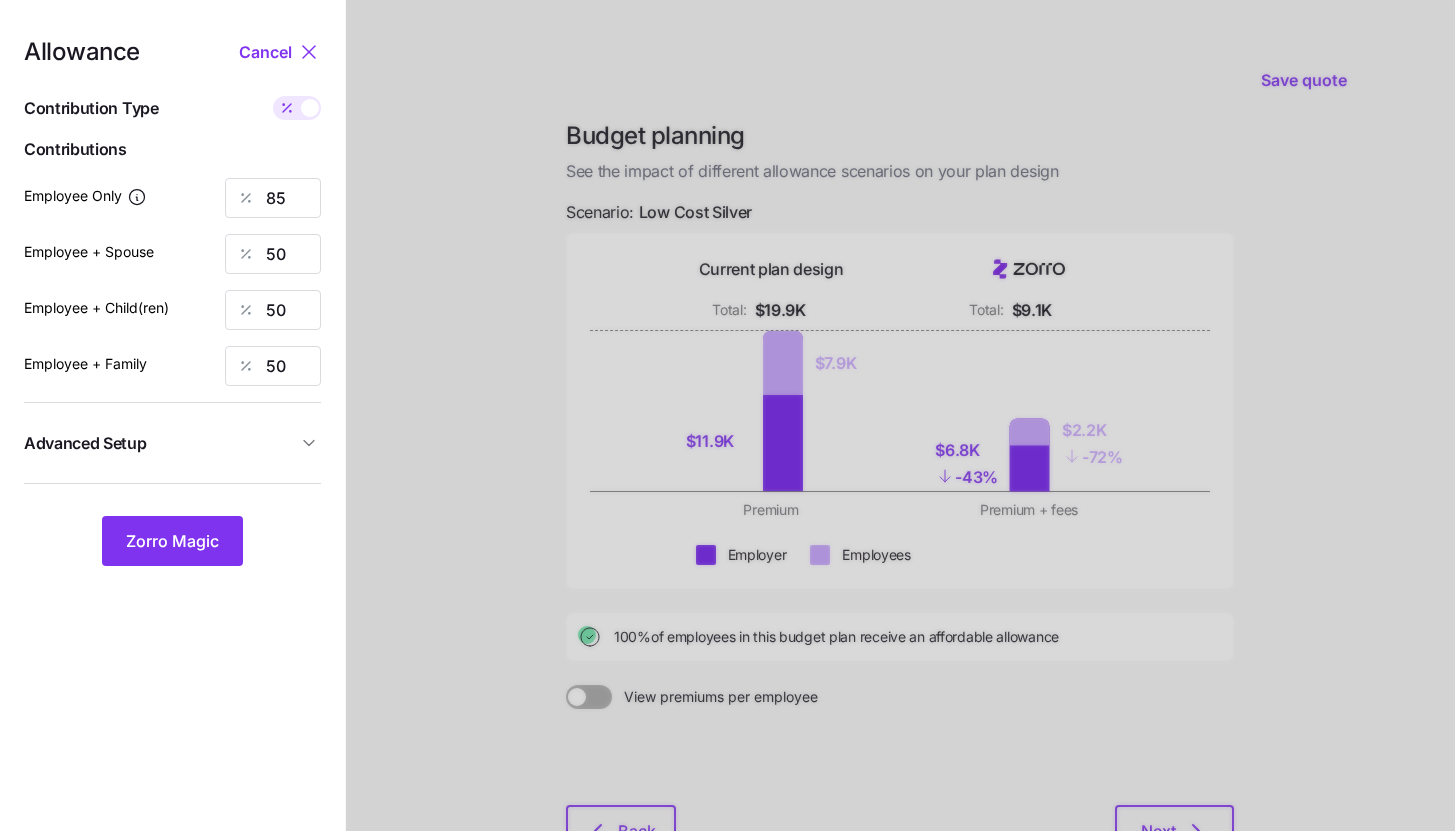 type on "372" 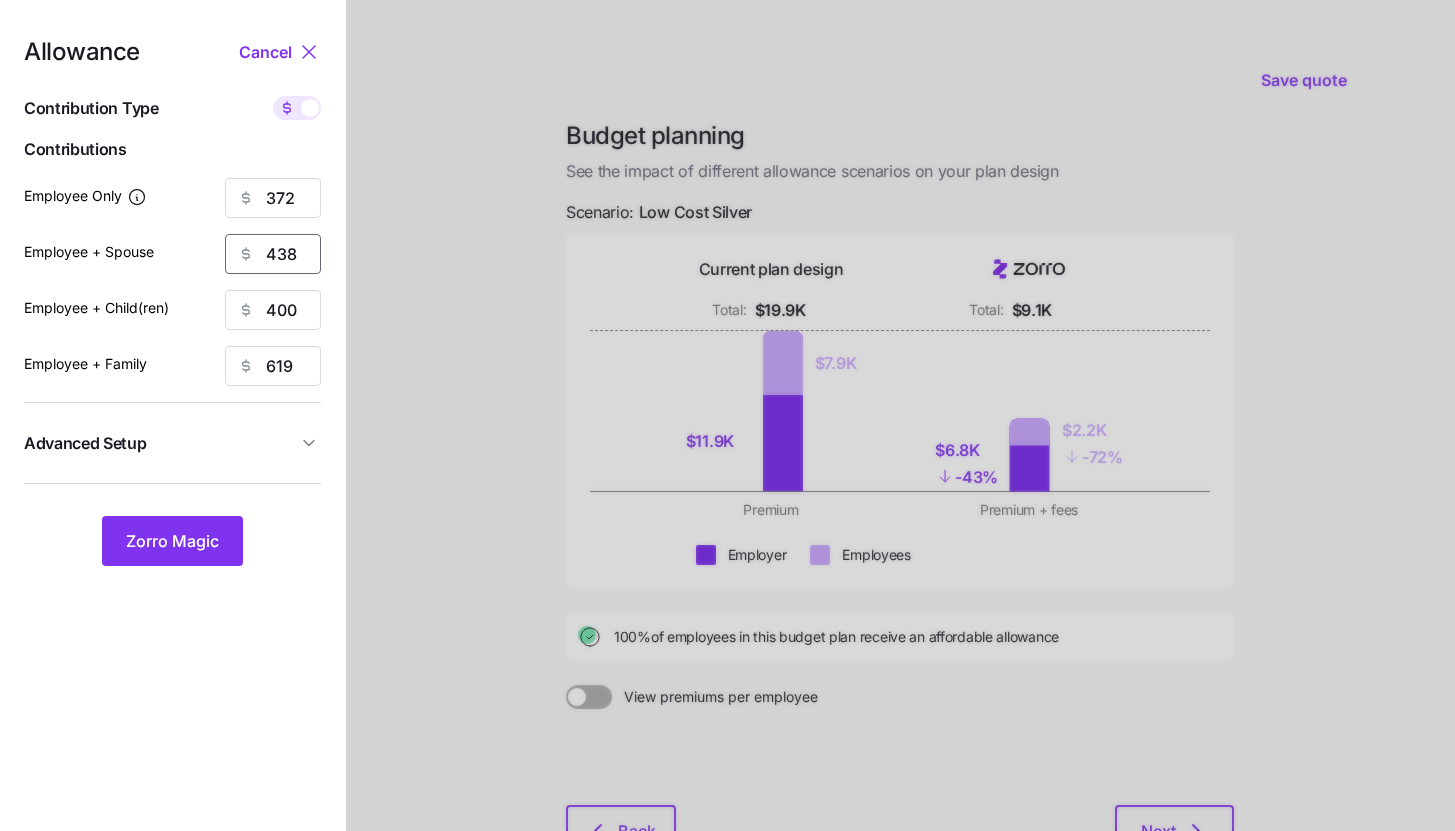 click on "438" at bounding box center [273, 254] 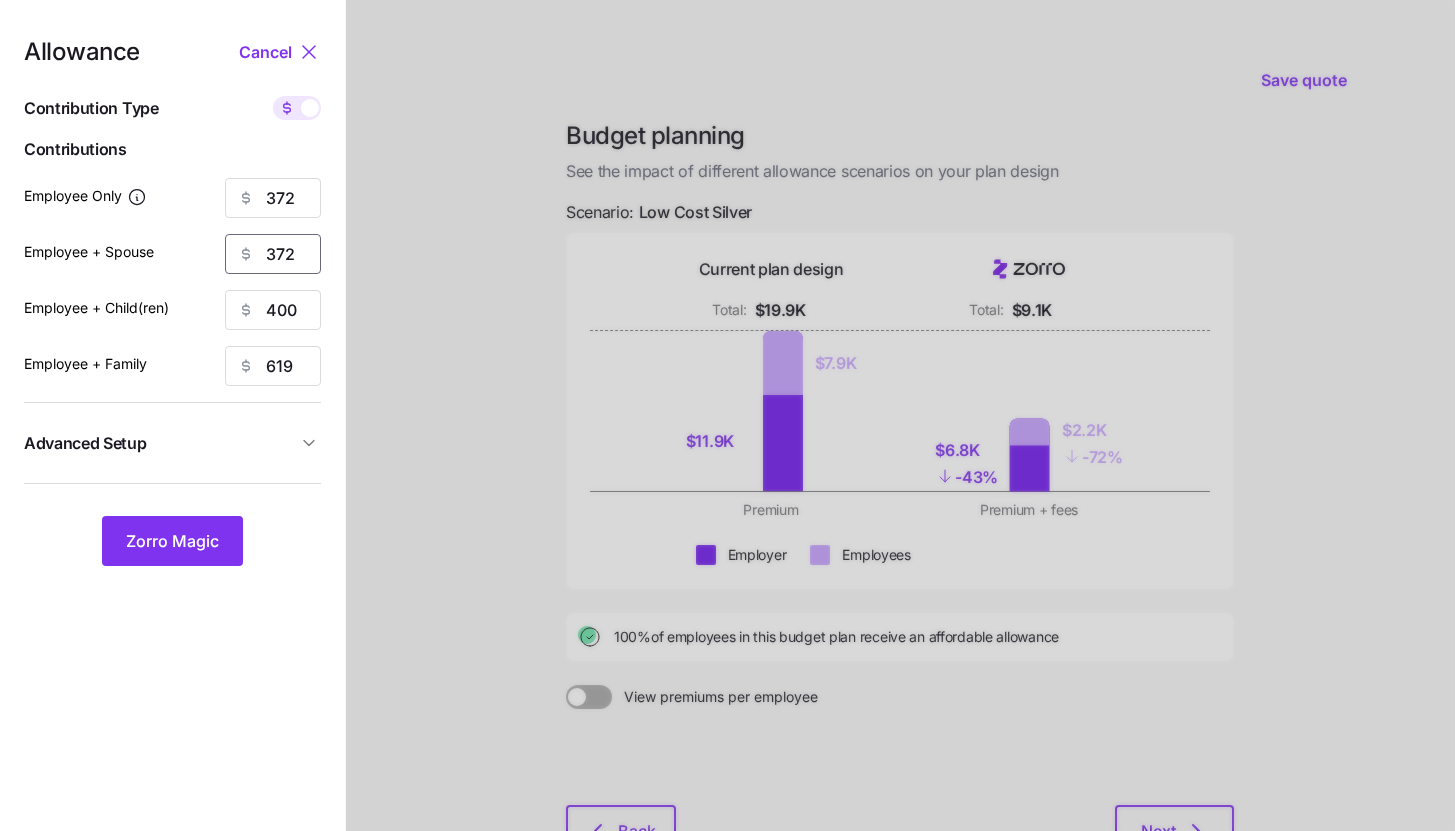 type on "372" 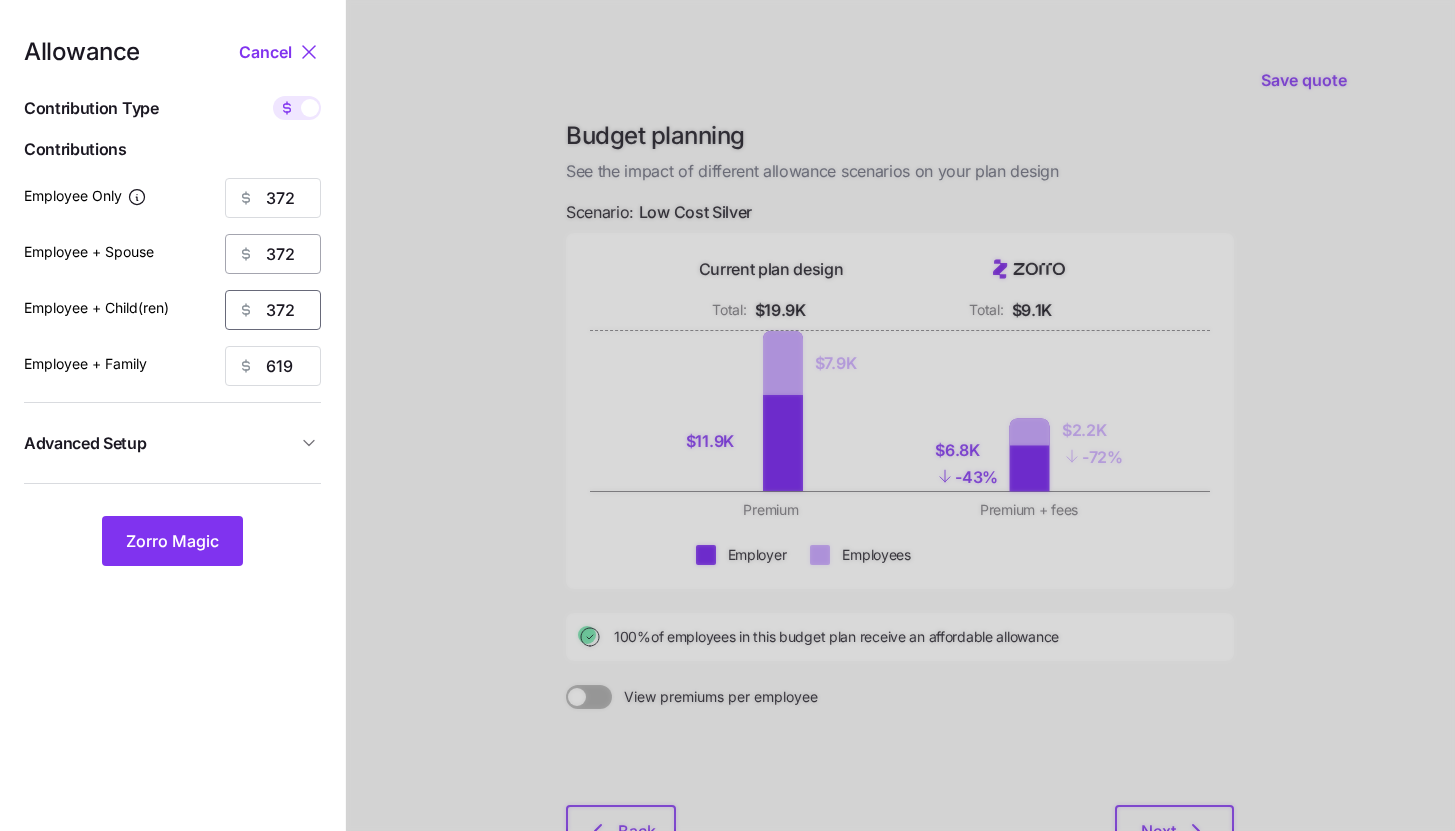 type on "372" 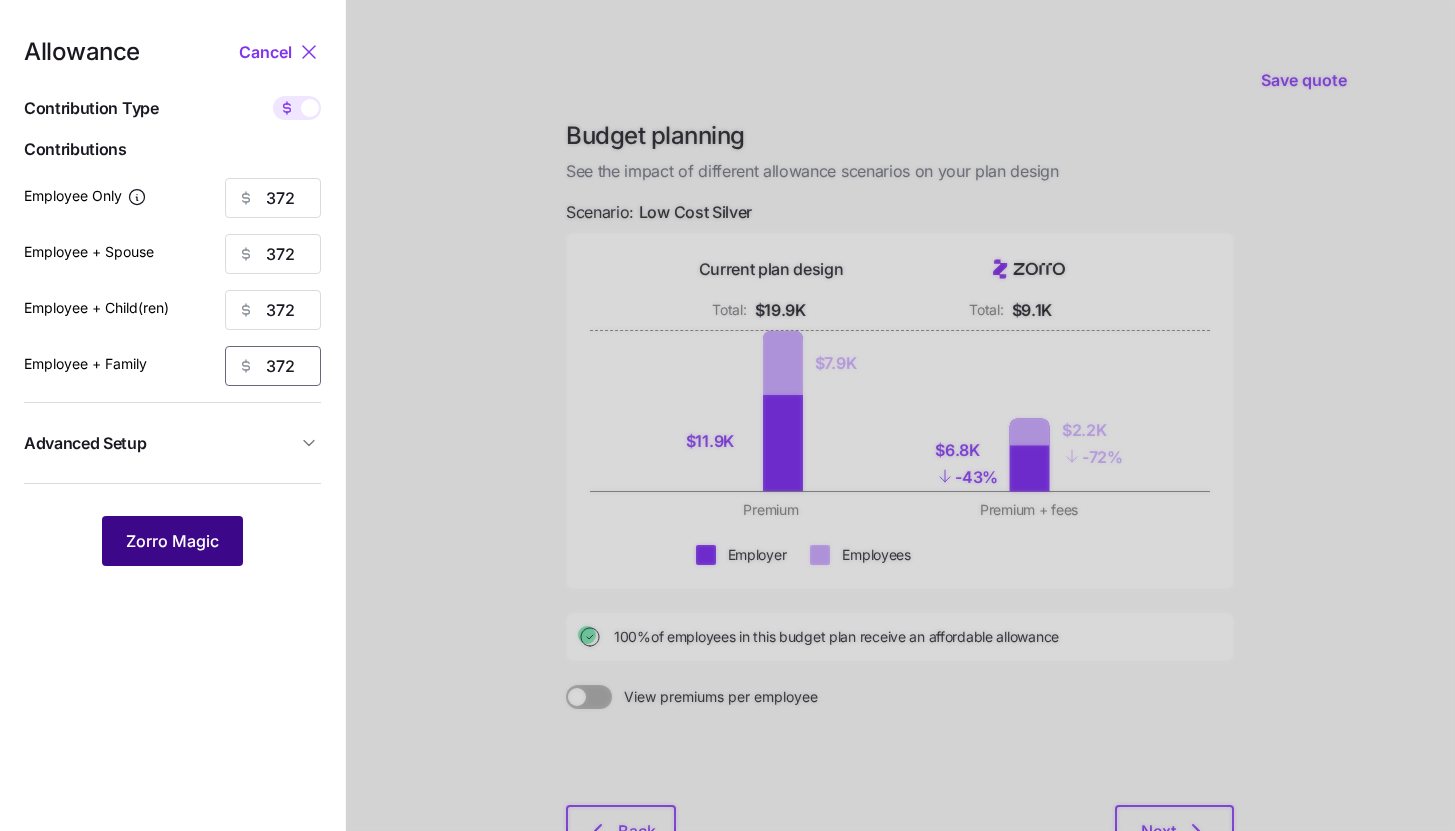type on "372" 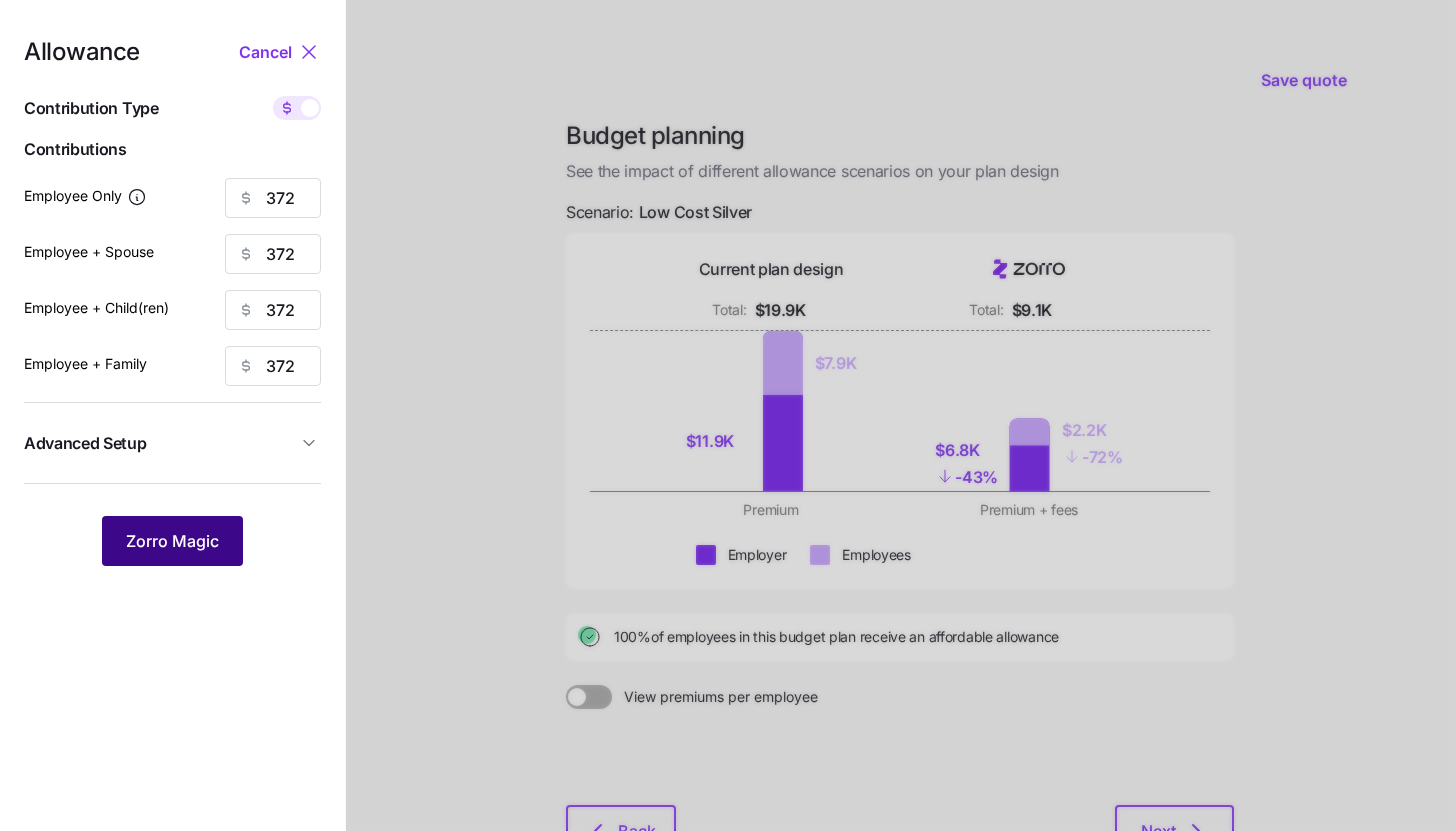 click on "Zorro Magic" at bounding box center (172, 541) 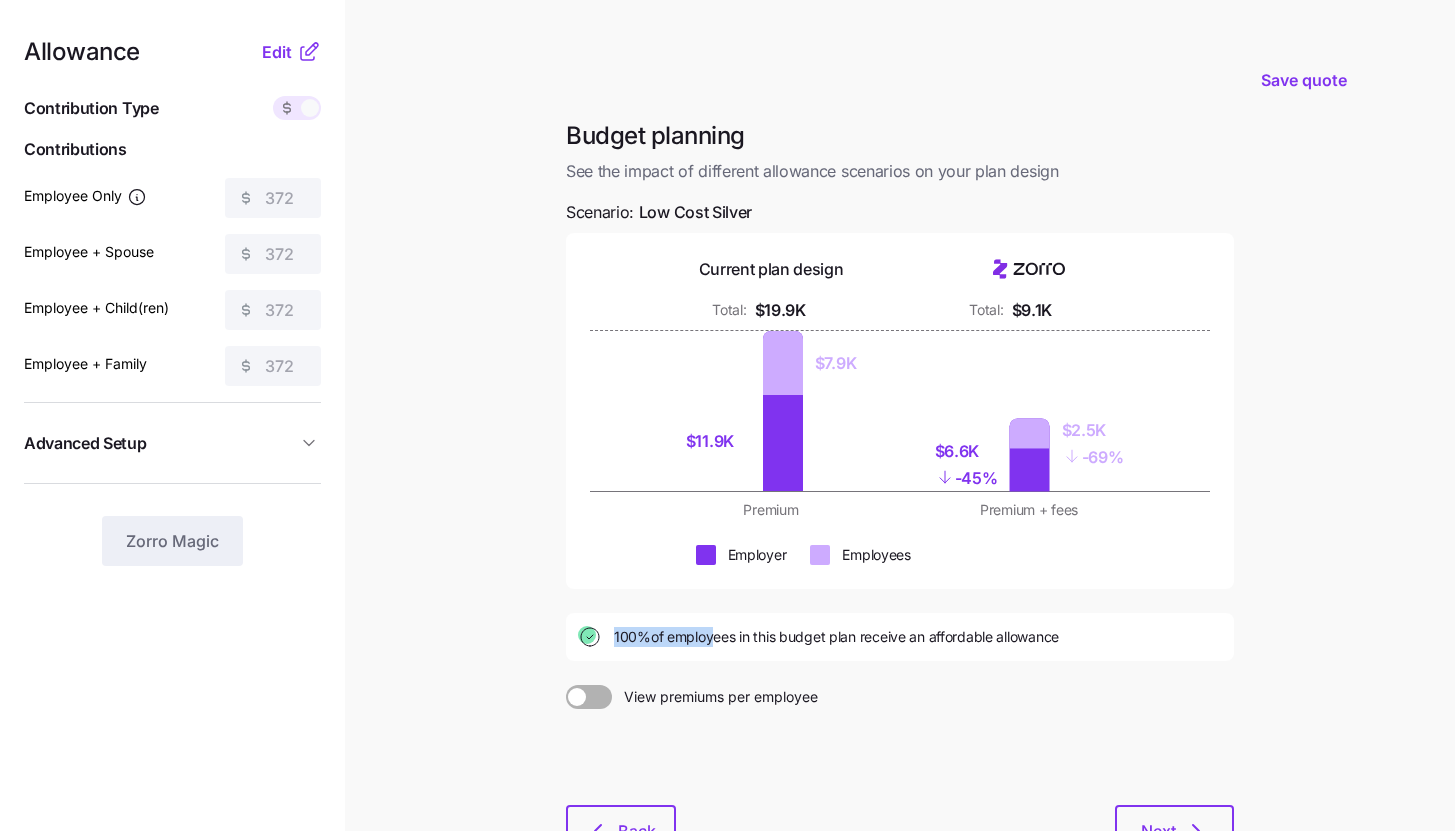 drag, startPoint x: 608, startPoint y: 638, endPoint x: 708, endPoint y: 639, distance: 100.005 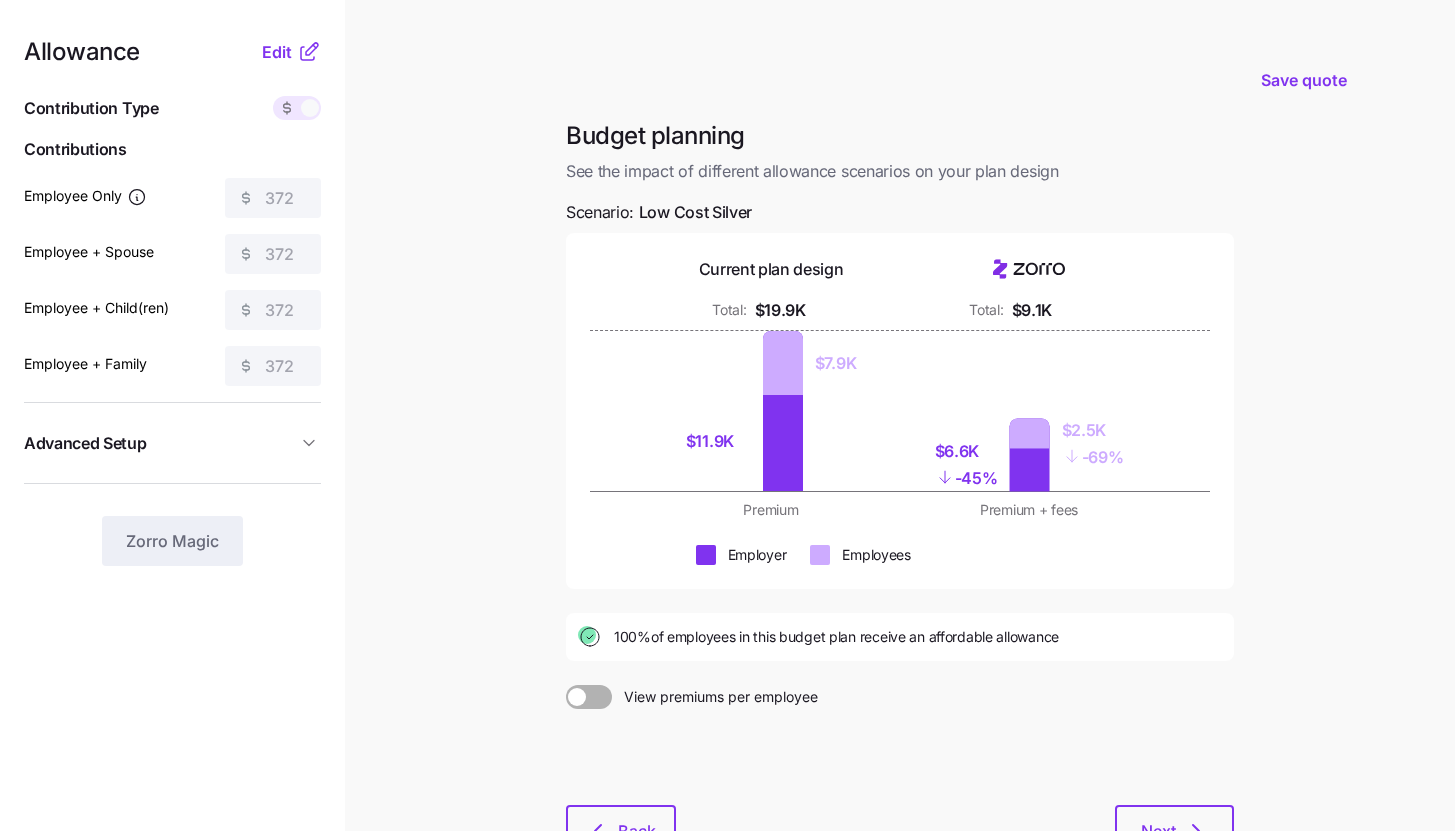 click on "Save quote Budget planning See the impact of different allowance scenarios on your plan design Scenario:   Low Cost Silver Current plan design Total: $19.9K Total: $9.1K $11.9K $7.9K $6.6K - 45% $2.5K - 69% Premium Premium + fees   Employer   Employees 100%  of employees in this budget plan receive an affordable allowance View premiums per employee Back Next" at bounding box center [727, 491] 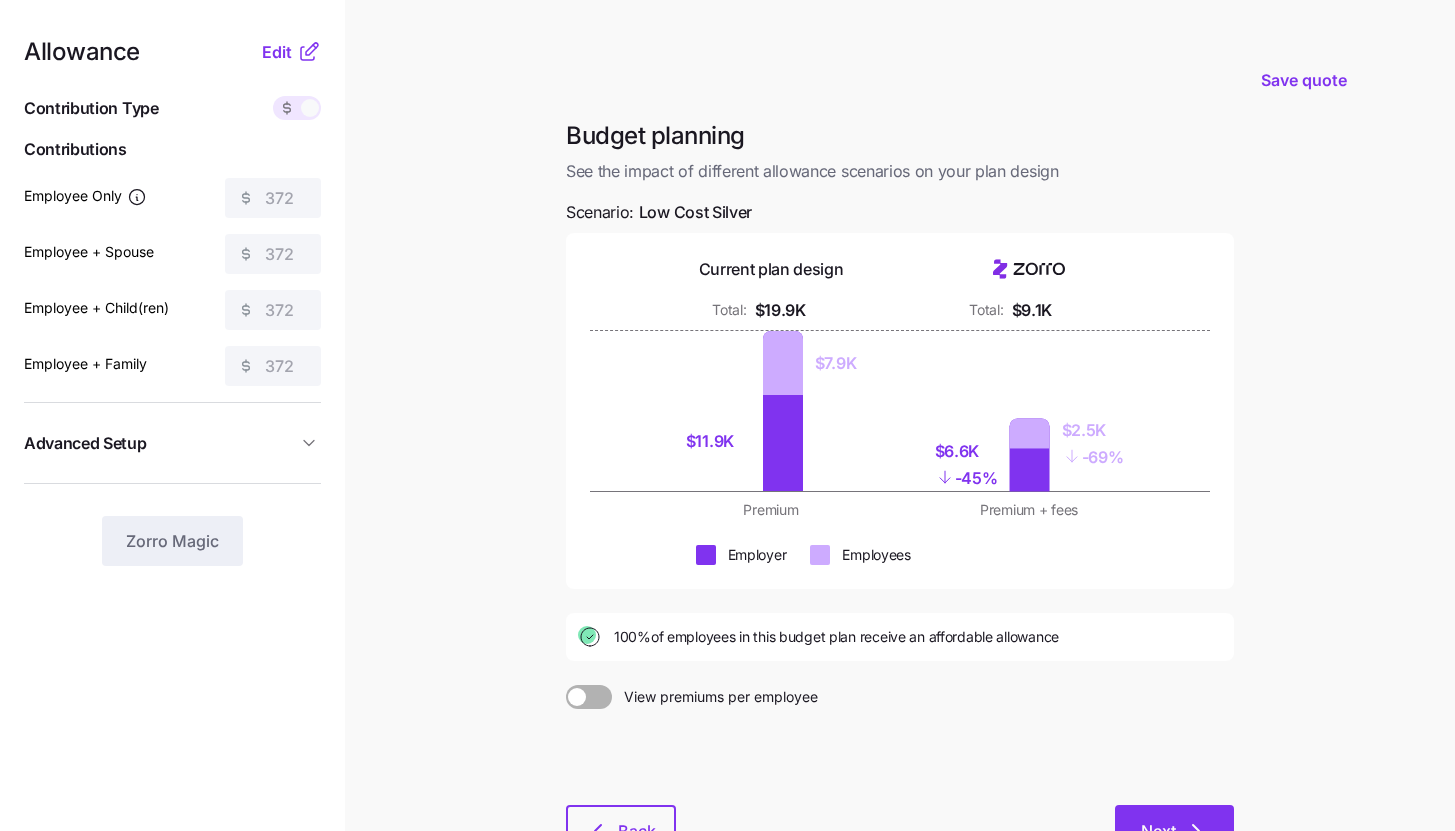 click on "Next" at bounding box center [1174, 830] 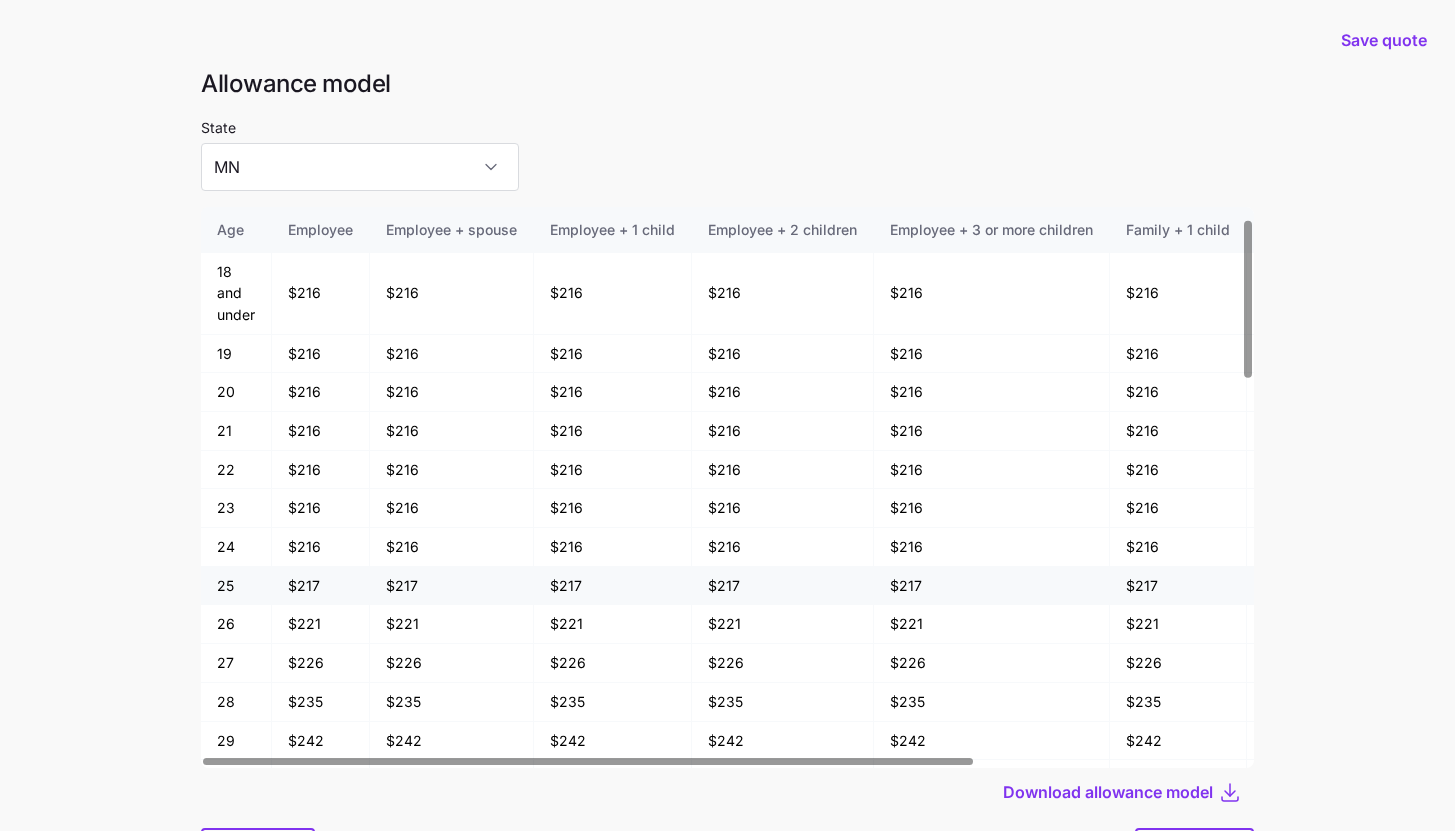 scroll, scrollTop: 653, scrollLeft: 0, axis: vertical 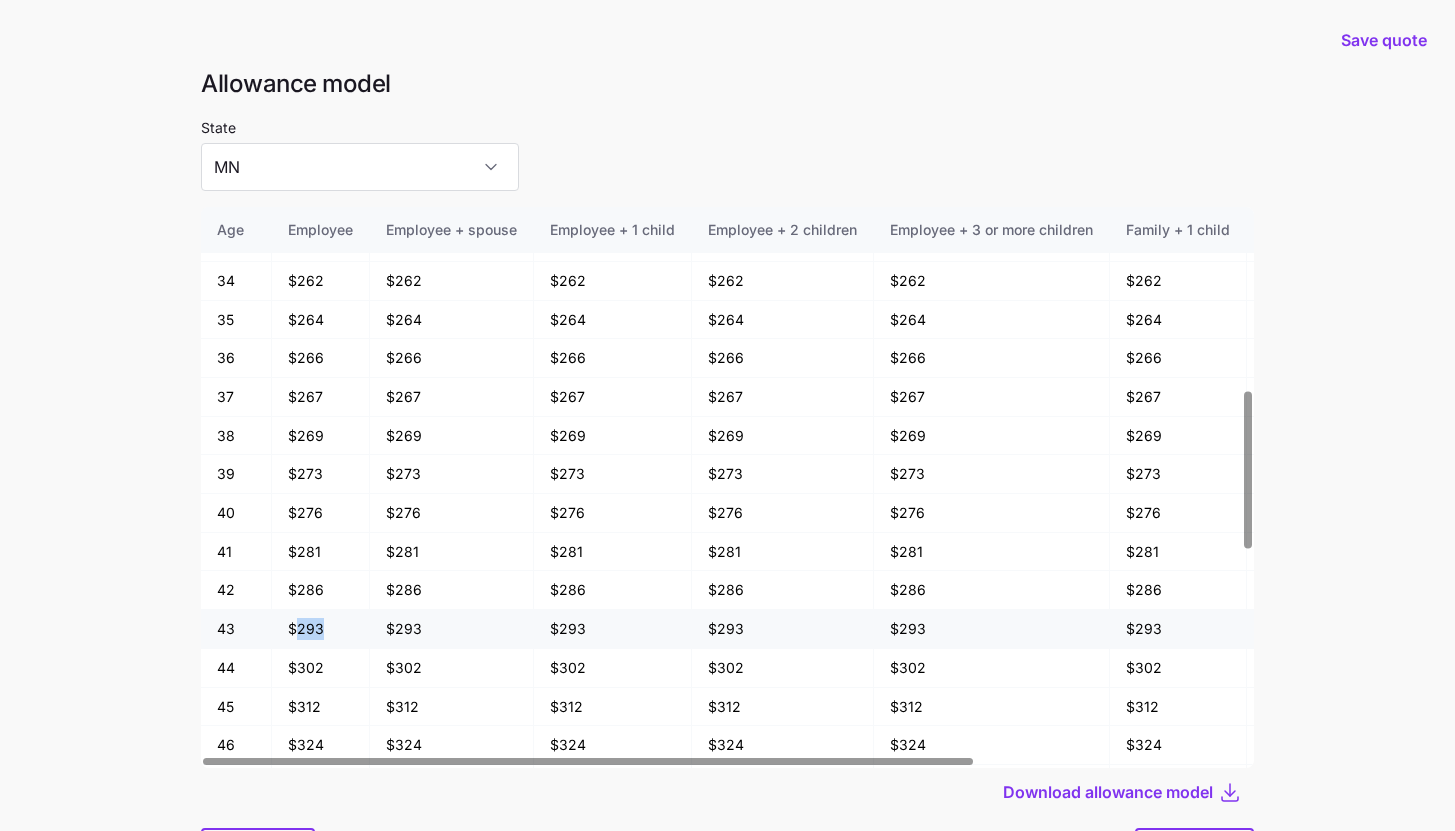 drag, startPoint x: 317, startPoint y: 626, endPoint x: 332, endPoint y: 626, distance: 15 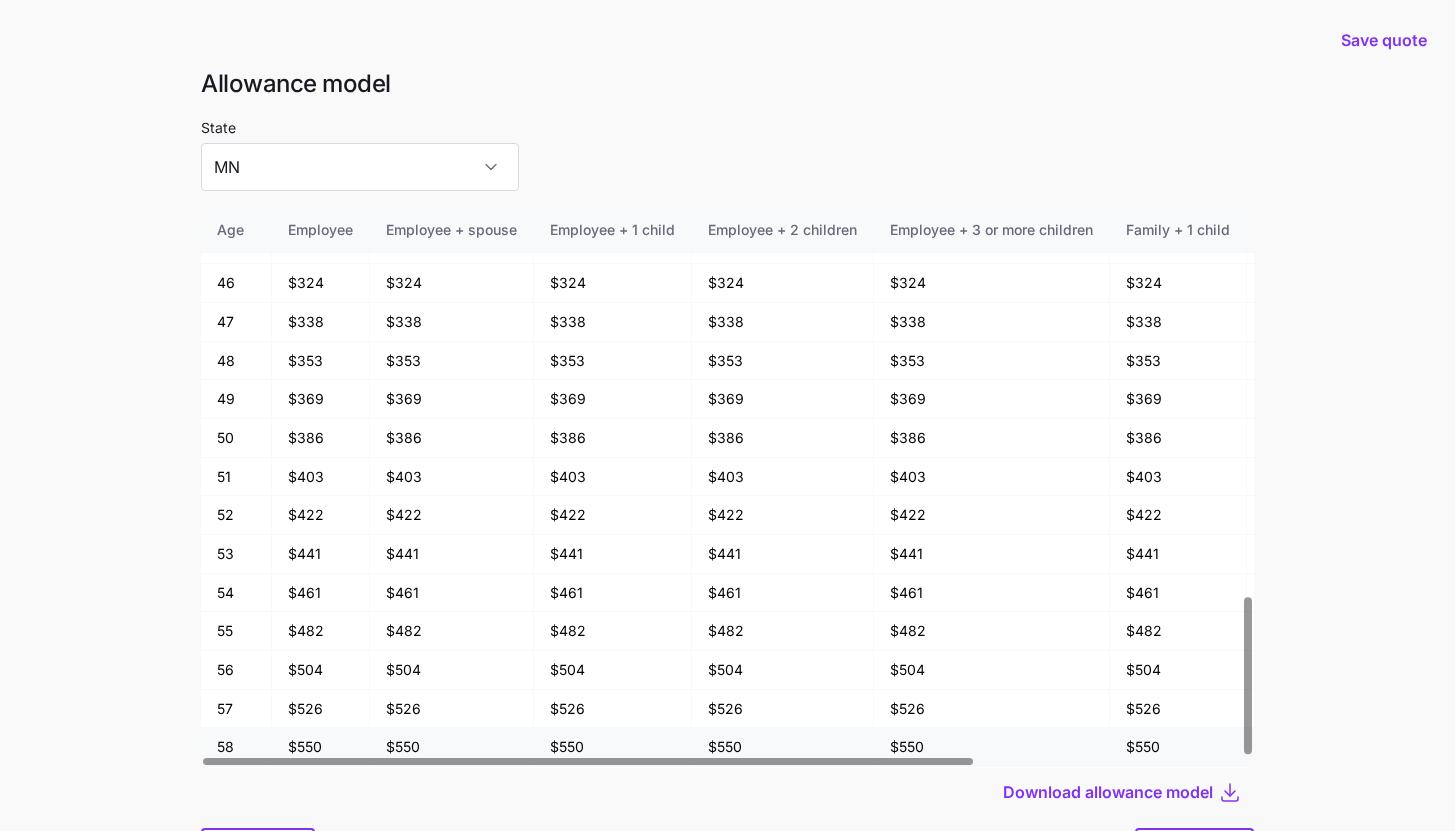 scroll, scrollTop: 1389, scrollLeft: 0, axis: vertical 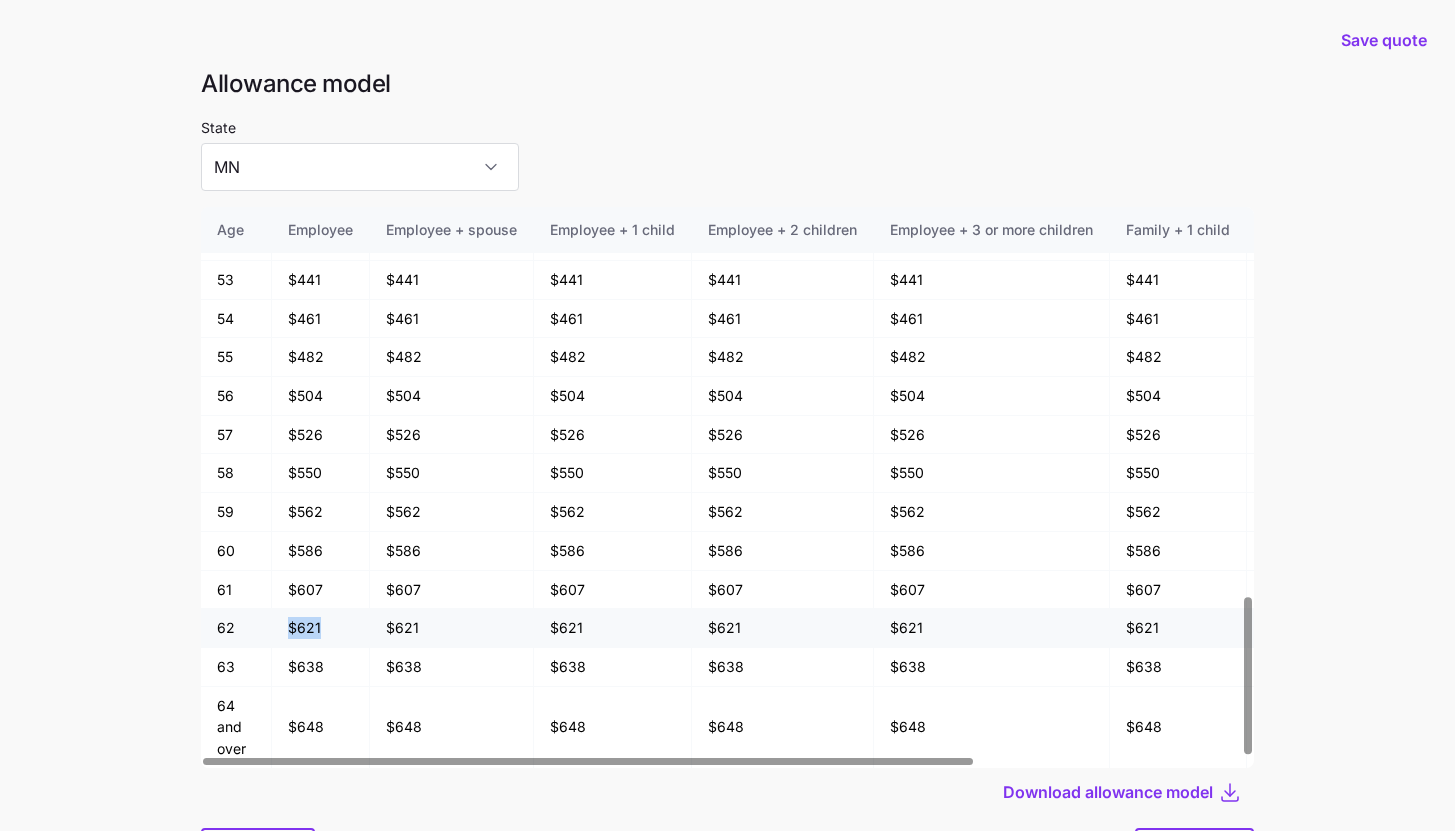 drag, startPoint x: 290, startPoint y: 631, endPoint x: 319, endPoint y: 631, distance: 29 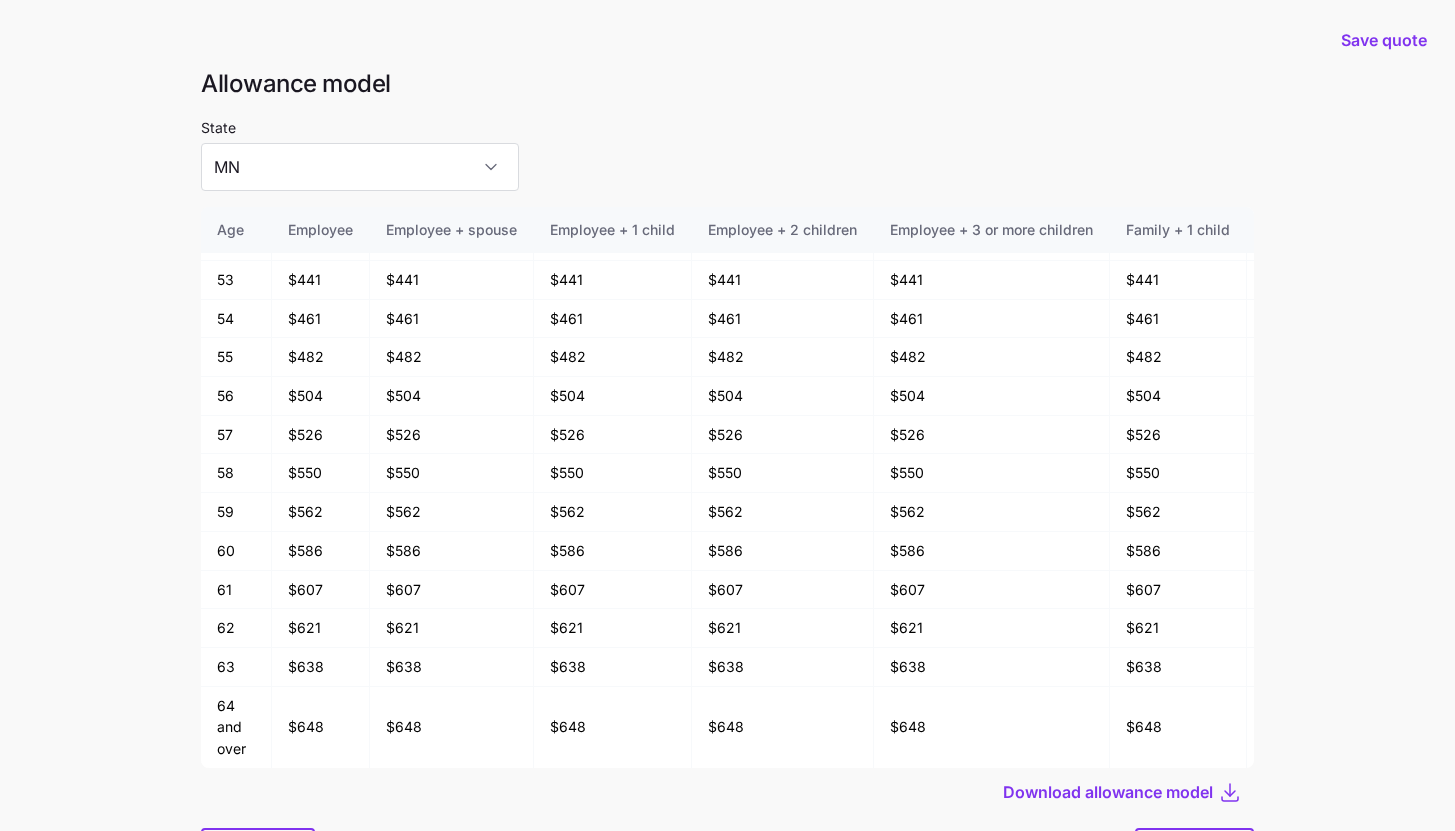 click on "Save quote Allowance model State MN Age Employee Employee + spouse Employee + 1 child Employee + 2 children Employee + 3 or more children Family + 1 child Family + 2 children Family + 3 or more children 18 and under $216 $216 $216 $216 $216 $216 $216 $216 19 $216 $216 $216 $216 $216 $216 $216 $216 20 $216 $216 $216 $216 $216 $216 $216 $216 21 $216 $216 $216 $216 $216 $216 $216 $216 22 $216 $216 $216 $216 $216 $216 $216 $216 23 $216 $216 $216 $216 $216 $216 $216 $216 24 $216 $216 $216 $216 $216 $216 $216 $216 25 $217 $217 $217 $217 $217 $217 $217 $217 26 $221 $221 $221 $221 $221 $221 $221 $221 27 $226 $226 $226 $226 $226 $226 $226 $226 28 $235 $235 $235 $235 $235 $235 $235 $235 29 $242 $242 $242 $242 $242 $242 $242 $242 30 $245 $245 $245 $245 $245 $245 $245 $245 31 $250 $250 $250 $250 $250 $250 $250 $250 32 $256 $256 $256 $256 $256 $256 $256 $256 33 $259 $259 $259 $259 $259 $259 $259 $259 34 $262 $262 $262 $262 $262 $262 $262 $262 35 $264 $264 $264 $264 $264 $264 $264 $264 36 $266 $266 $266 $266 $266 $266 $266" at bounding box center (727, 469) 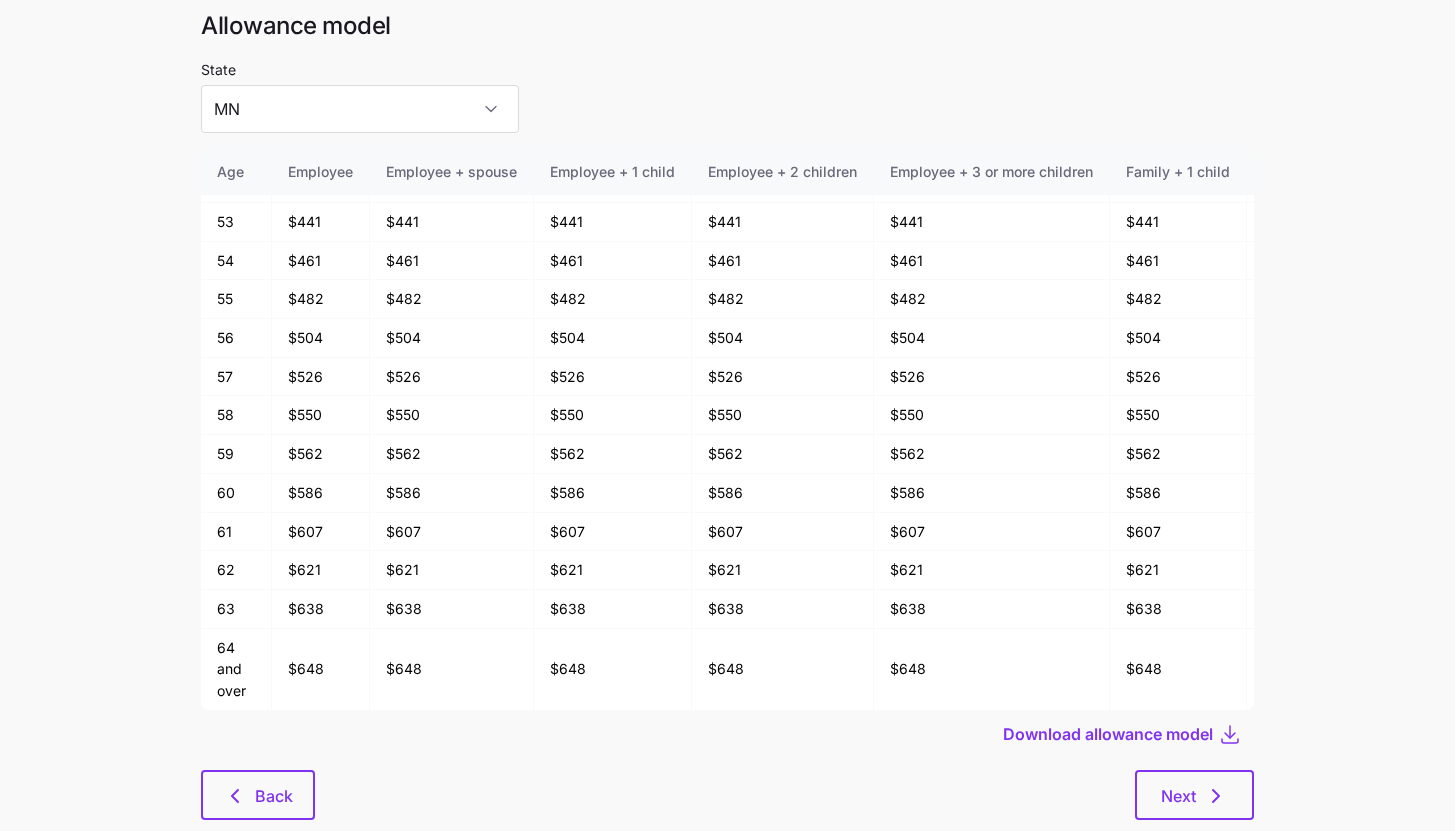 scroll, scrollTop: 107, scrollLeft: 0, axis: vertical 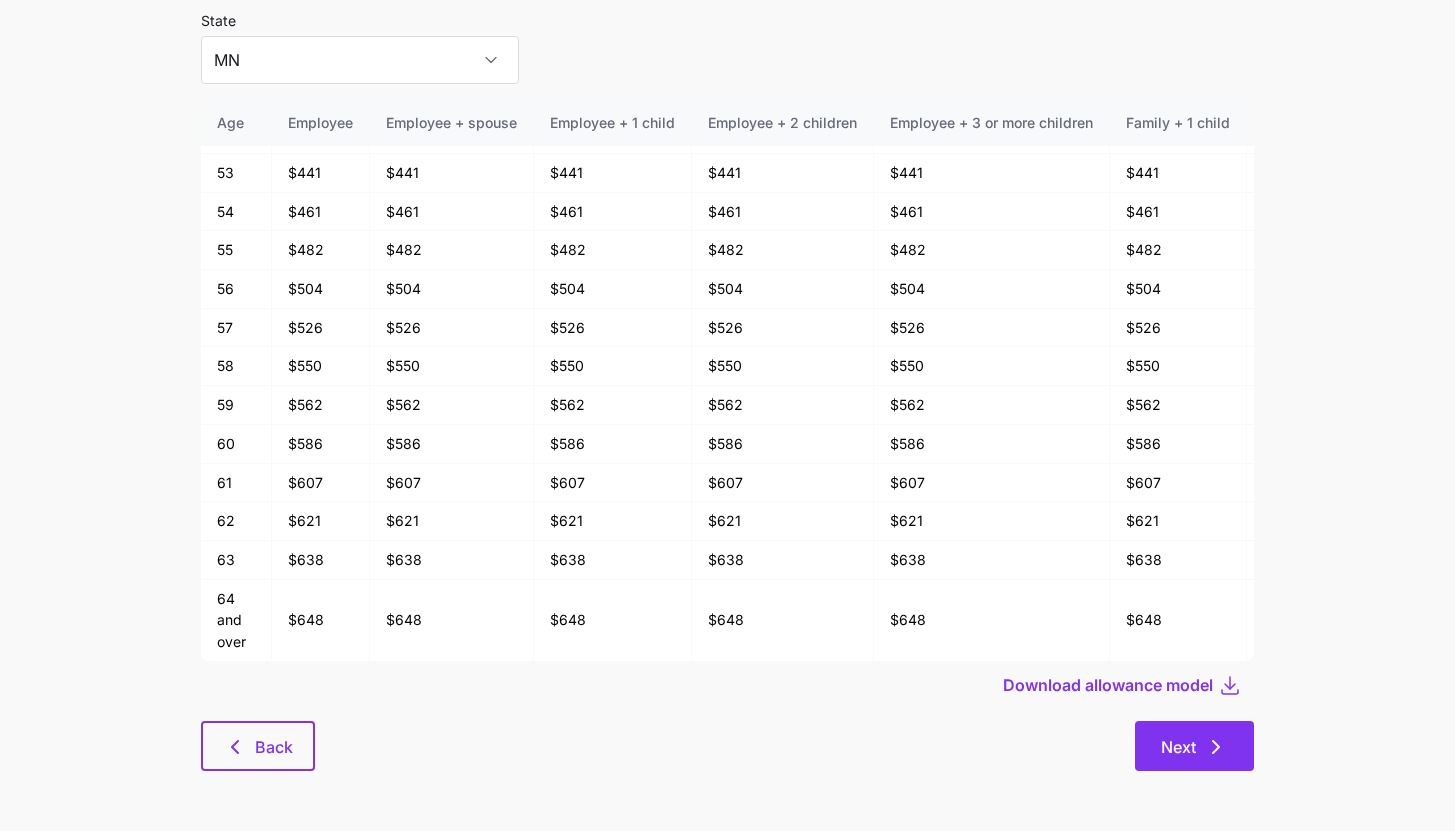 click on "Next" at bounding box center [1194, 746] 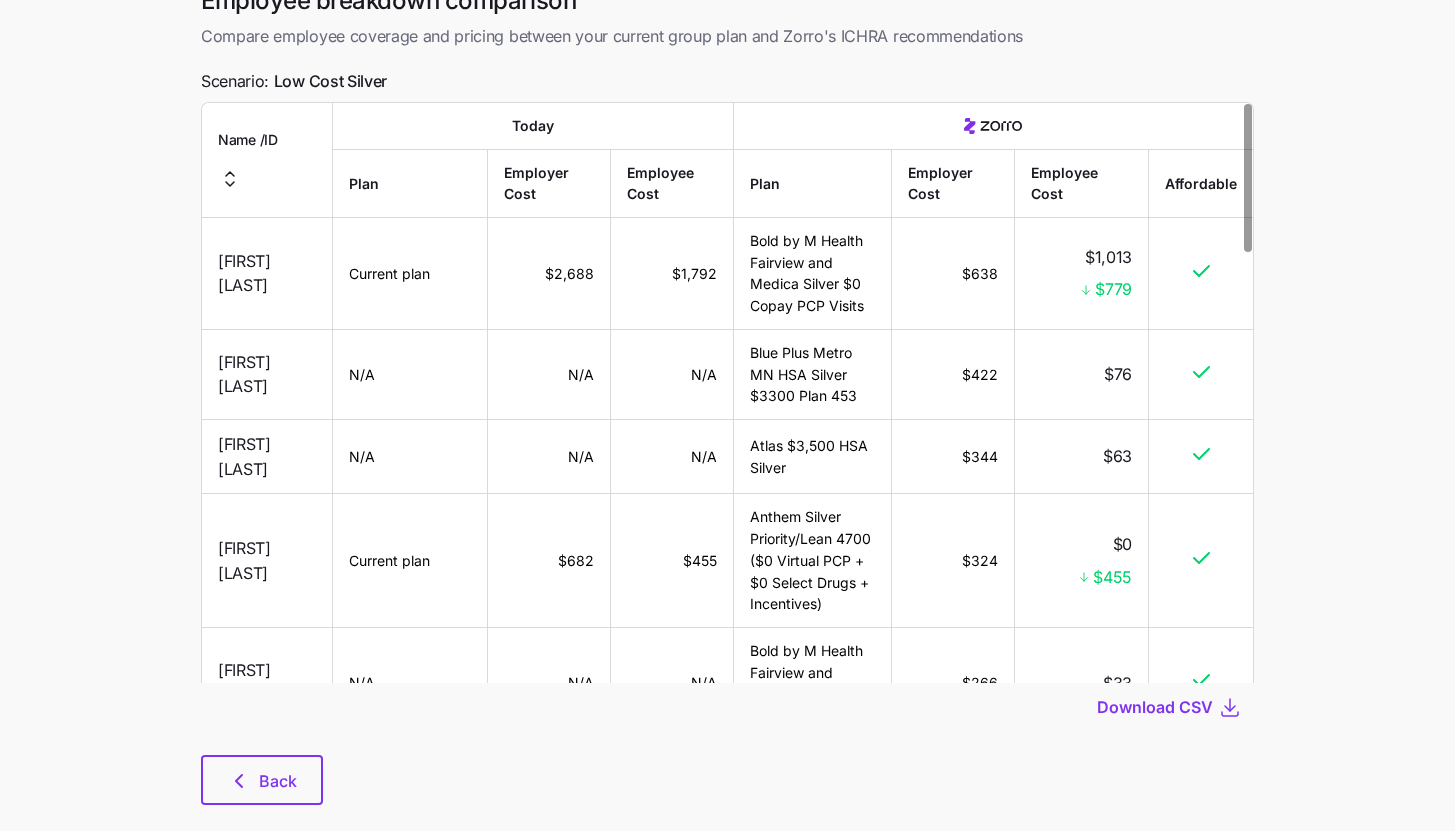 scroll, scrollTop: 0, scrollLeft: 0, axis: both 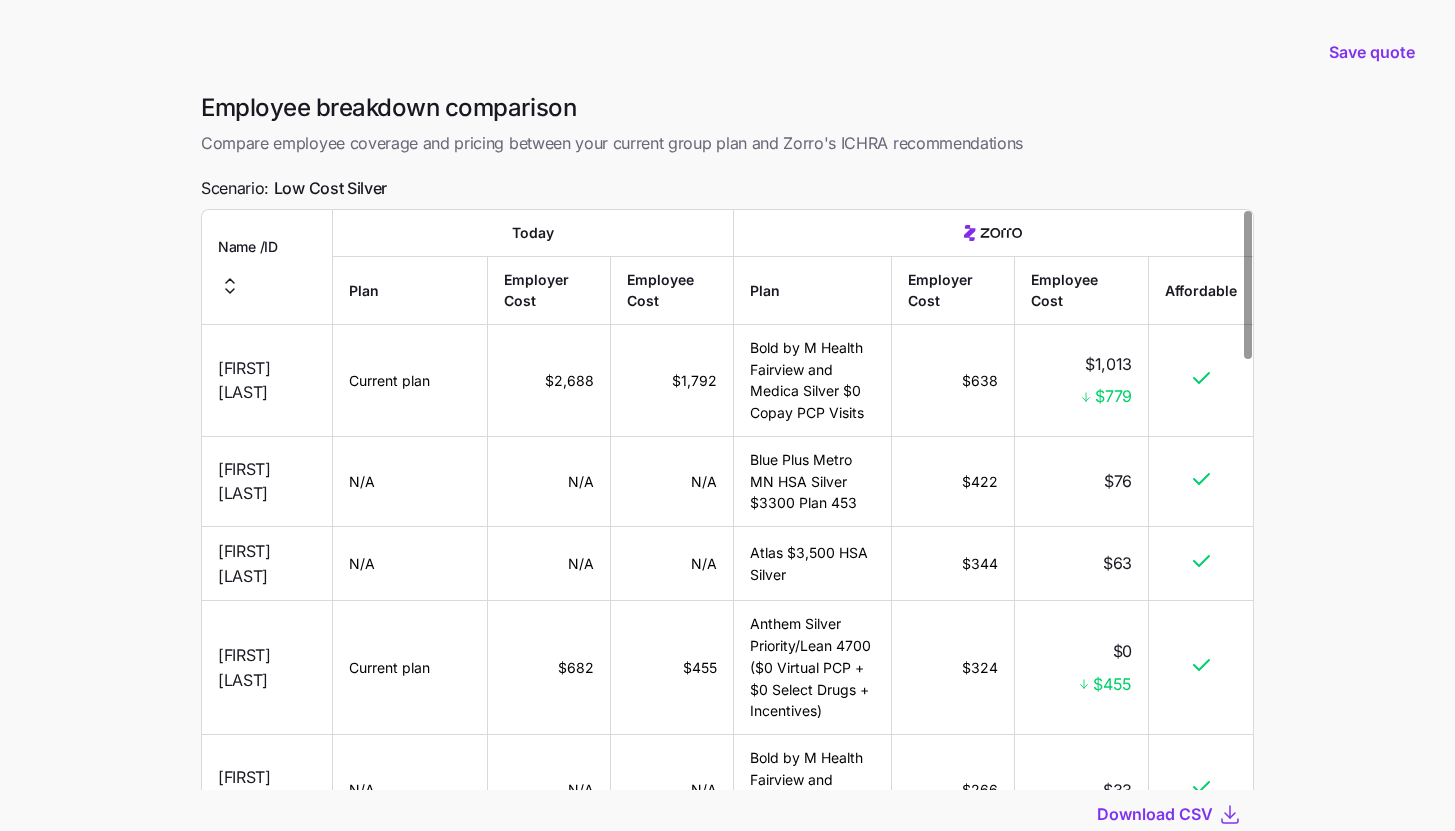 click on "Save quote Employee breakdown comparison Compare employee coverage and pricing between your current group plan and Zorro's ICHRA recommendations Scenario:   Low Cost Silver Name /  ID Today Plan Employer Cost Employee Cost Plan Employer Cost Employee Cost Affordable Gary Applebaum Current plan $2,688 $1,792 Bold by M Health Fairview and Medica Silver $0 Copay PCP Visits $638 $1,013 $779 Jamey Drangstveit N/A N/A N/A Blue Plus Metro MN HSA Silver $3300 Plan 453 $422 $76 Courtney Bryniarski N/A N/A N/A Atlas $3,500 HSA Silver $344 $63 Kirstin Krawczyk Current plan $682 $455 Anthem Silver Priority/Lean 4700 ($0 Virtual PCP + $0 Select Drugs + Incentives) $324 $0 $455 Tyler Hannam N/A N/A N/A Bold by M Health Fairview and Medica Silver $0 Copay PCP Visits $266 $33 Thomas Ruth N/A N/A N/A Blue Plus Metro MN HSA Silver $3300 Plan 453 $273 $49 Shanshan Wang N/A N/A N/A Bold by M Health Fairview and Medica Silver $0 Copay PCP Visits $245 $31 Bret Landauer Current plan $1,615 $1,076 $293 $253 $823 Victoria Archer $808" at bounding box center (727, 486) 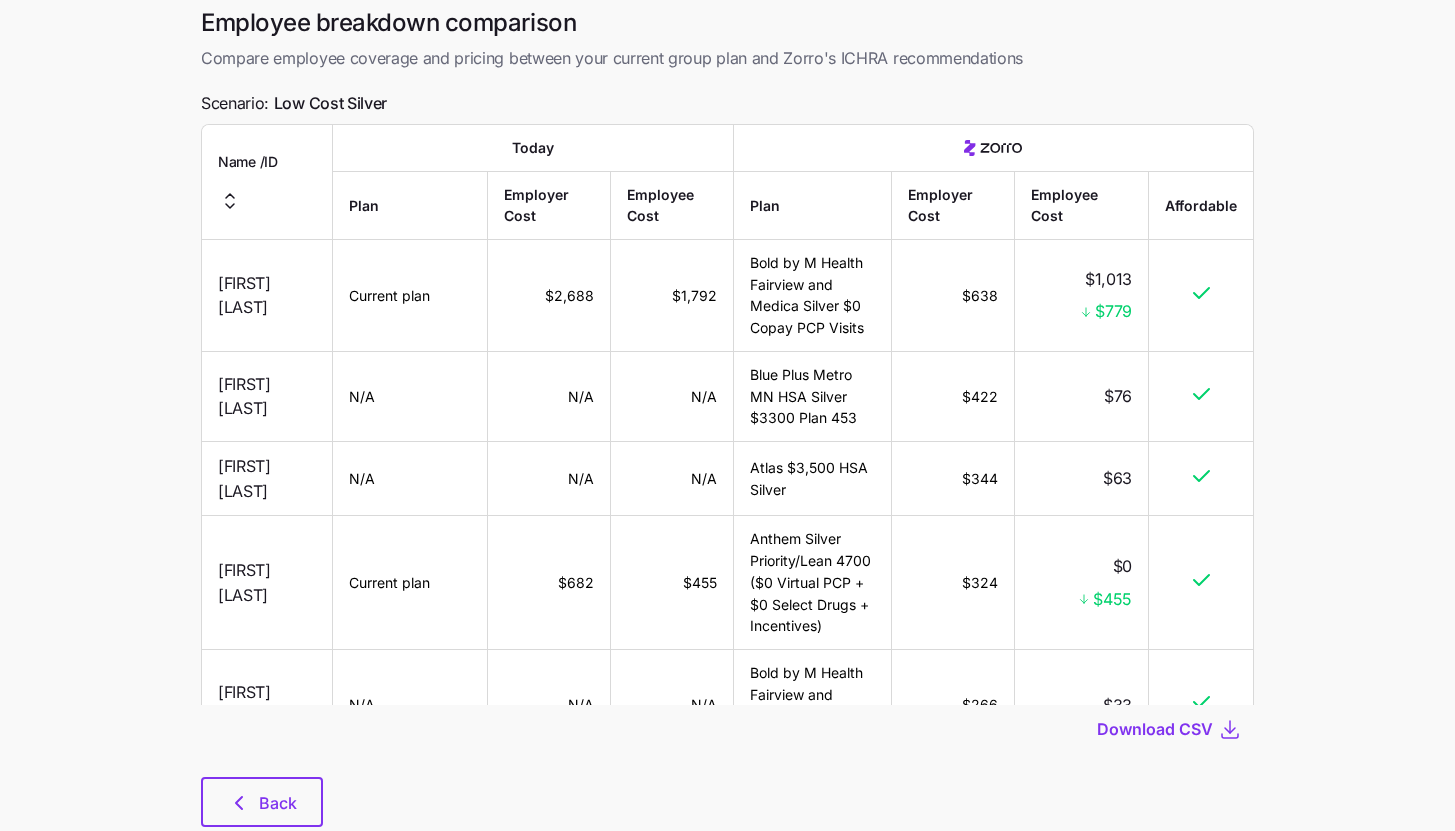 scroll, scrollTop: 141, scrollLeft: 0, axis: vertical 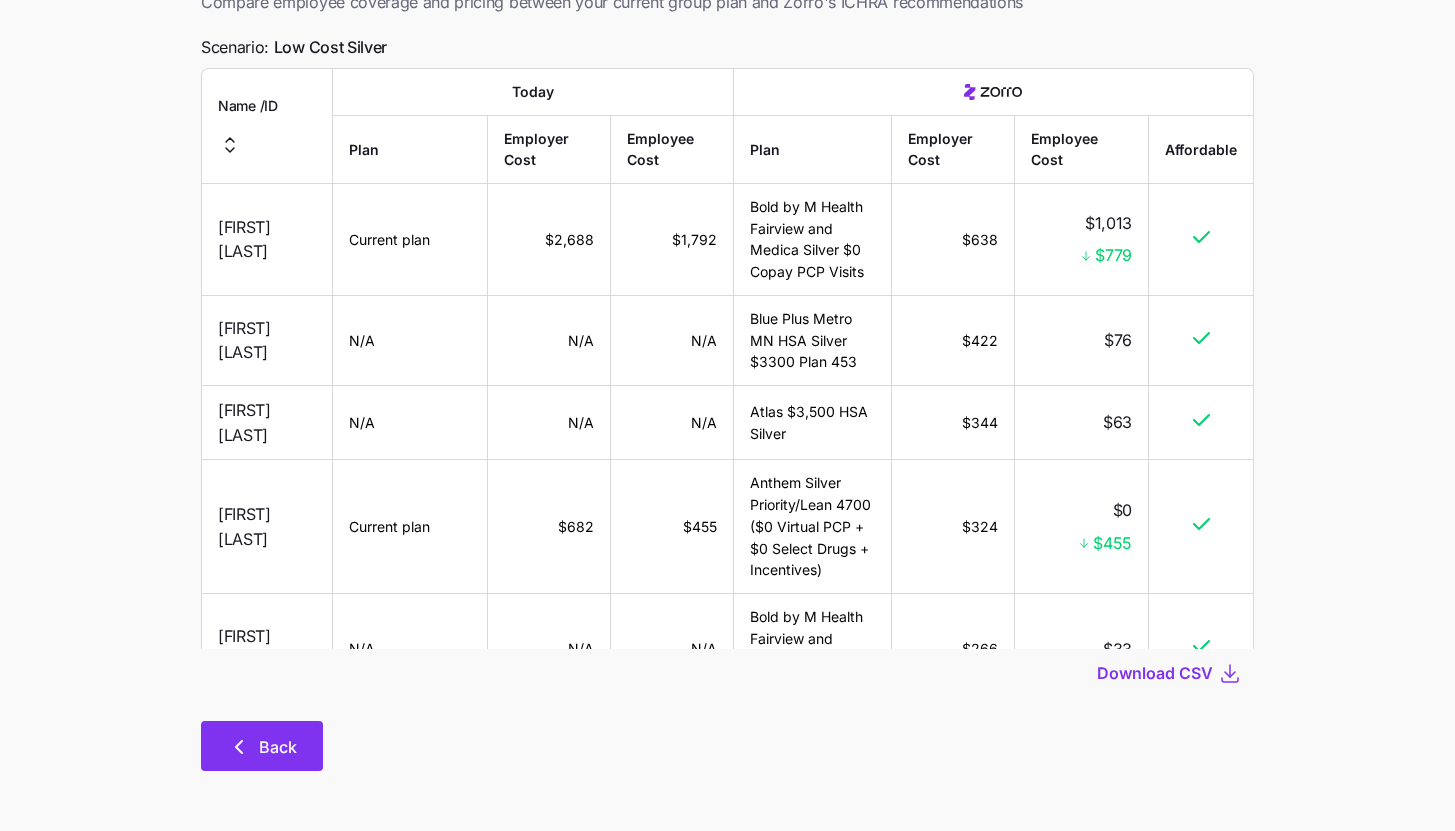click on "Back" at bounding box center [262, 746] 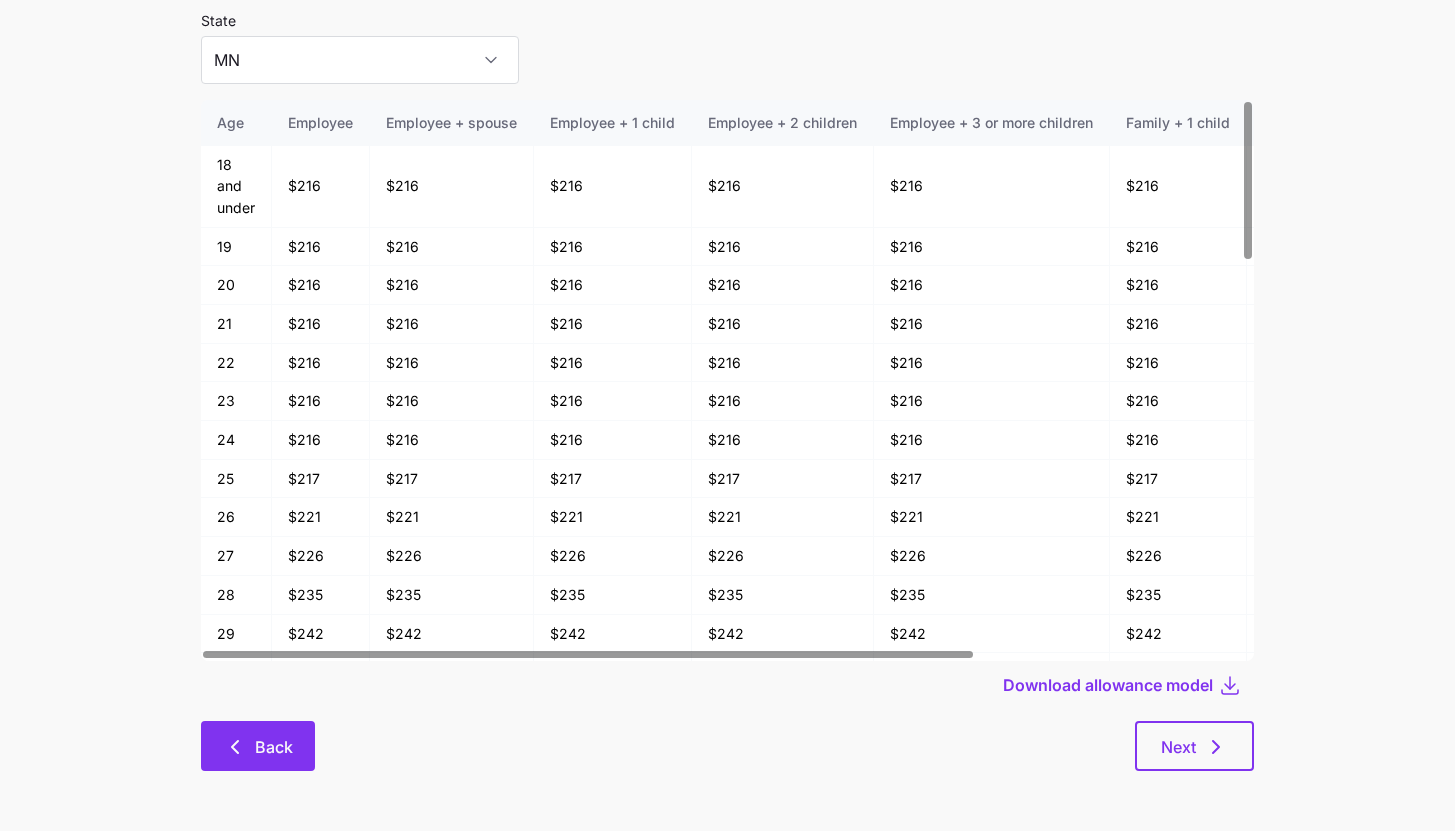 scroll, scrollTop: 107, scrollLeft: 0, axis: vertical 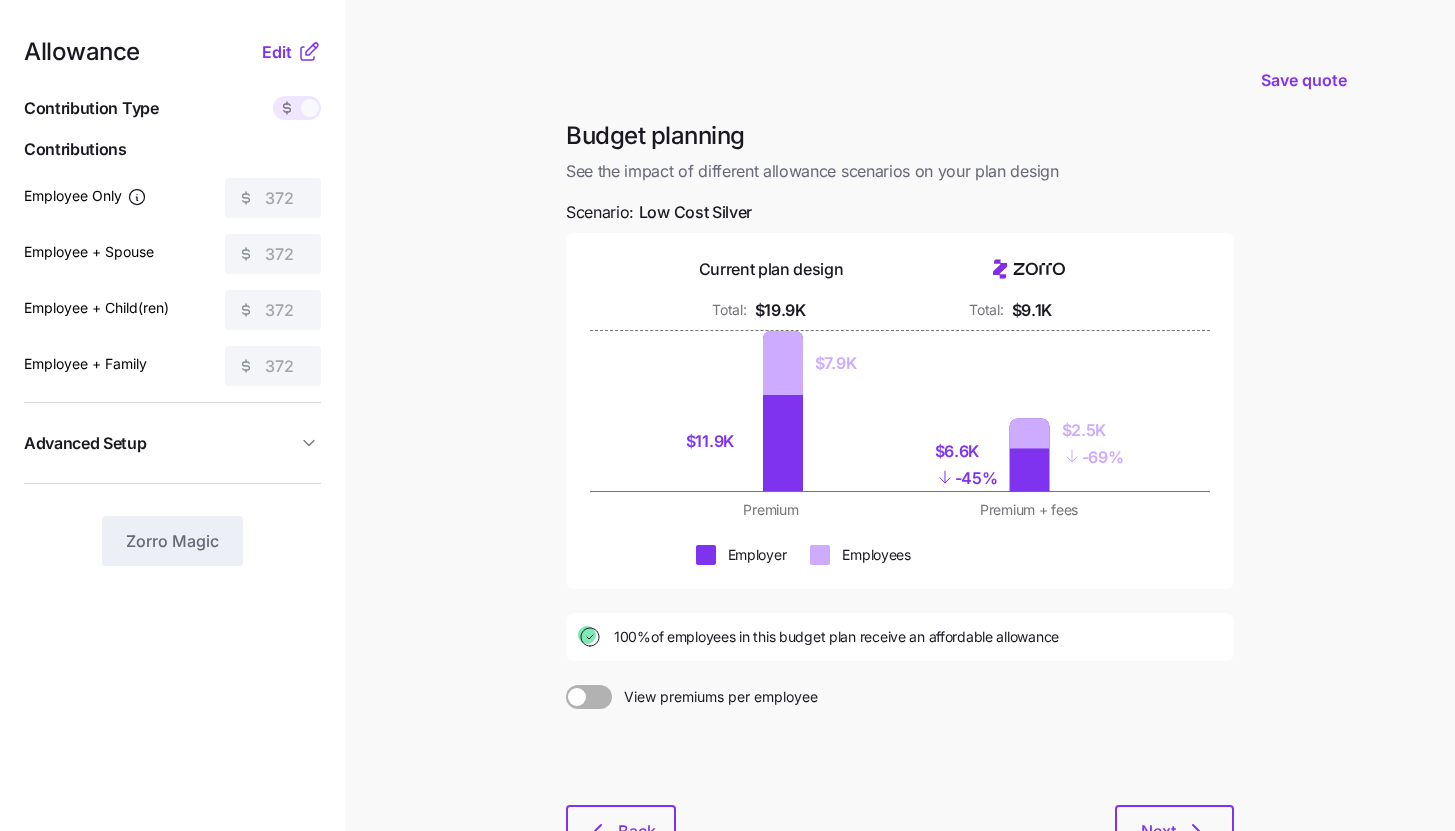 click on "Allowance Edit Contribution Type Use classes Contributions Employee Only 372 Employee + Spouse 372 Employee + Child(ren) 372 Employee + Family 372 Advanced Setup Geo distribution By state (2) Family Units 8 units Zorro Magic" at bounding box center [172, 303] 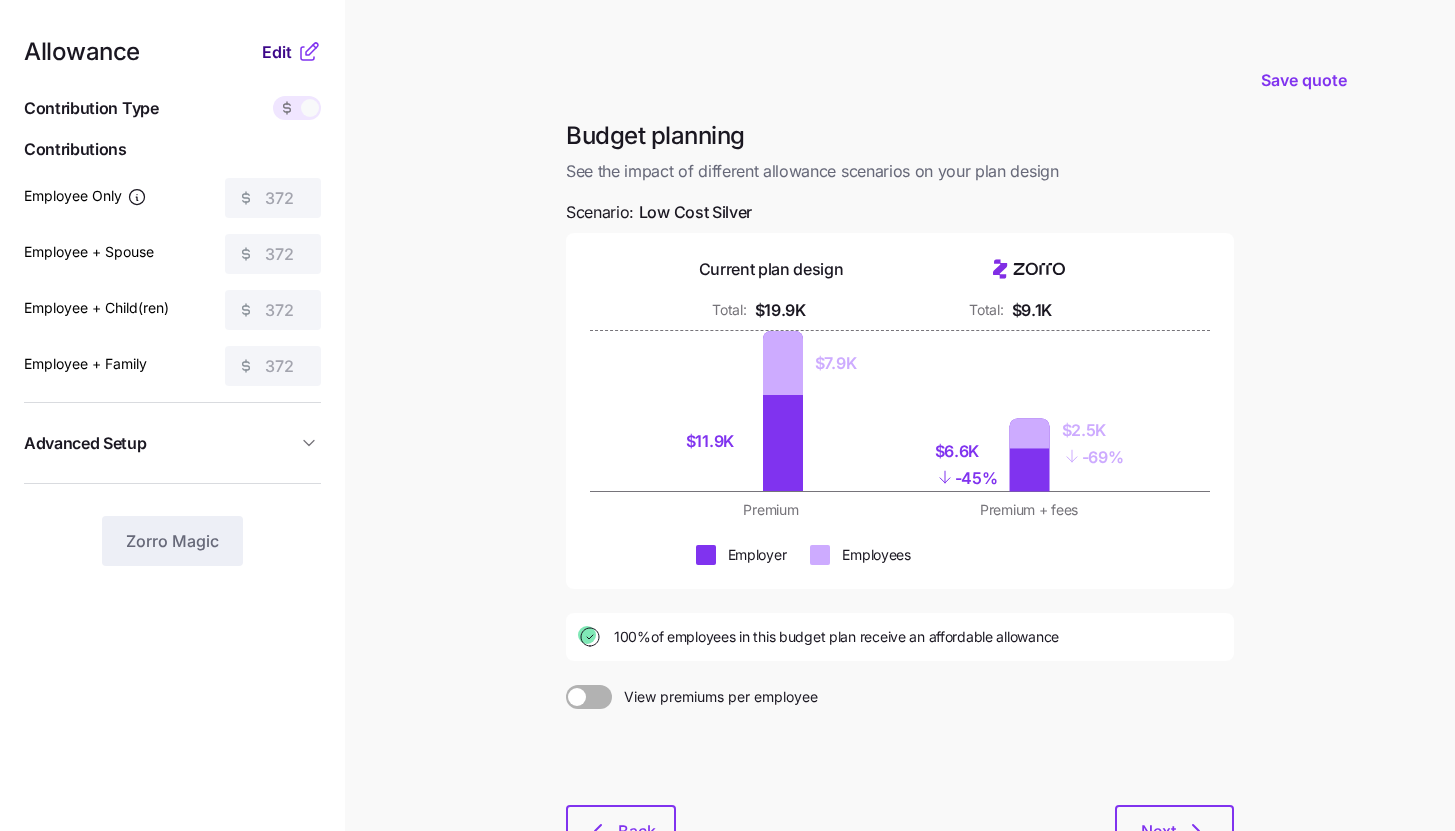 click on "Edit" at bounding box center (277, 52) 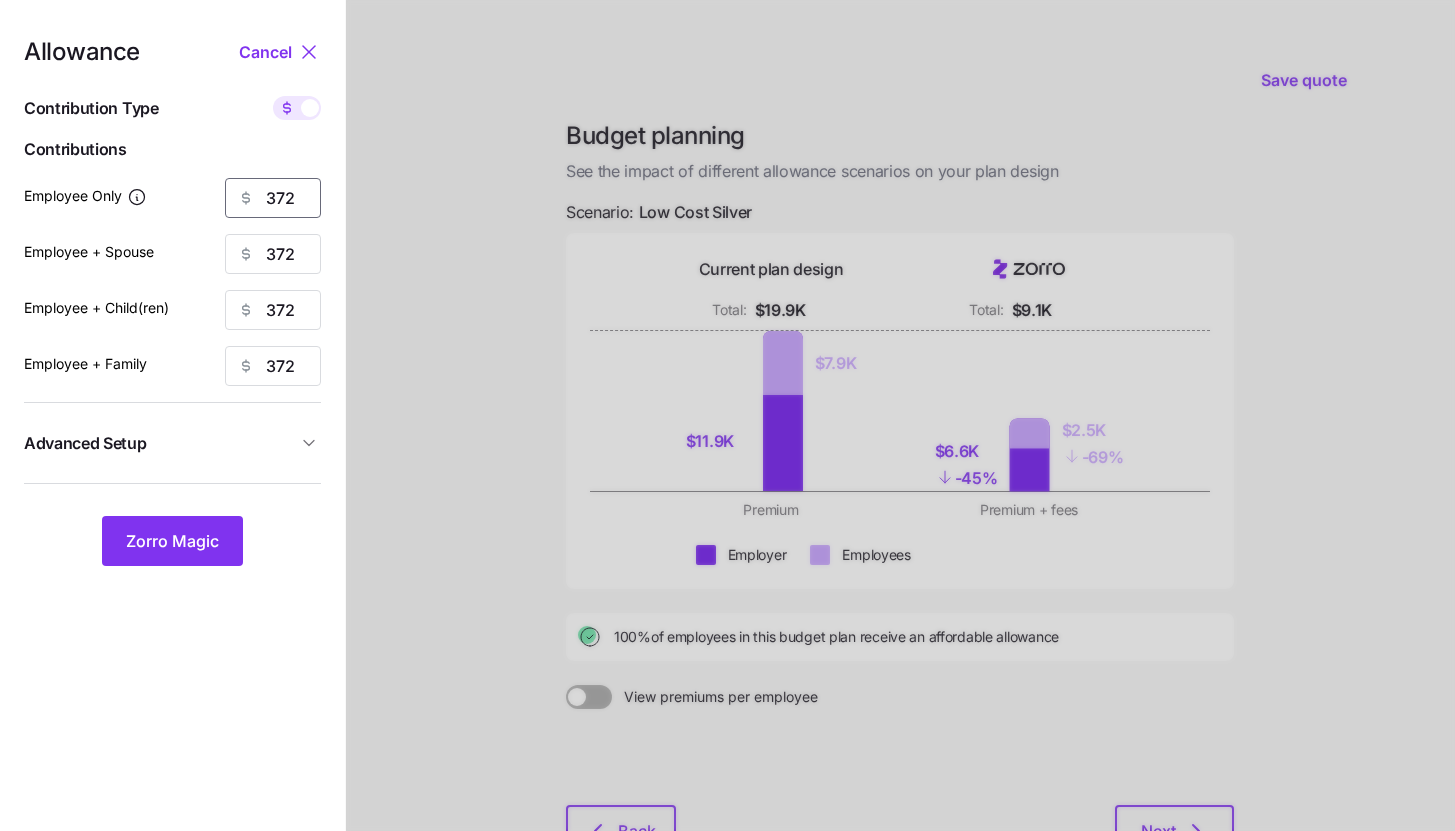 click on "372" at bounding box center (273, 198) 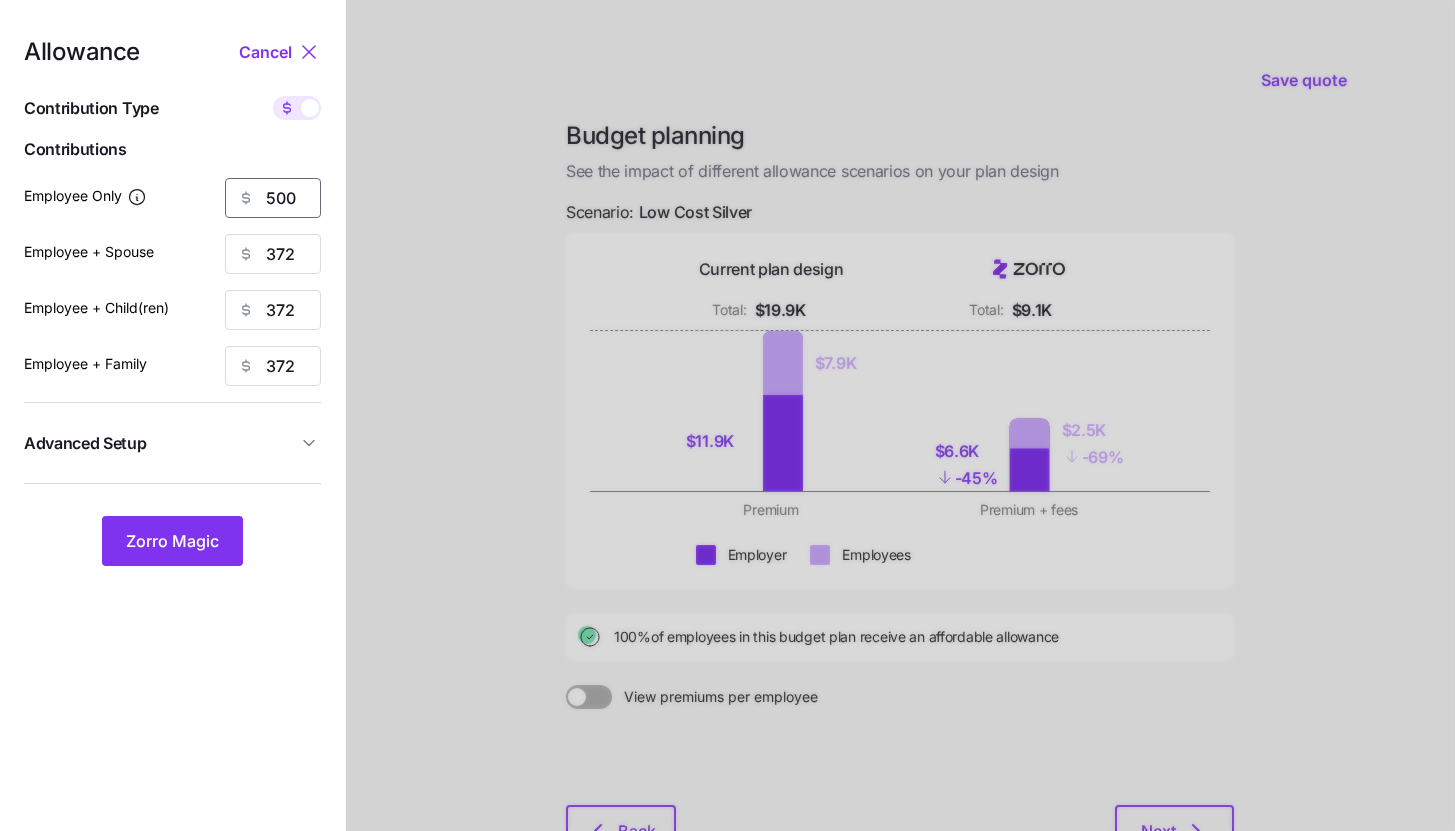 type on "500" 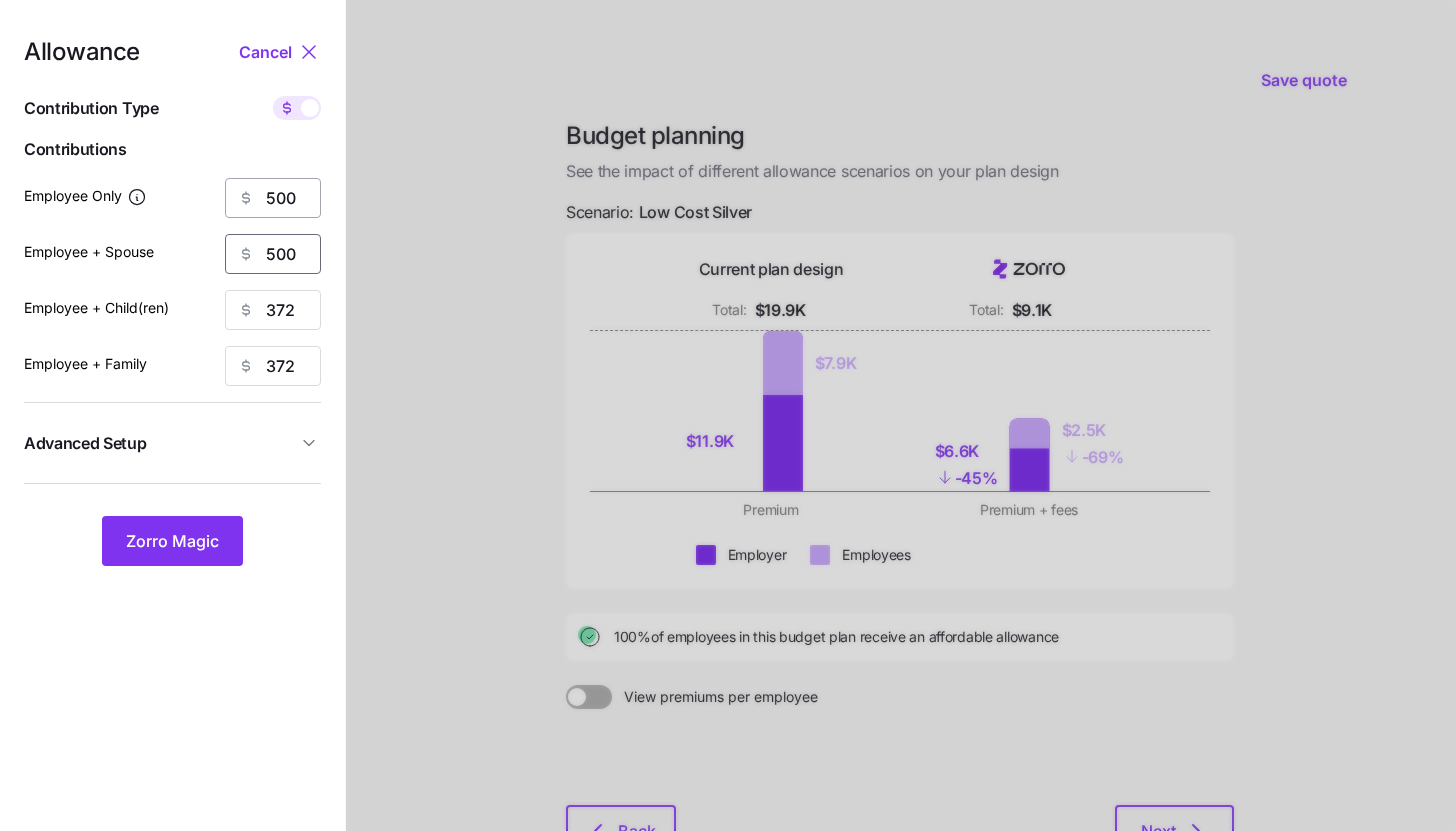 type on "500" 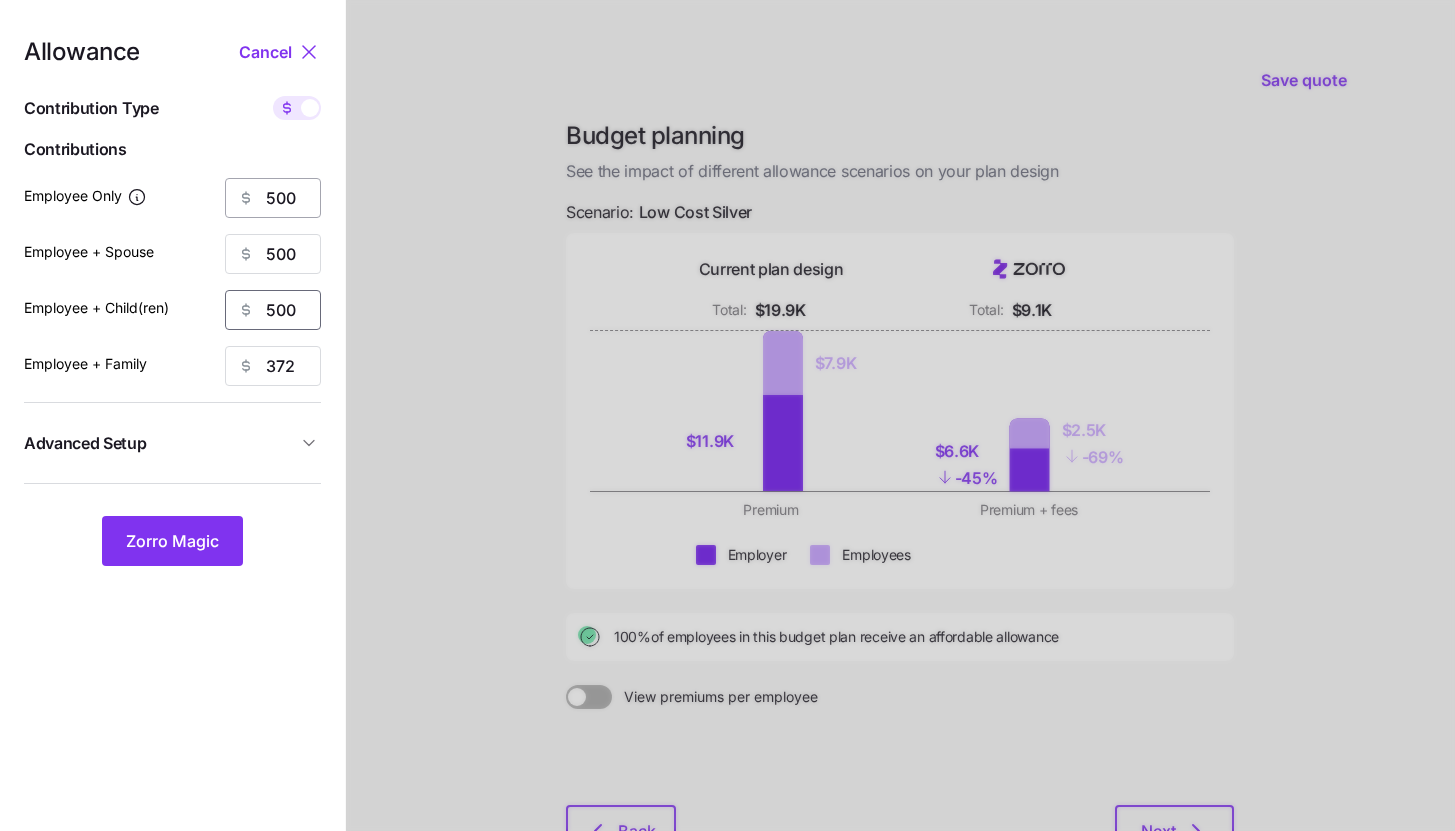 type on "500" 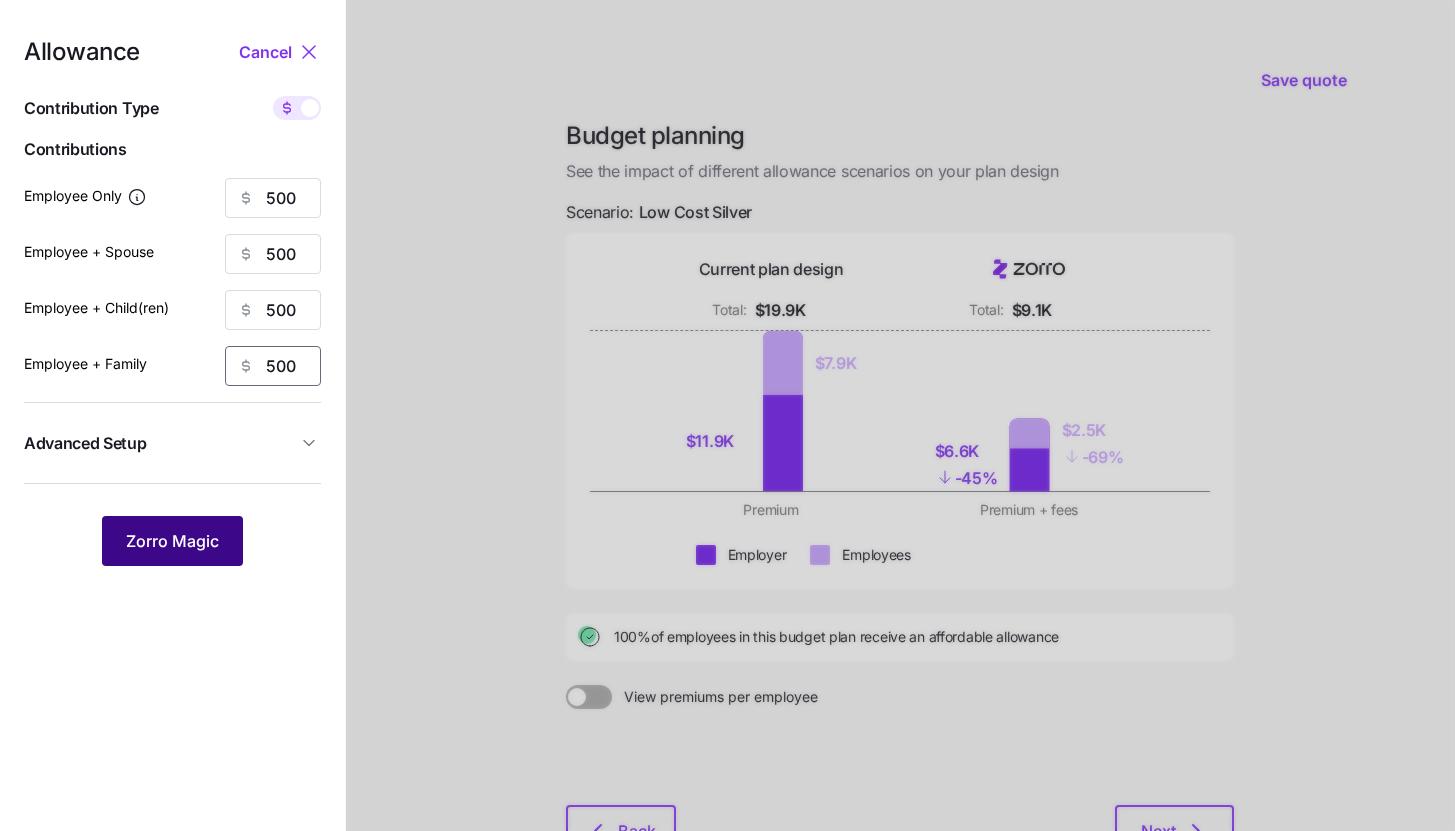 type on "500" 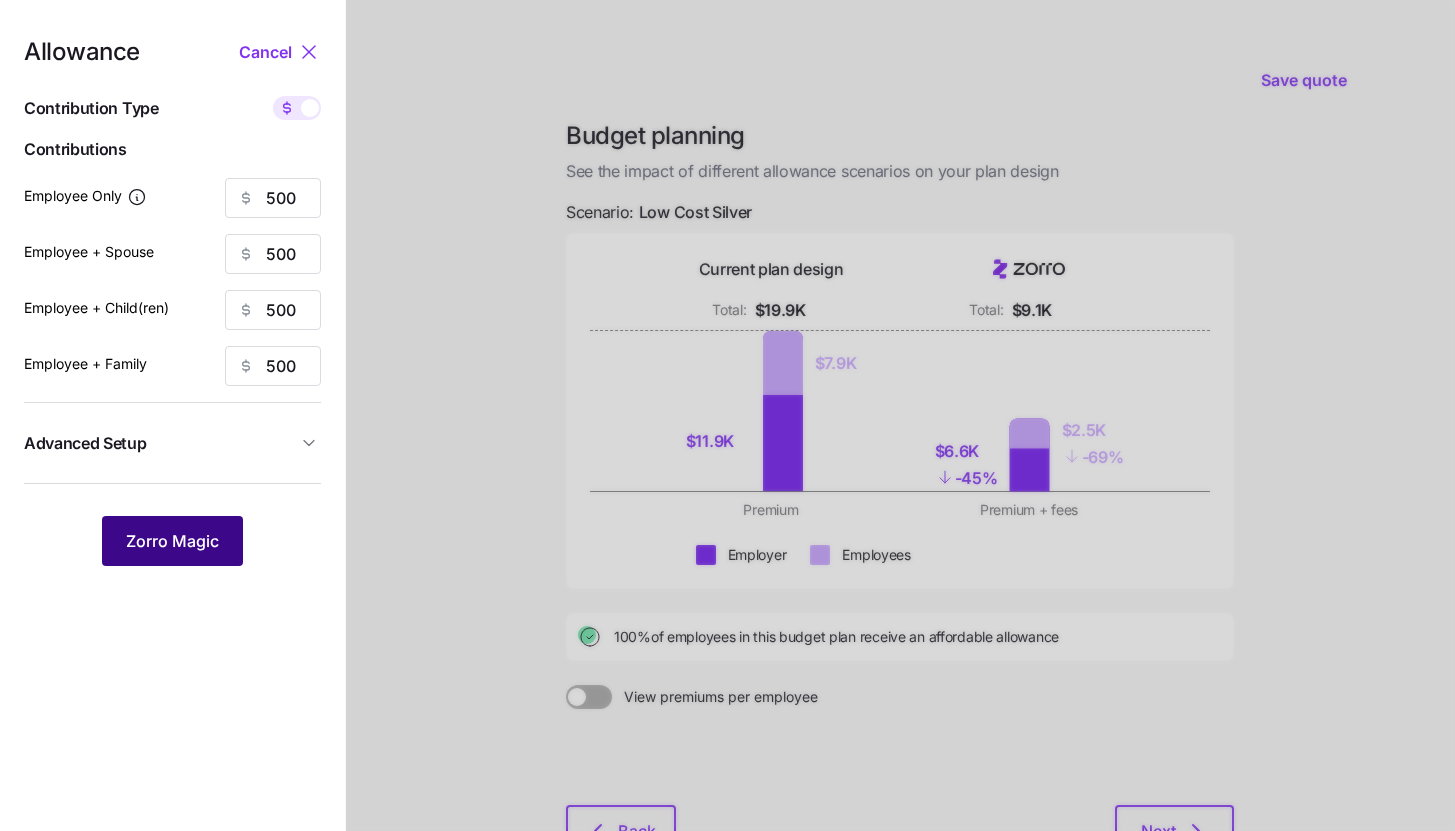 click on "Zorro Magic" at bounding box center (172, 541) 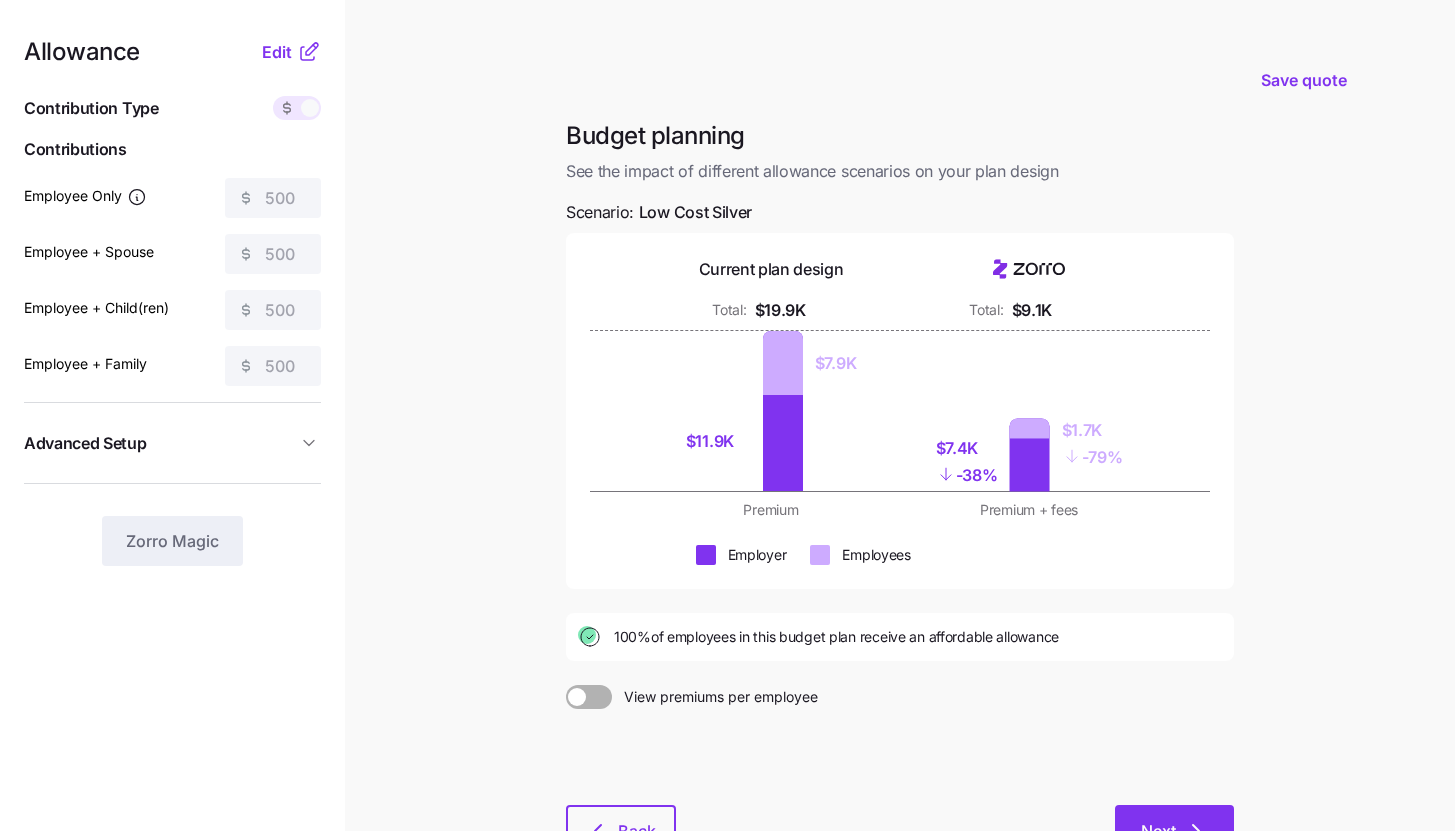 click 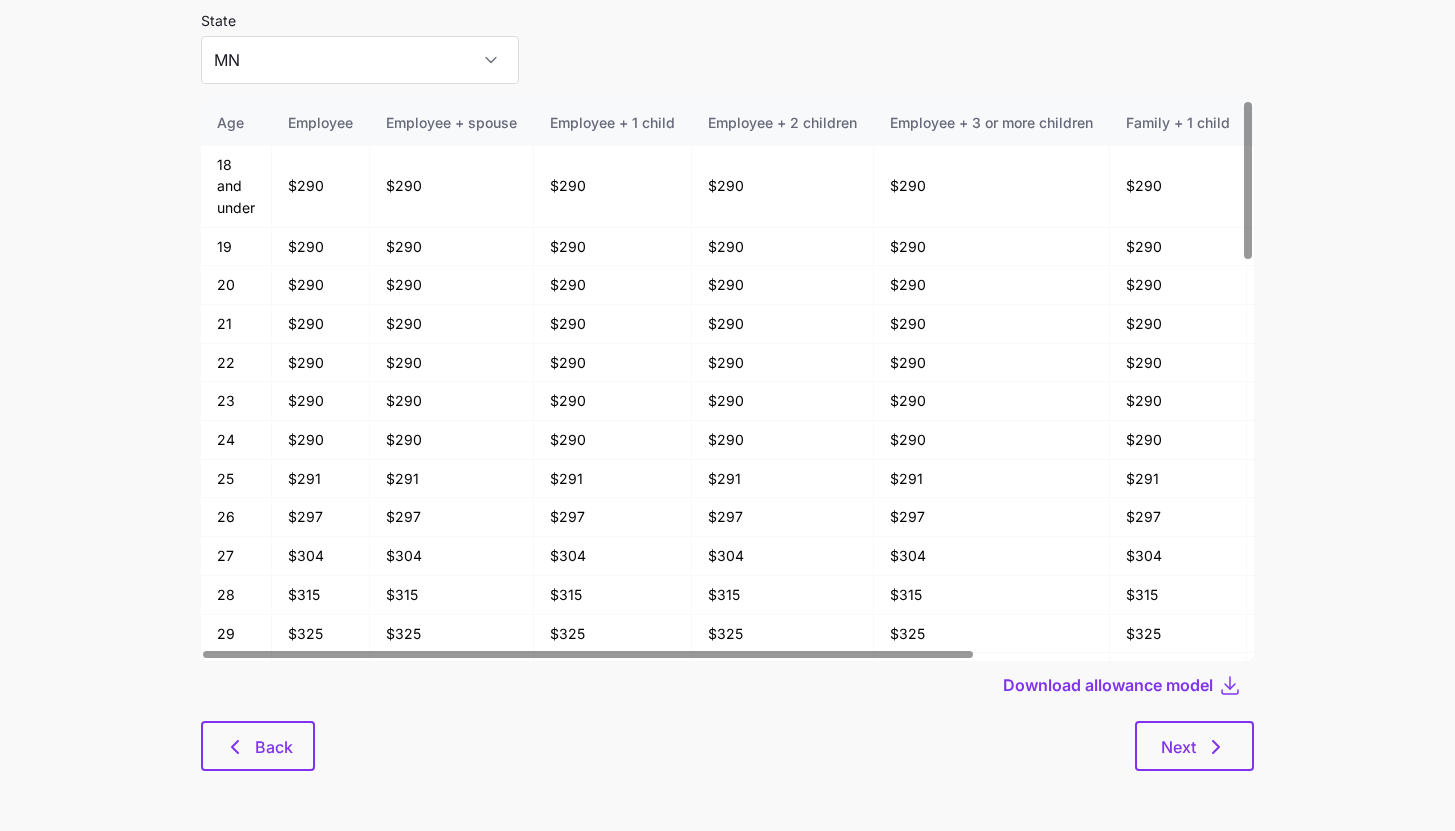 scroll, scrollTop: 107, scrollLeft: 0, axis: vertical 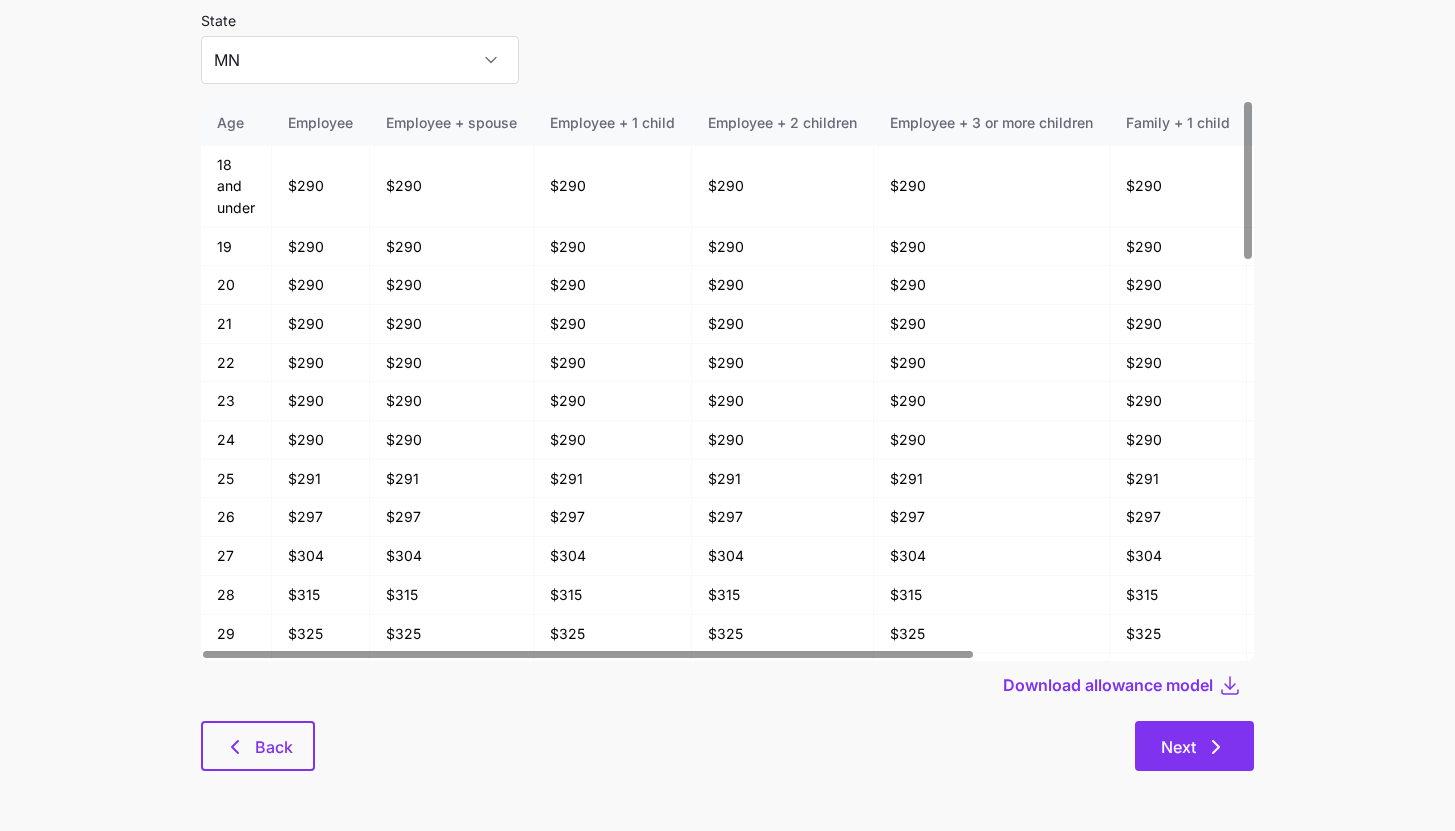 click on "Next" at bounding box center [1194, 746] 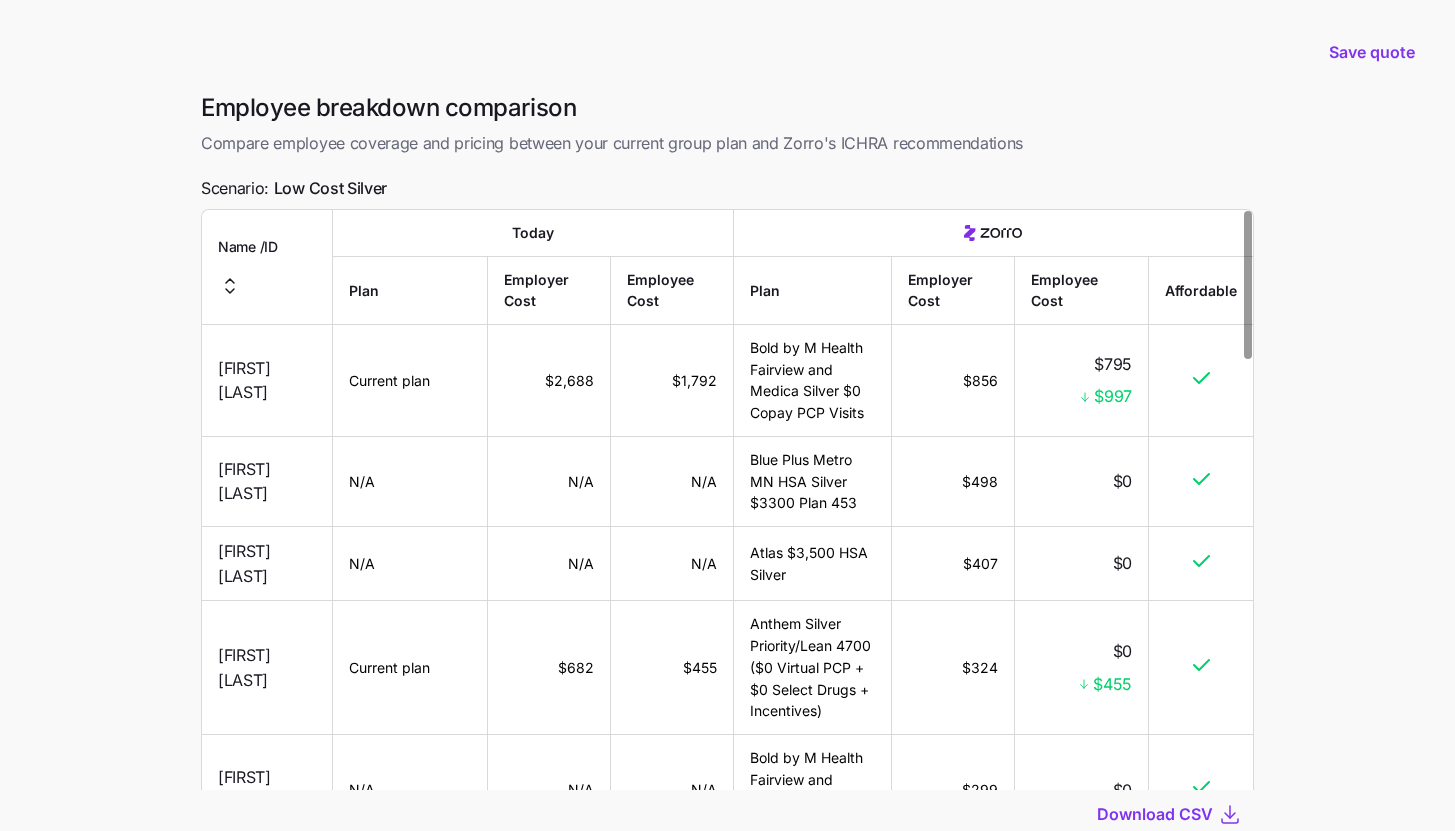 scroll, scrollTop: 141, scrollLeft: 0, axis: vertical 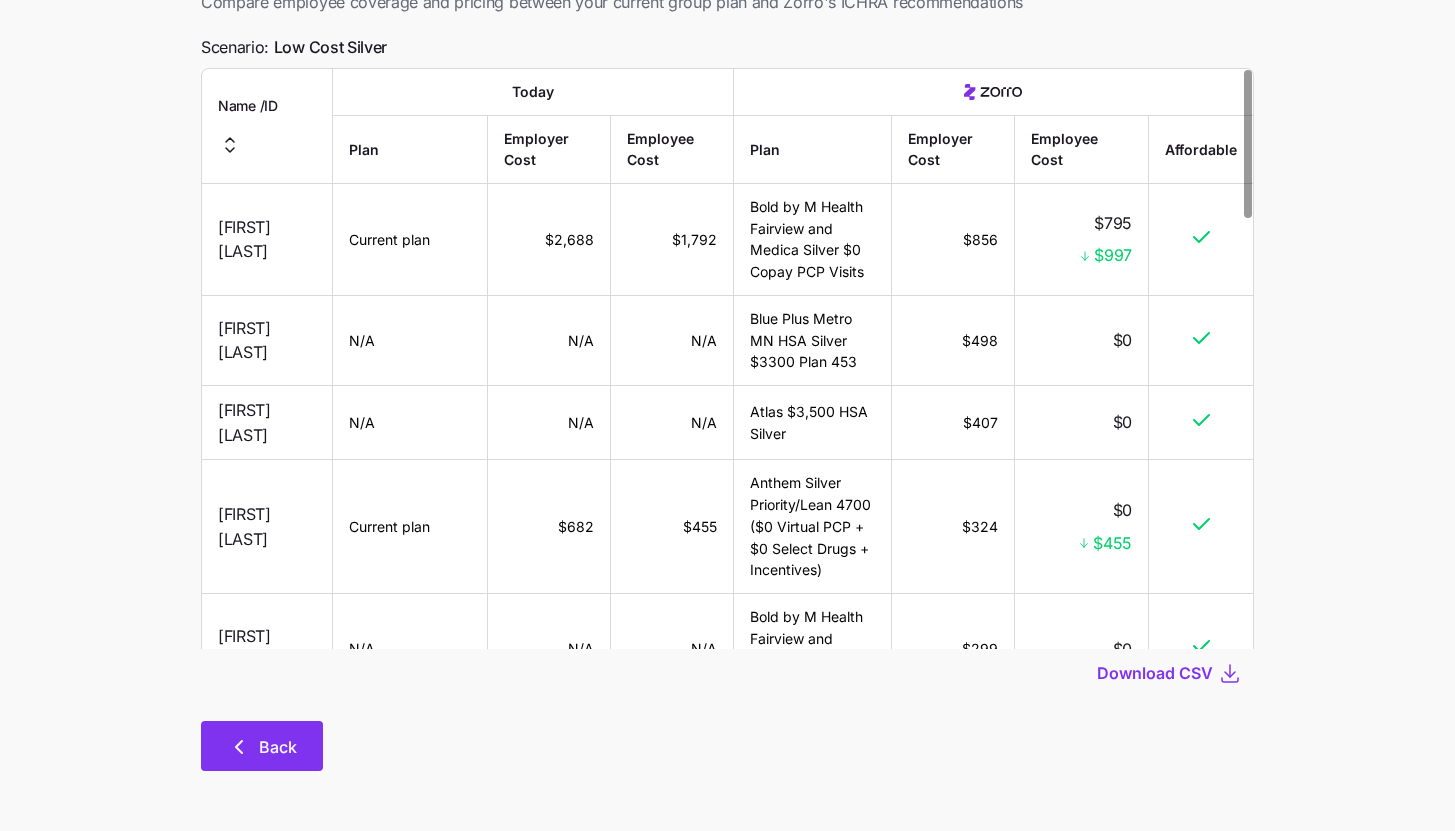 click on "Back" at bounding box center (262, 746) 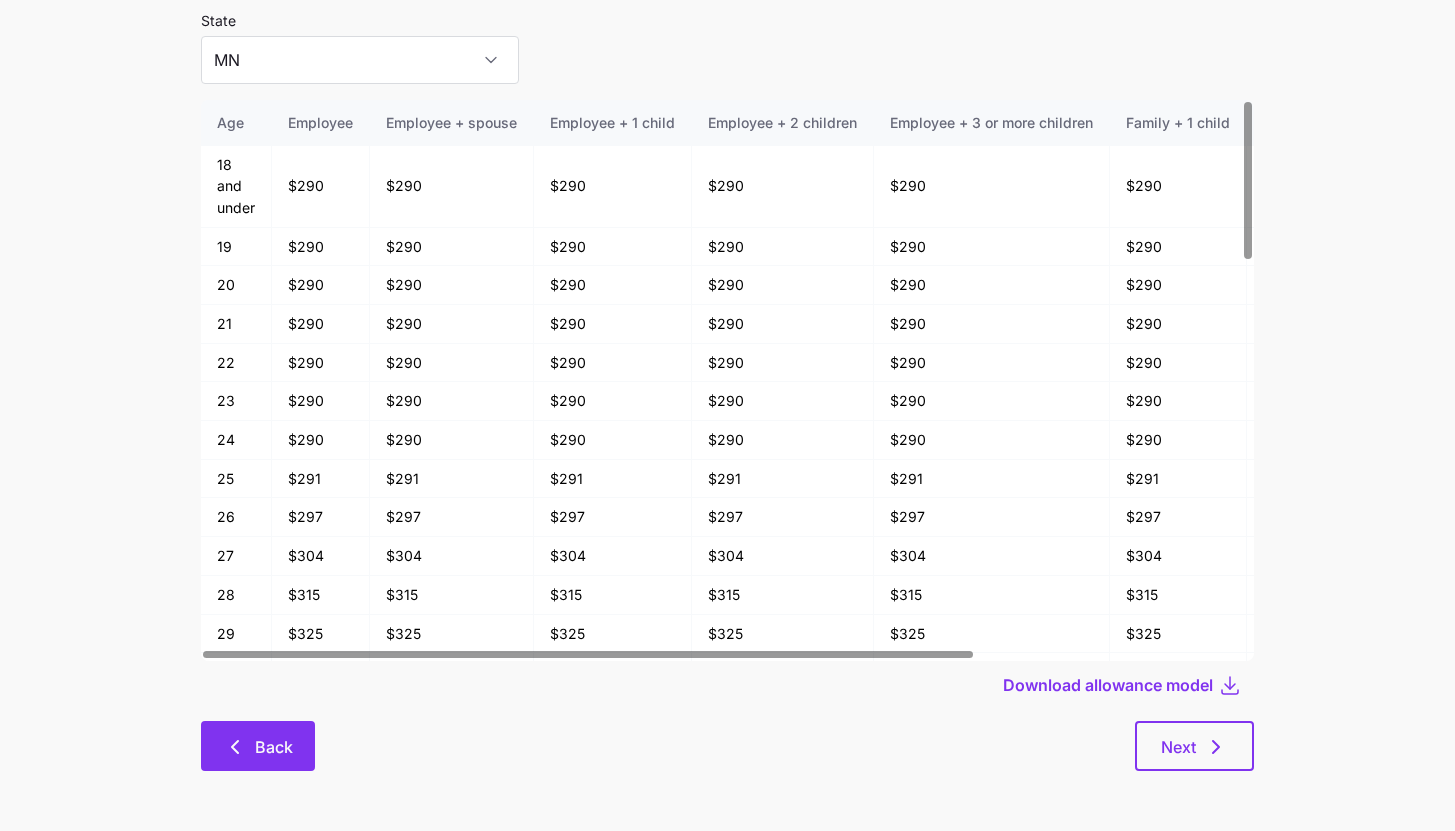 scroll, scrollTop: 107, scrollLeft: 0, axis: vertical 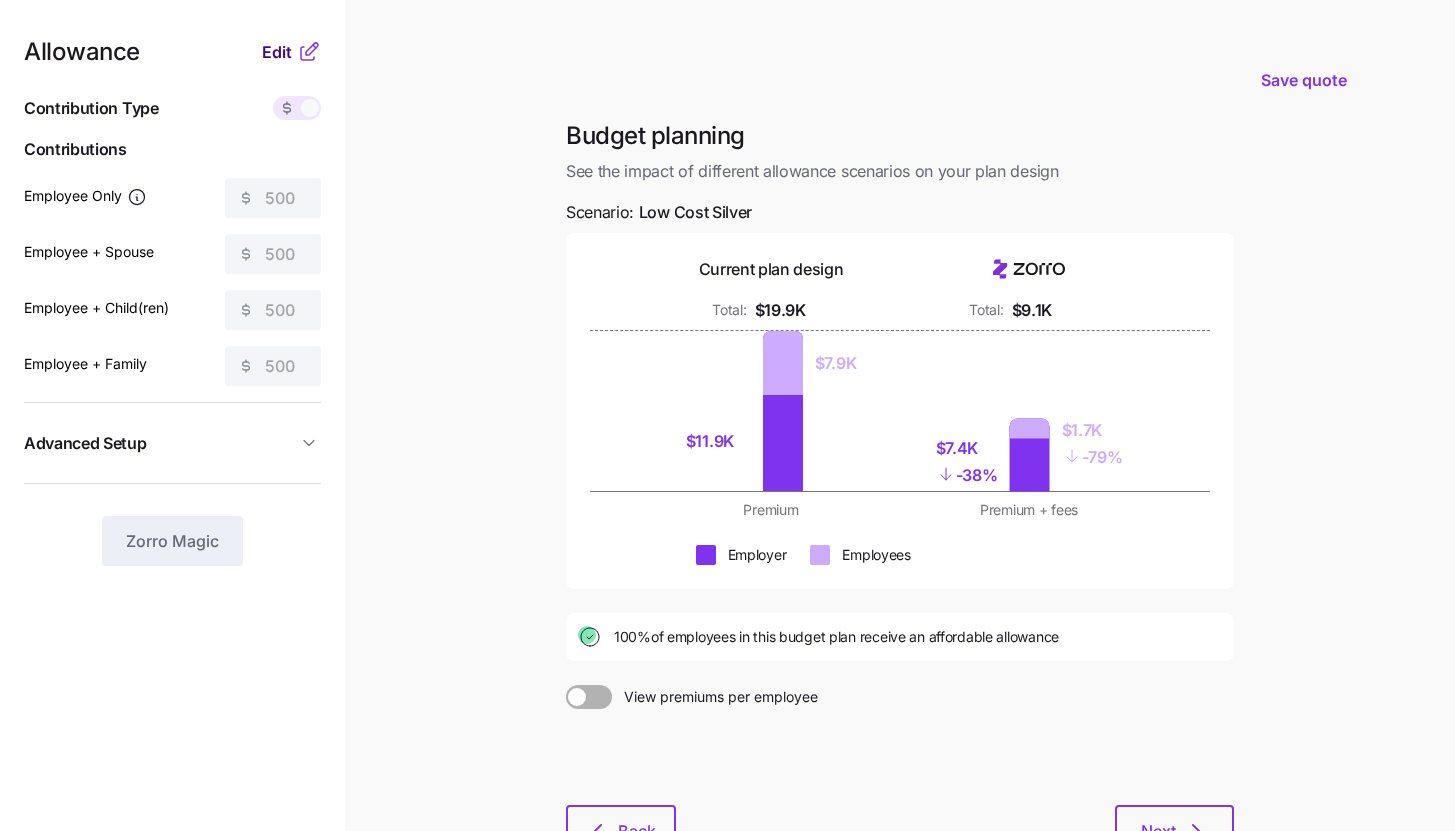 click on "Edit" at bounding box center [277, 52] 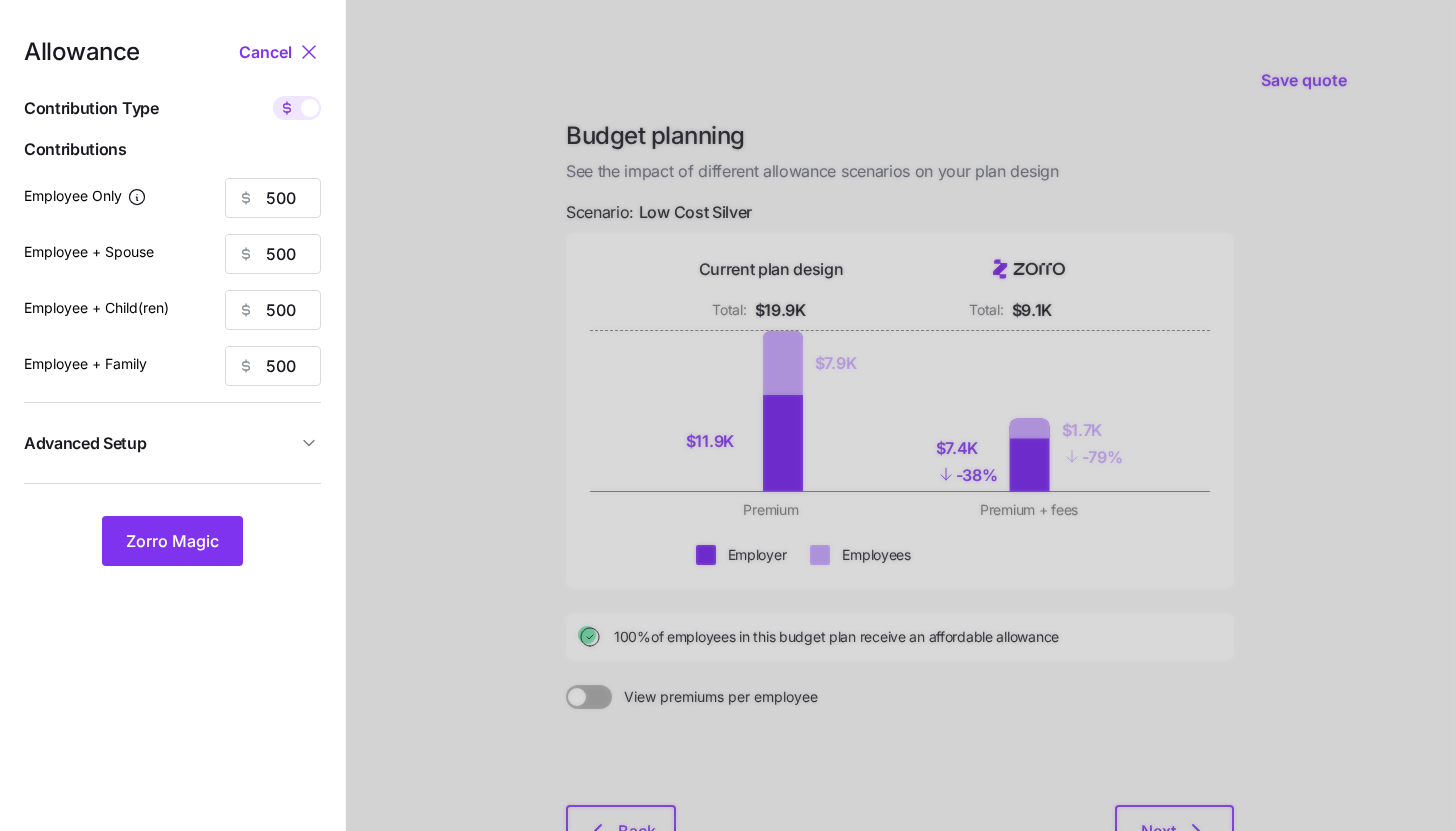 click at bounding box center (287, 108) 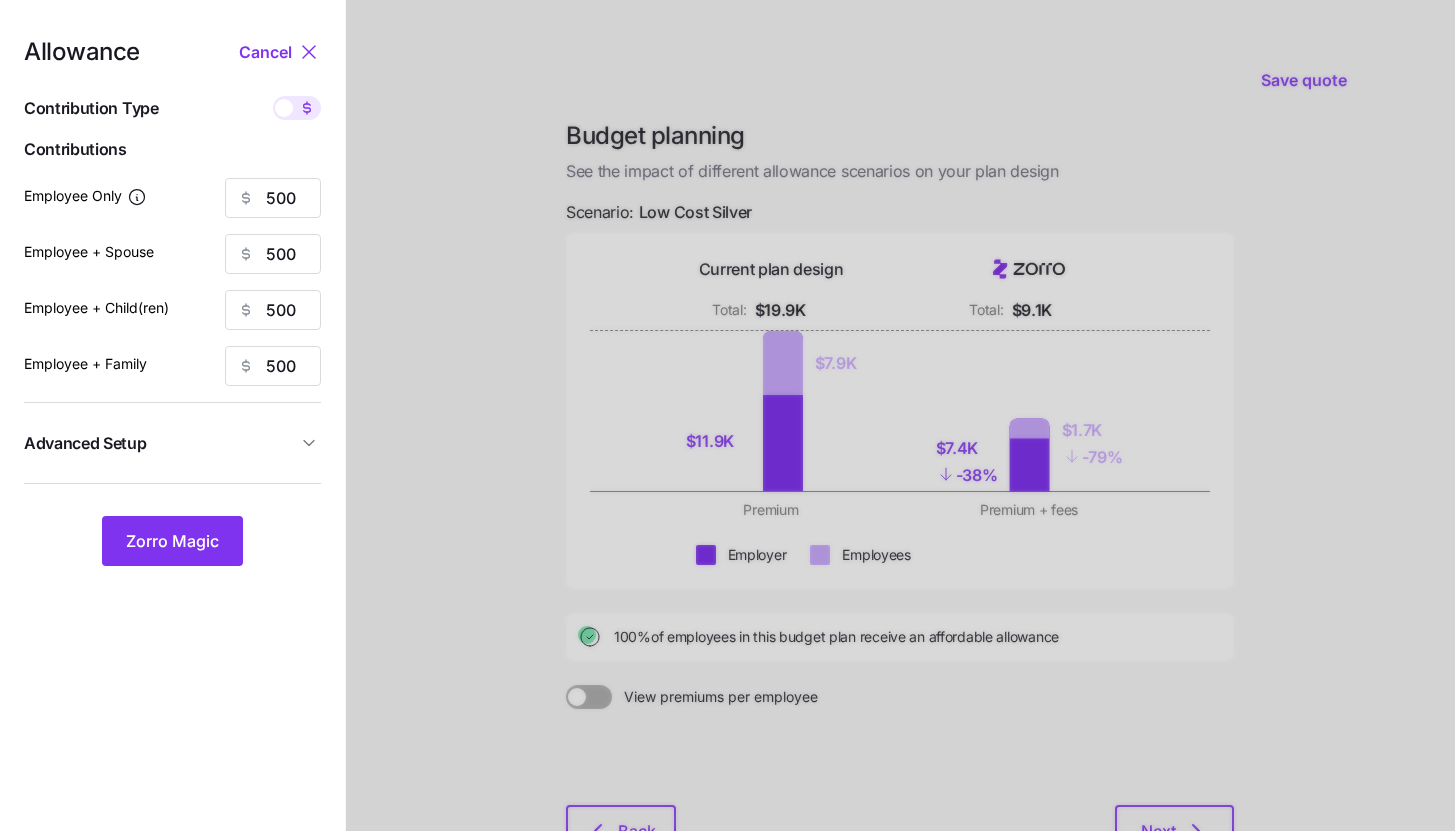 type on "114" 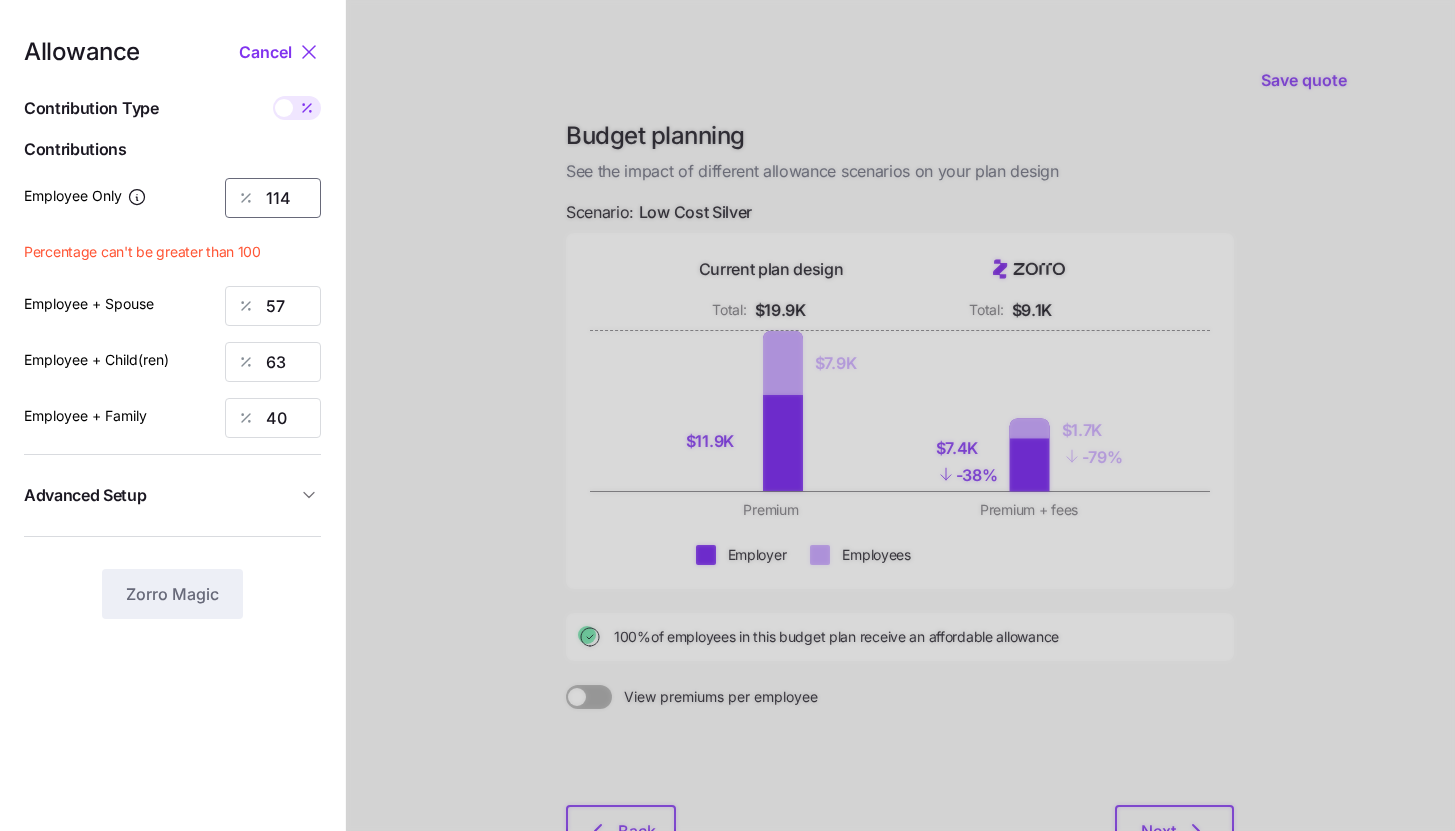click on "114" at bounding box center (273, 198) 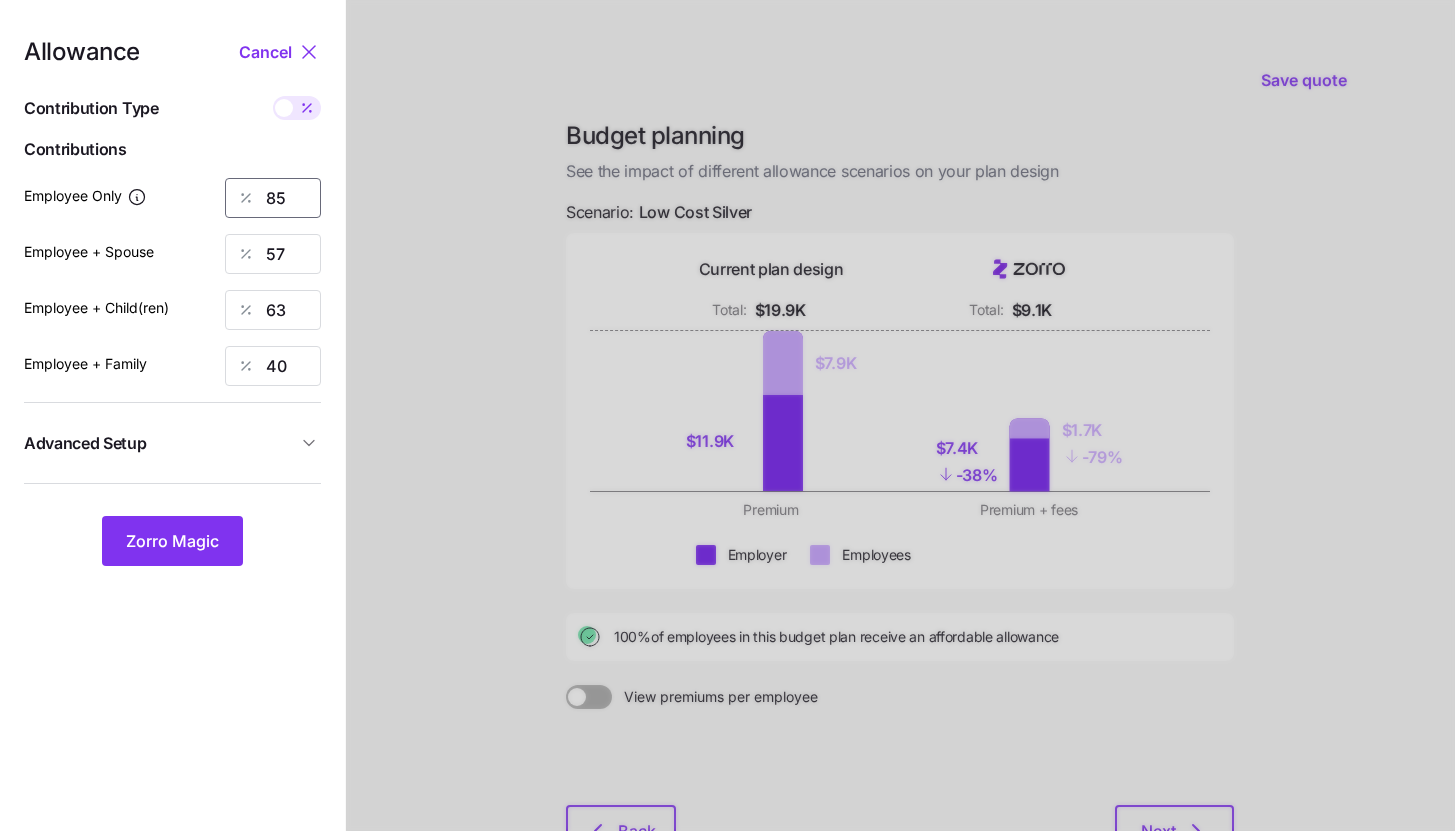 type on "85" 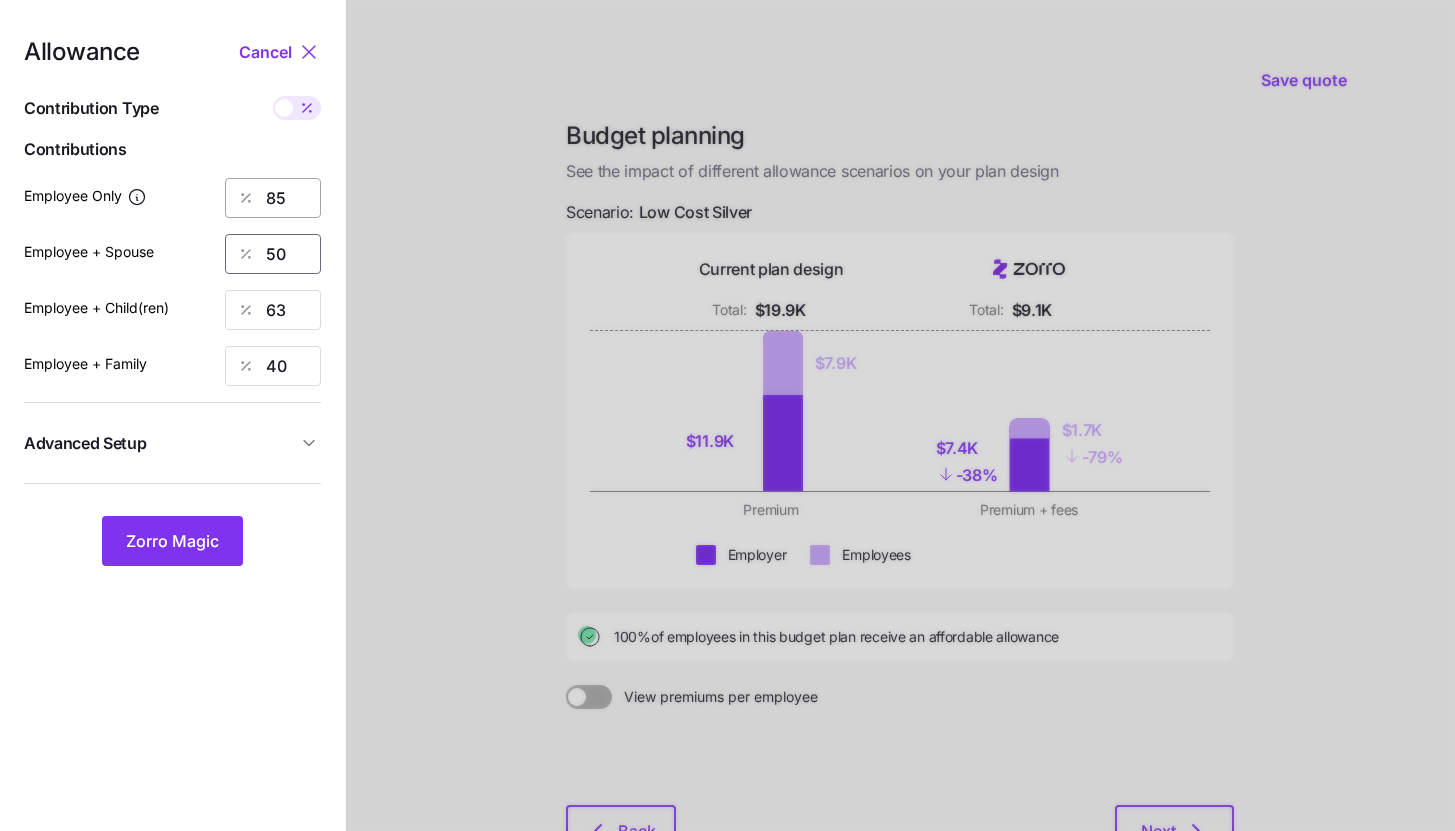 type on "50" 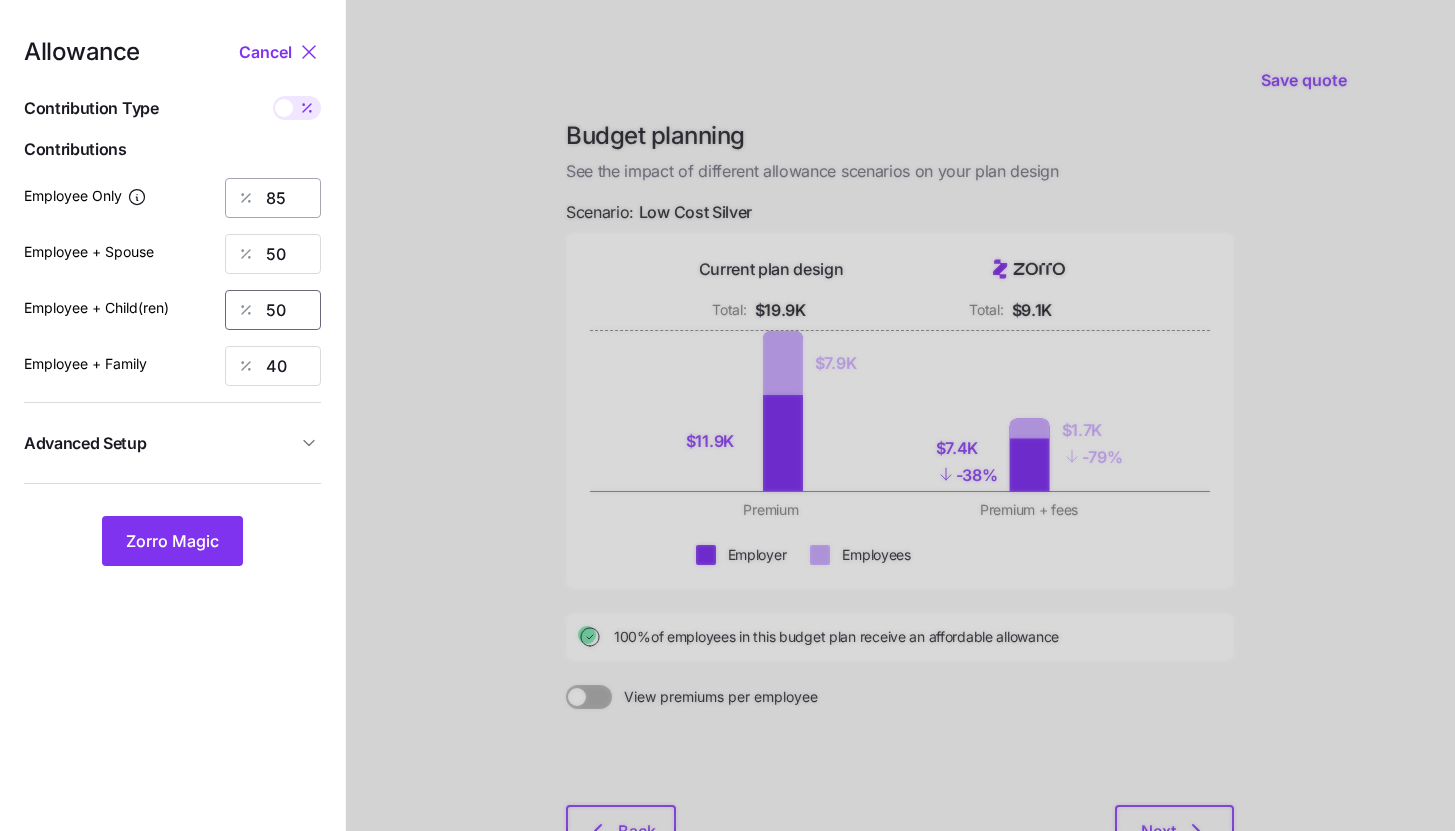 type on "50" 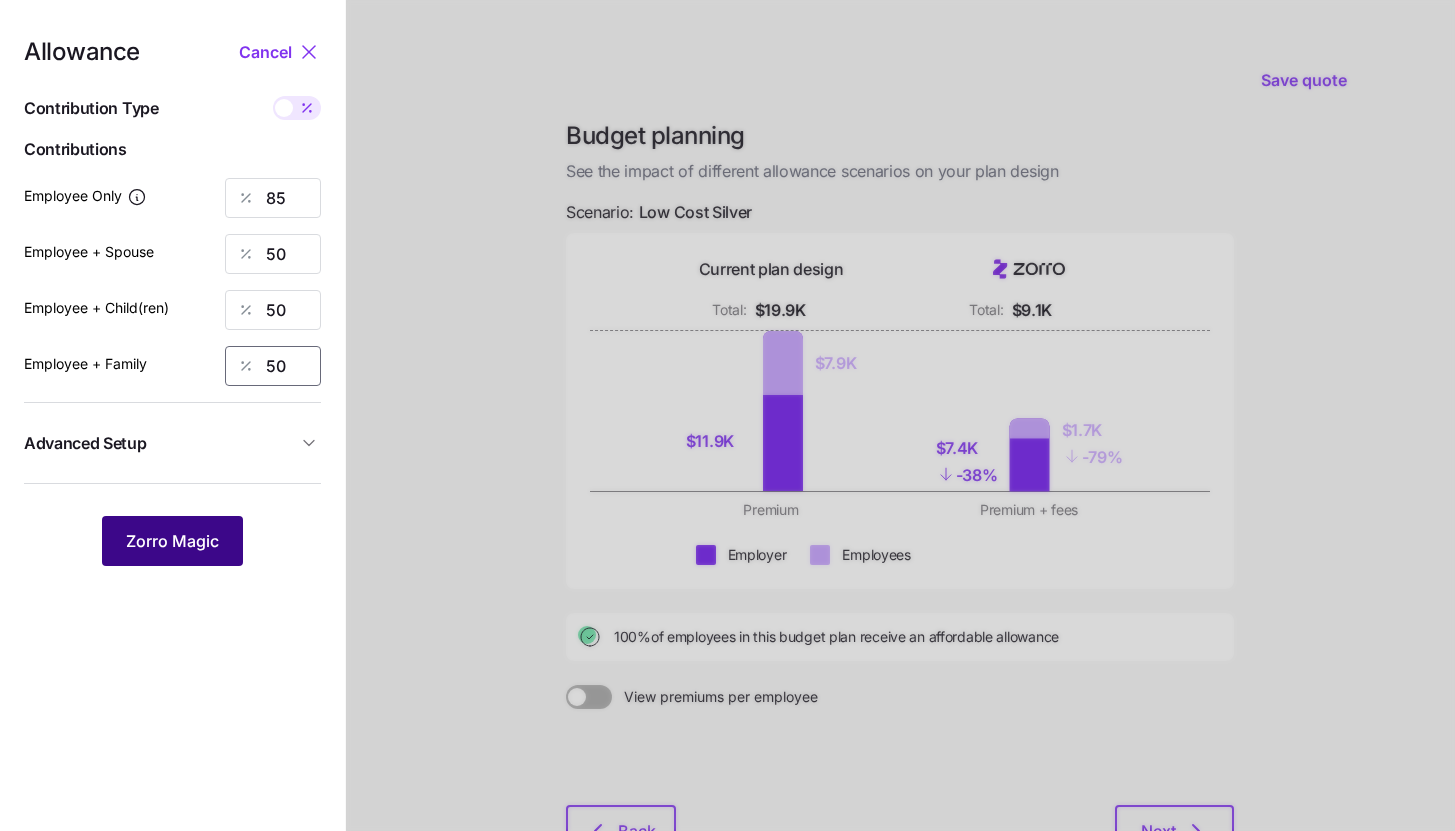 type on "50" 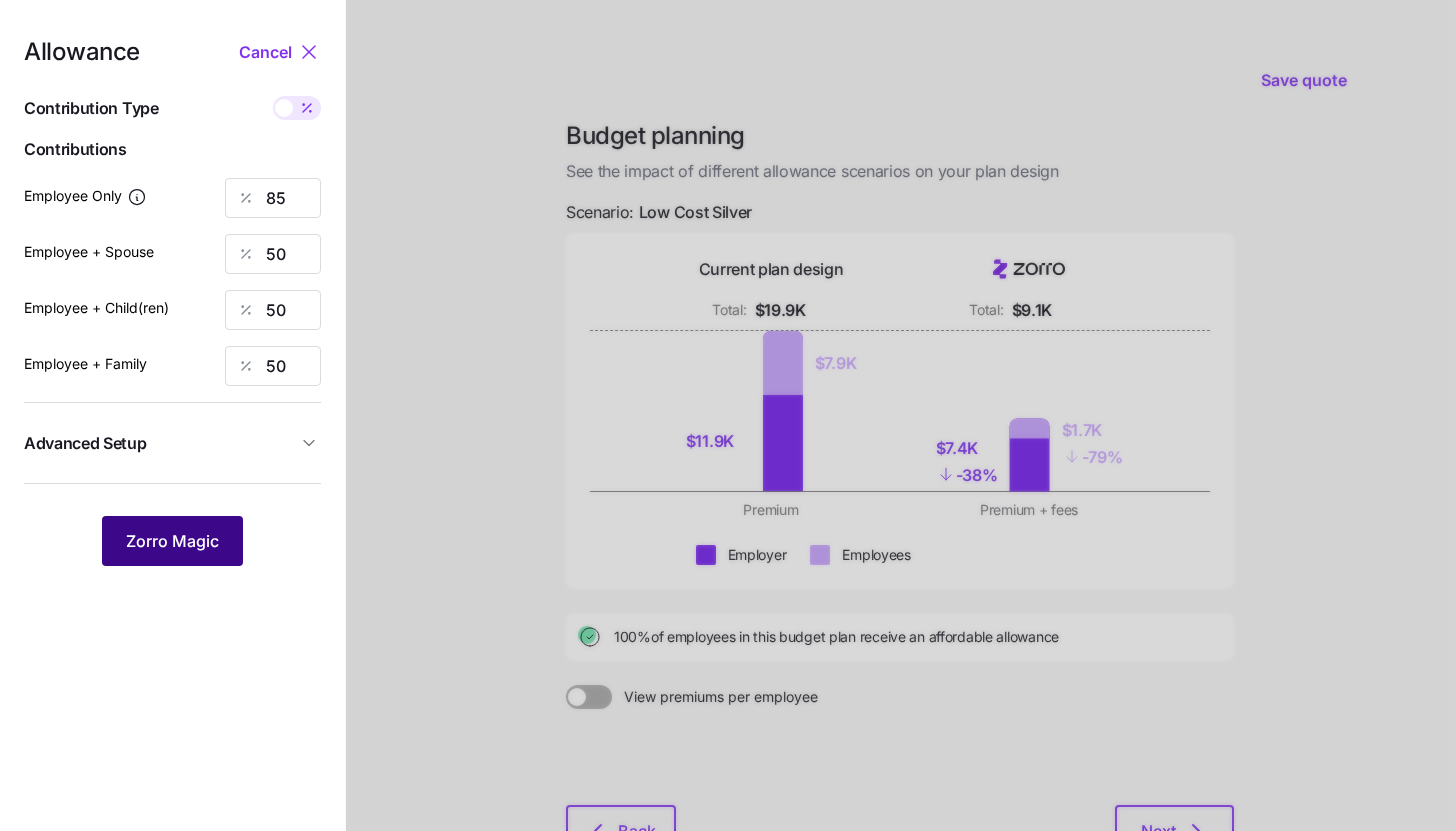 click on "Zorro Magic" at bounding box center (172, 541) 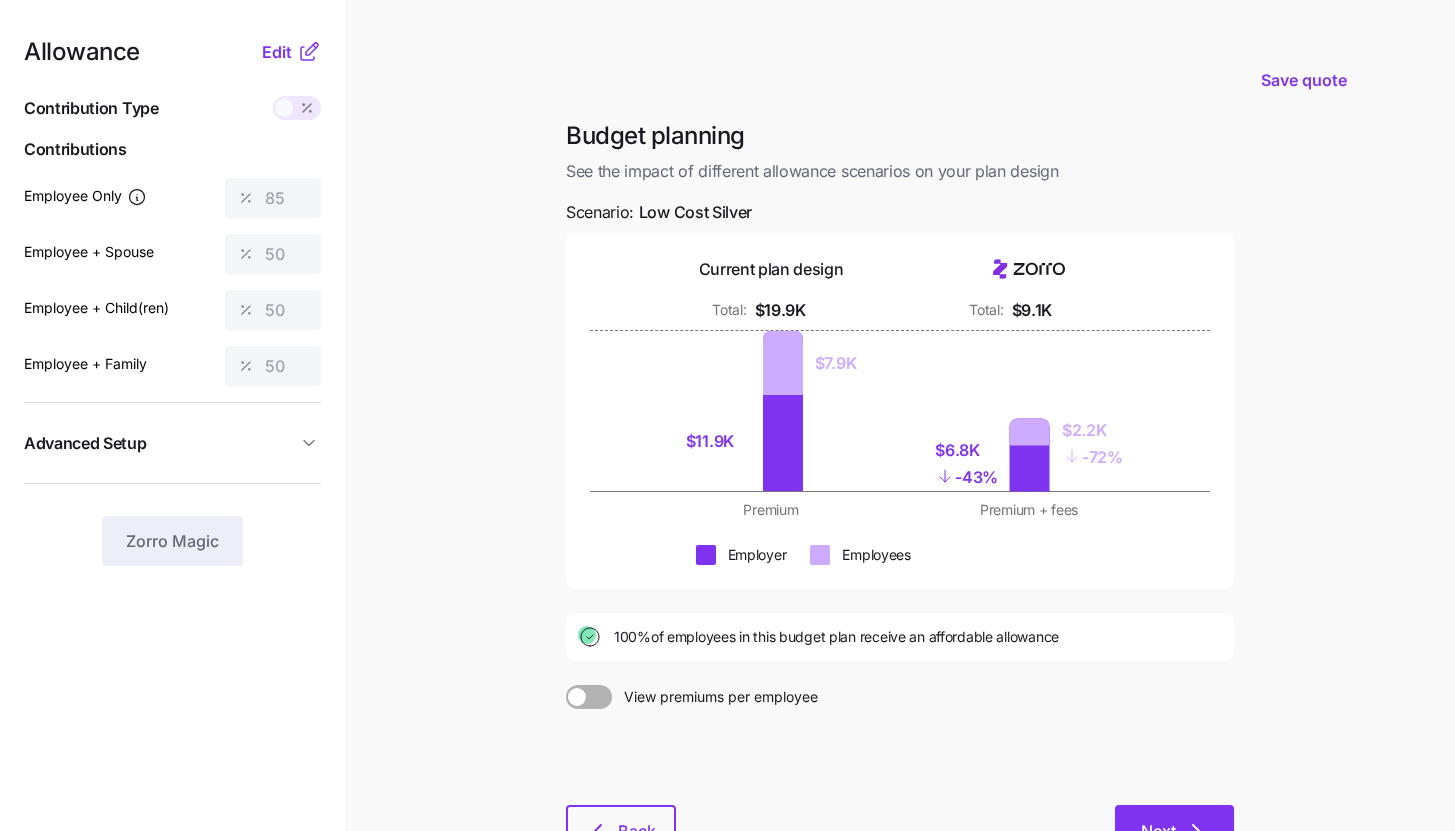 click on "Next" at bounding box center [1158, 831] 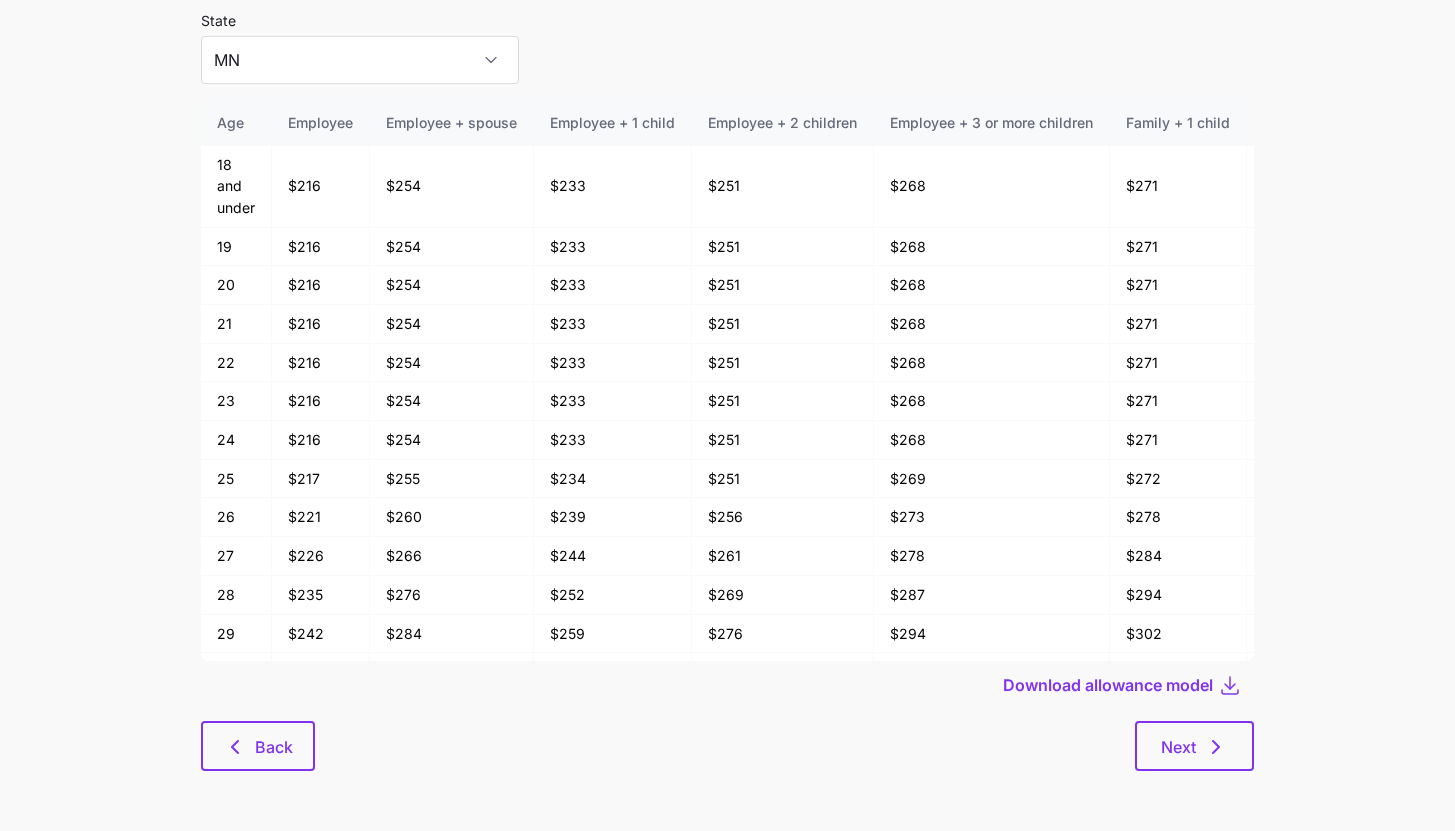 scroll, scrollTop: 107, scrollLeft: 0, axis: vertical 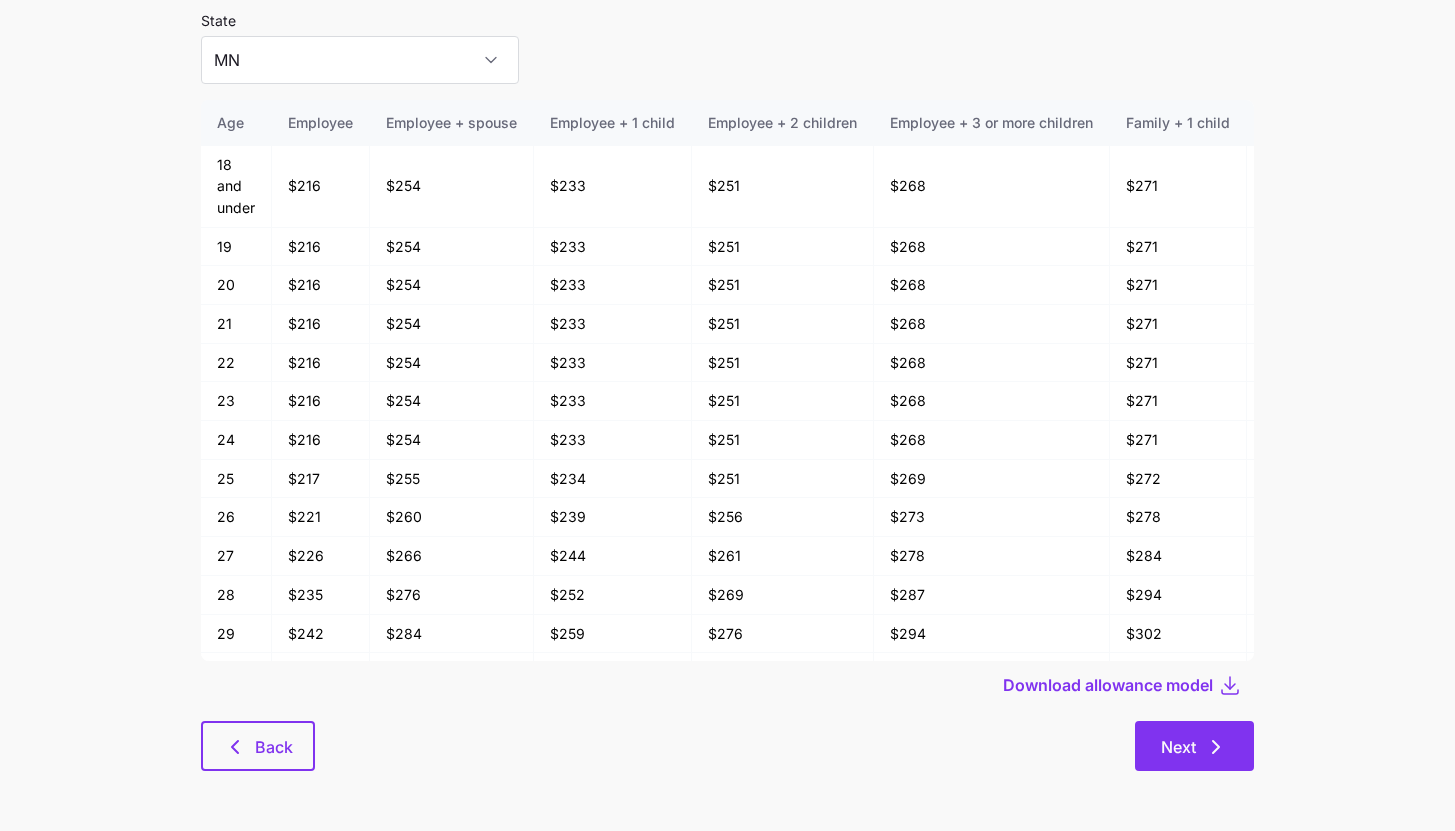 click on "Next" at bounding box center (1194, 746) 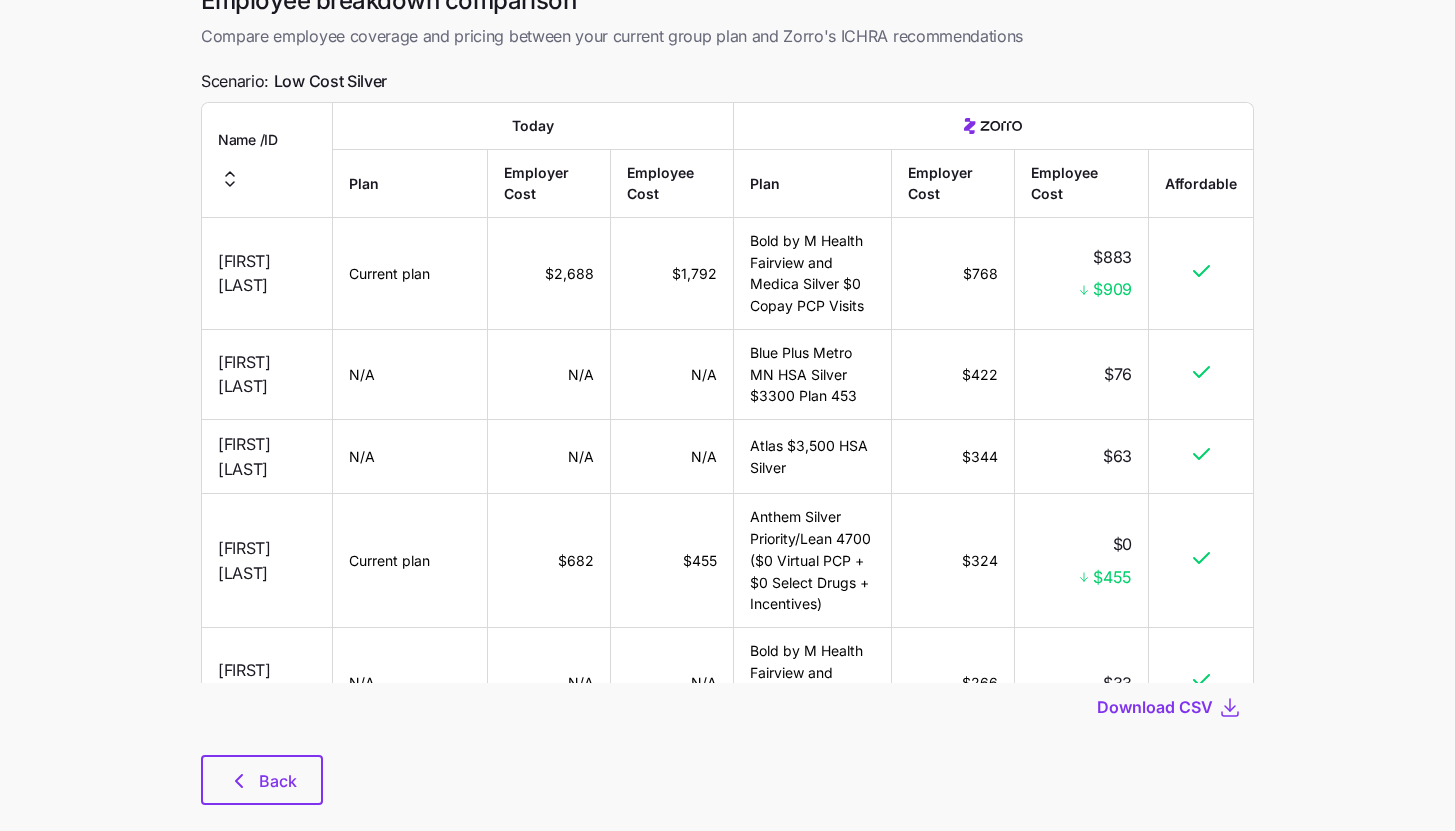 scroll, scrollTop: 0, scrollLeft: 0, axis: both 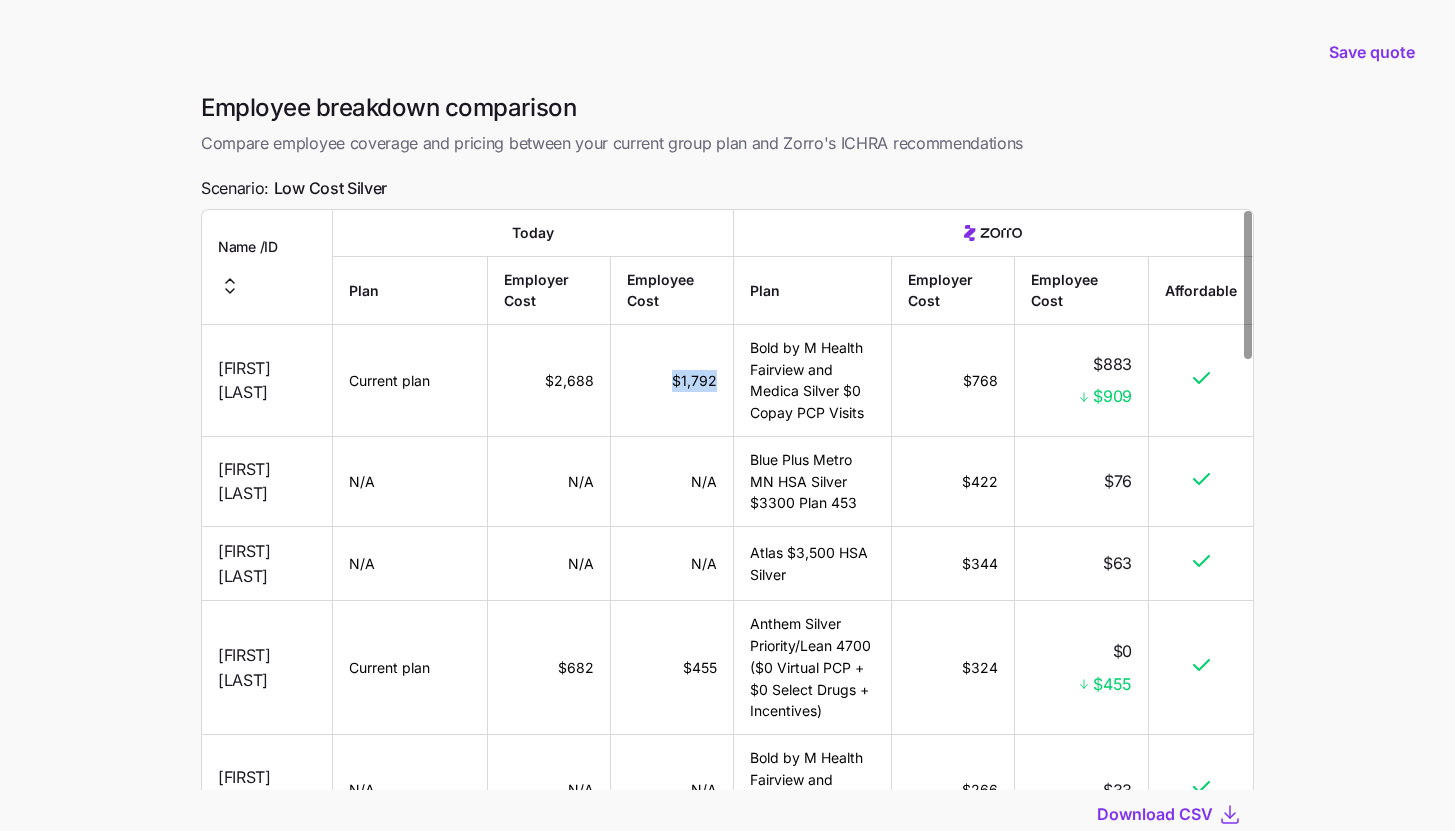 drag, startPoint x: 677, startPoint y: 377, endPoint x: 723, endPoint y: 377, distance: 46 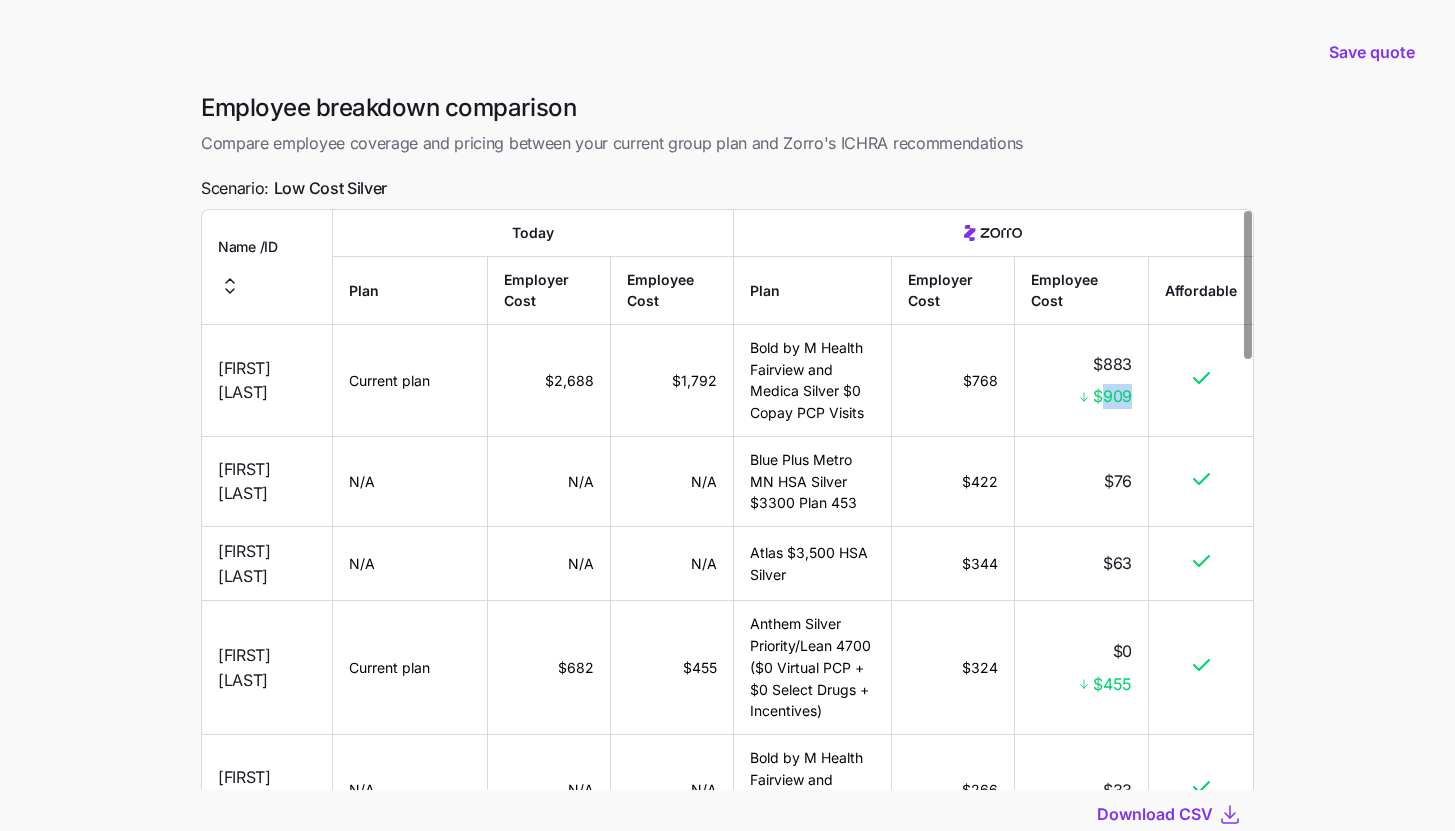 drag, startPoint x: 1100, startPoint y: 398, endPoint x: 1136, endPoint y: 395, distance: 36.124783 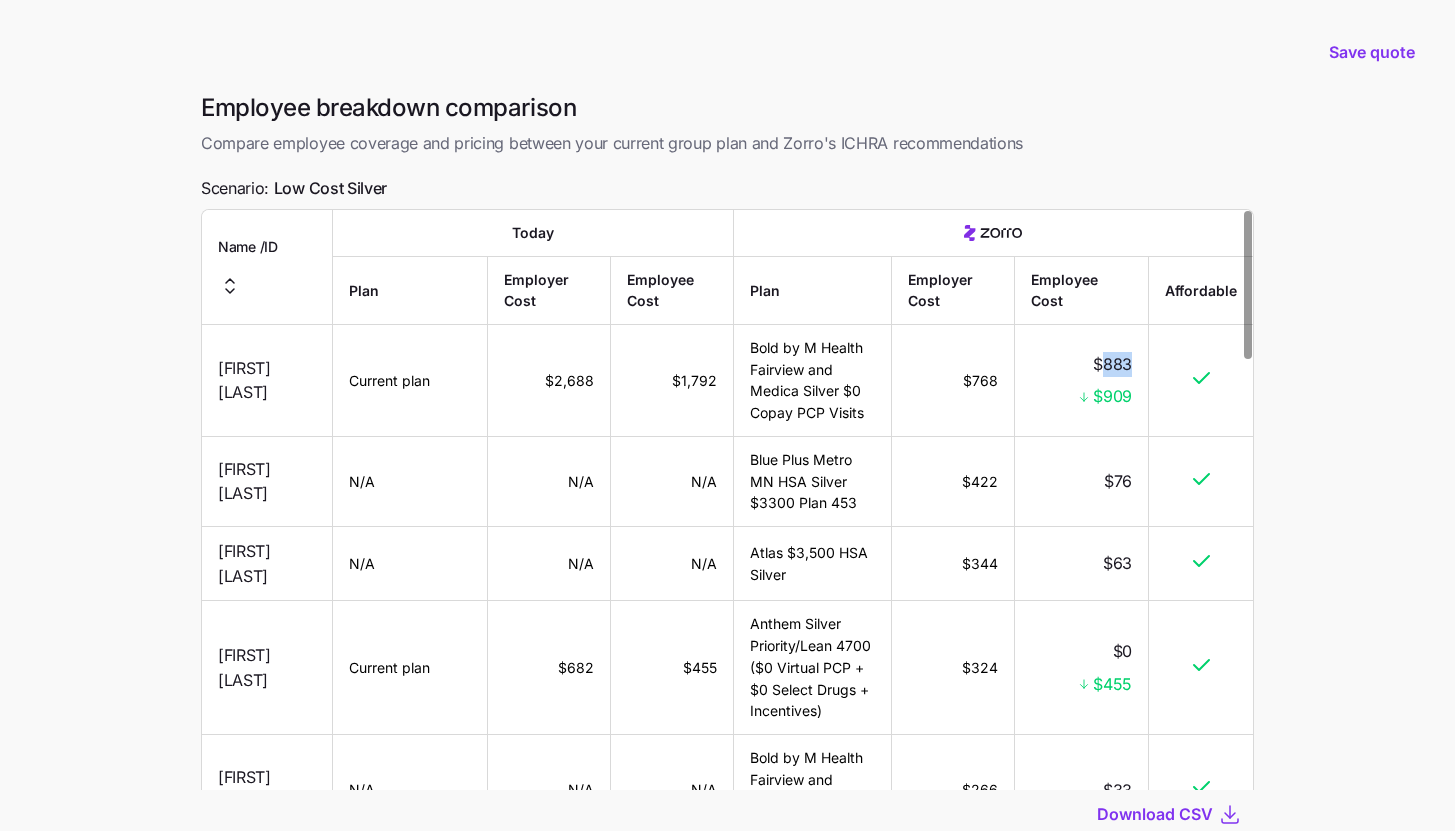 drag, startPoint x: 1100, startPoint y: 355, endPoint x: 1137, endPoint y: 361, distance: 37.48333 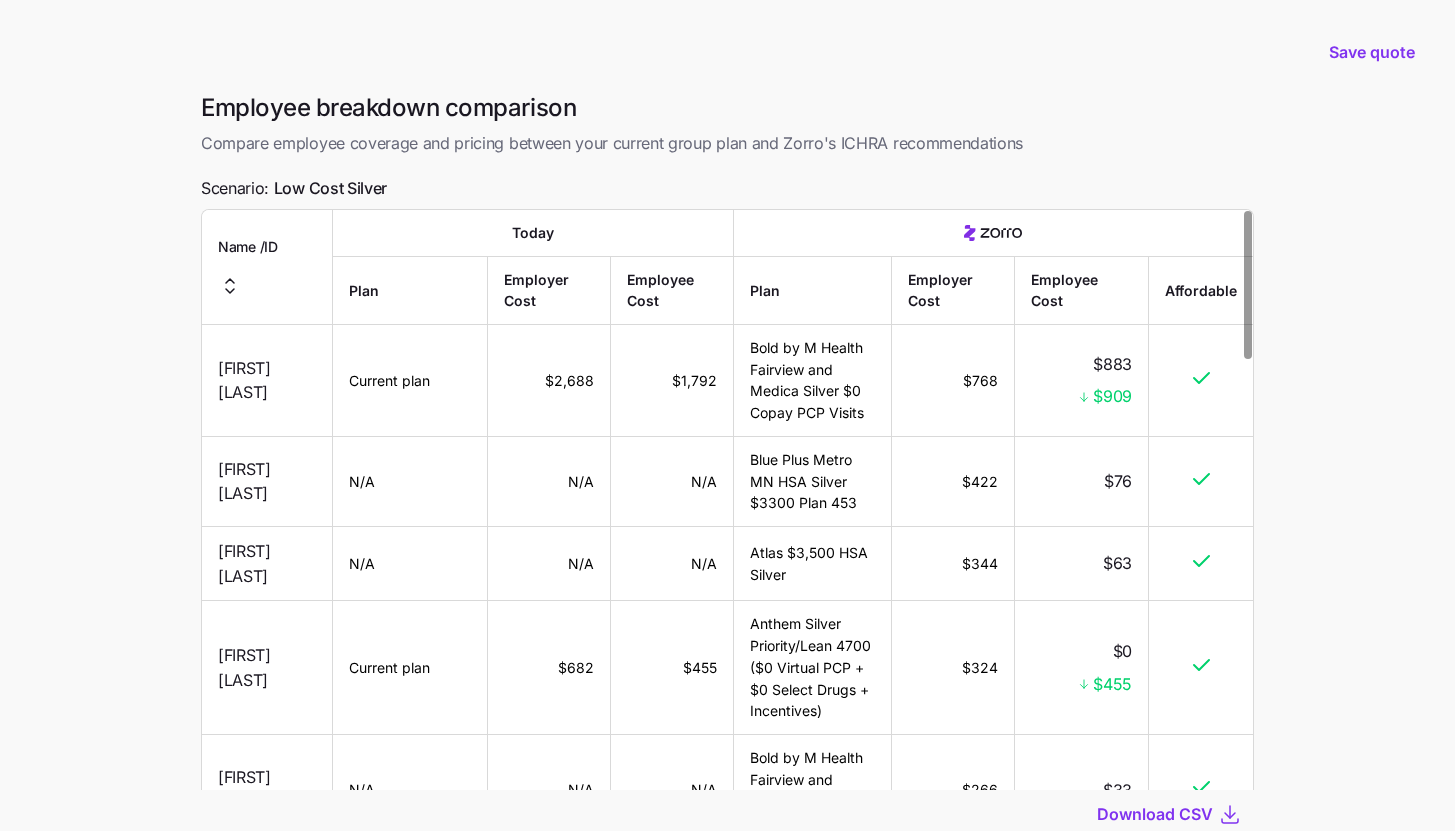 click on "Bold by M Health Fairview and Medica Silver $0 Copay PCP Visits" at bounding box center (813, 381) 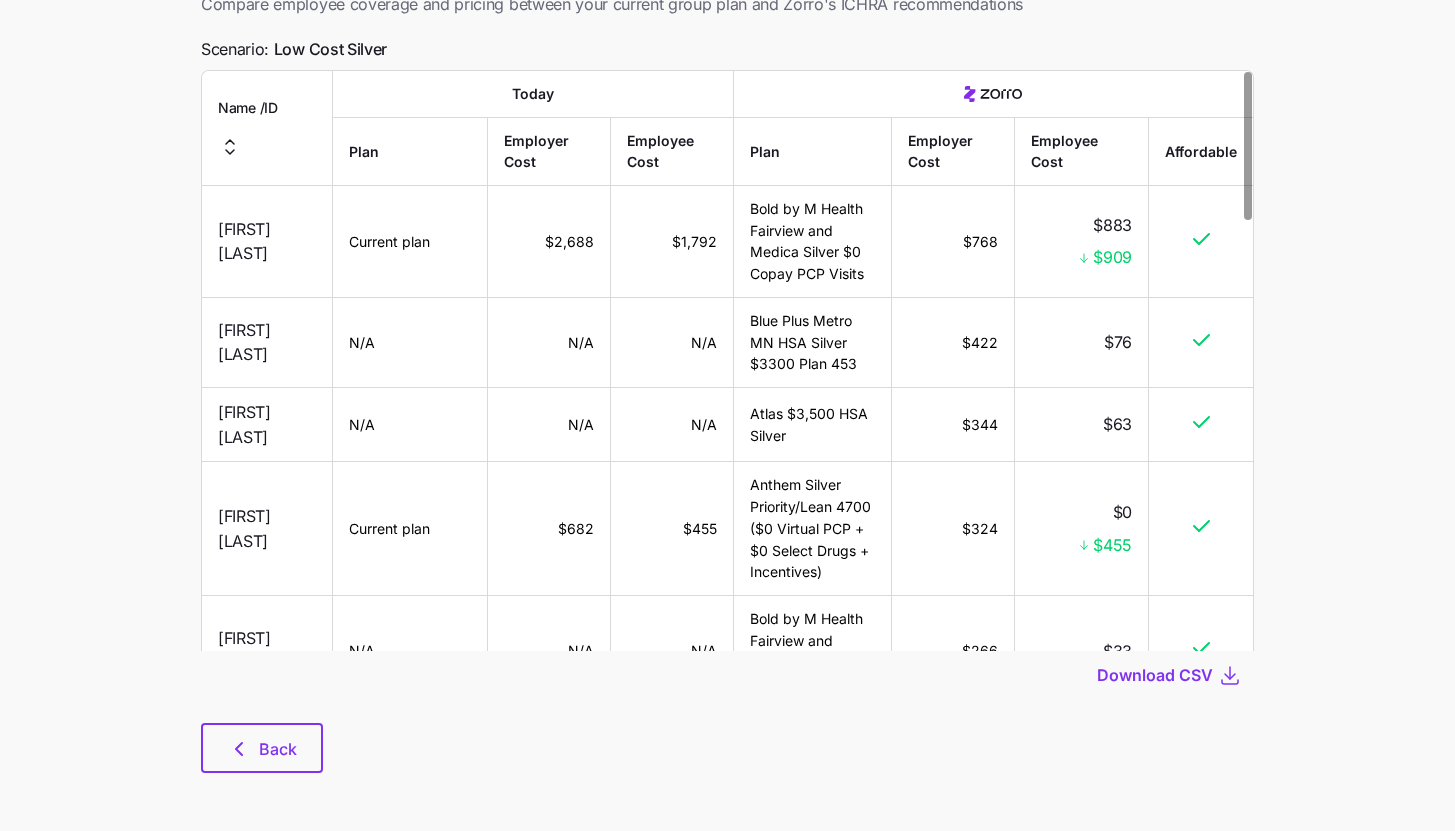scroll, scrollTop: 139, scrollLeft: 0, axis: vertical 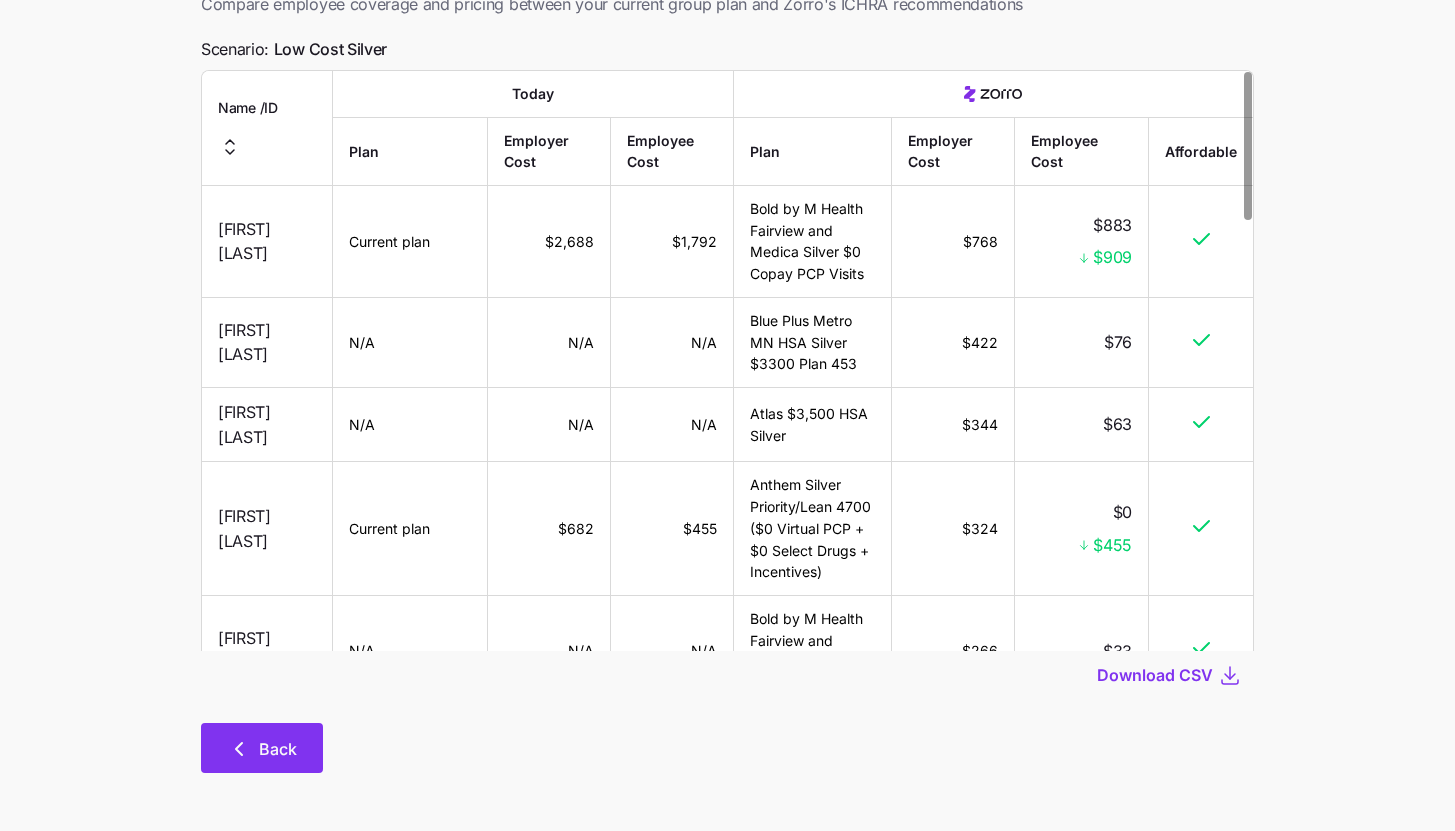 click on "Back" at bounding box center (278, 749) 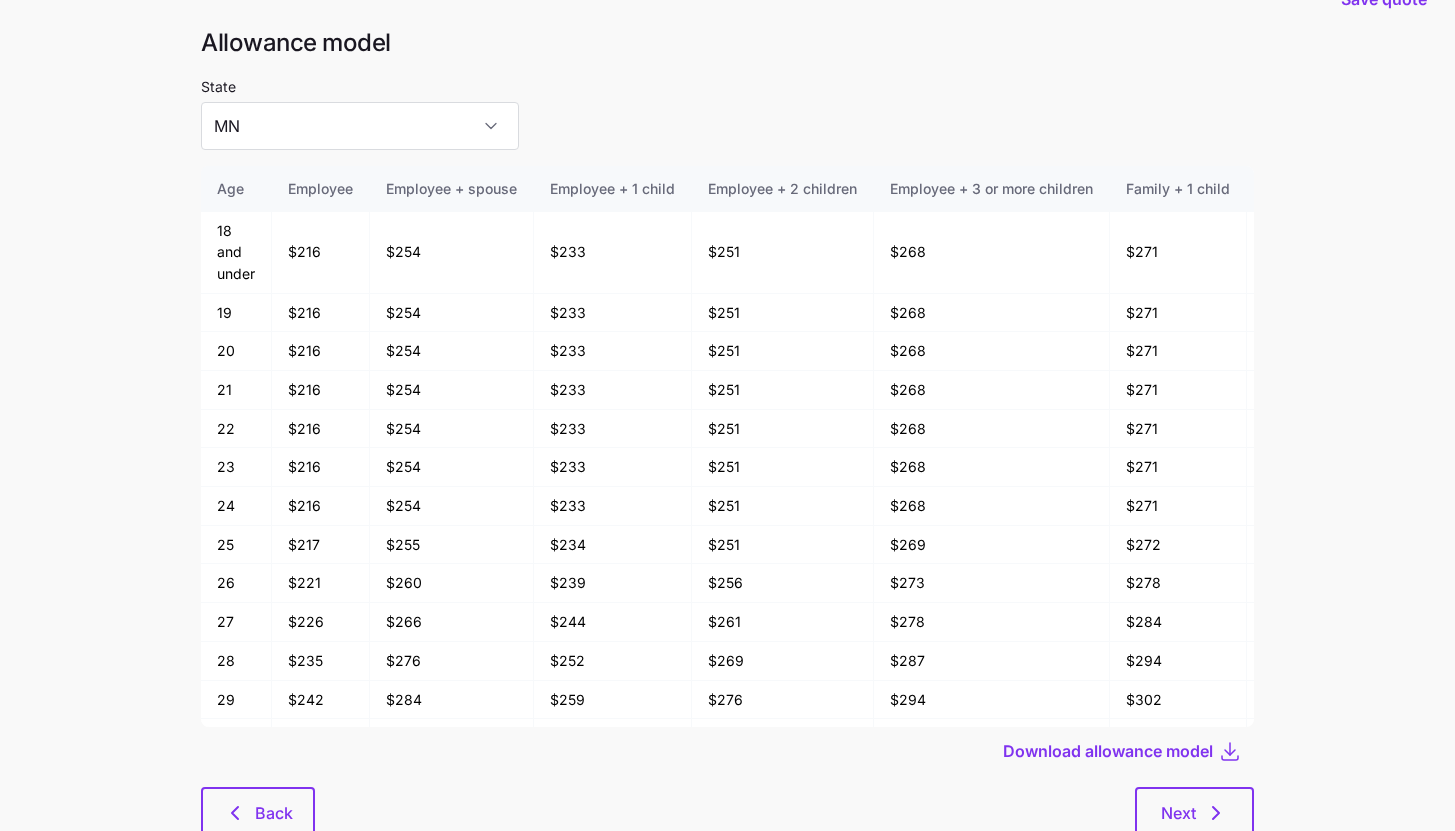 scroll, scrollTop: 107, scrollLeft: 0, axis: vertical 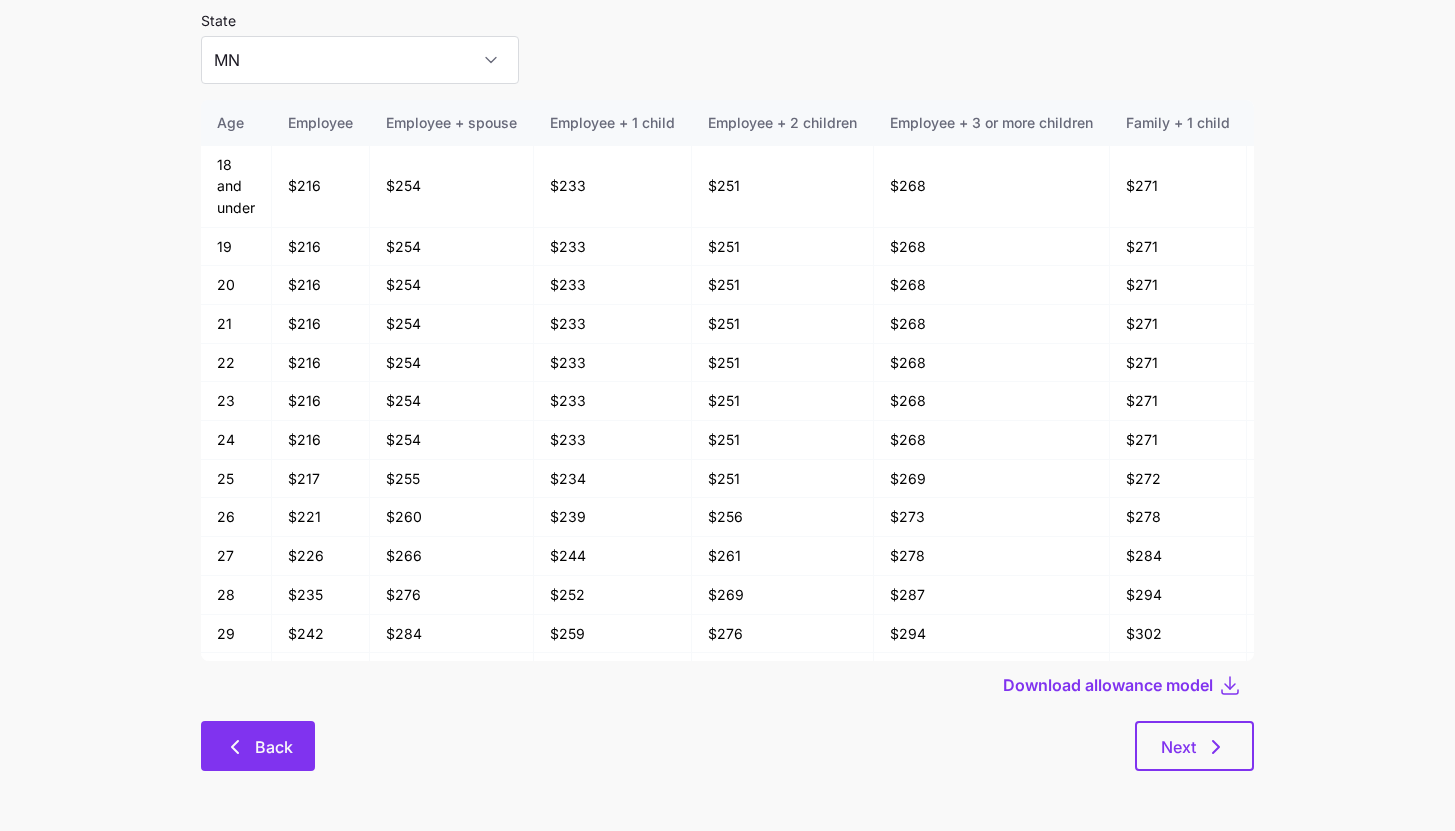 click on "Back" at bounding box center (274, 747) 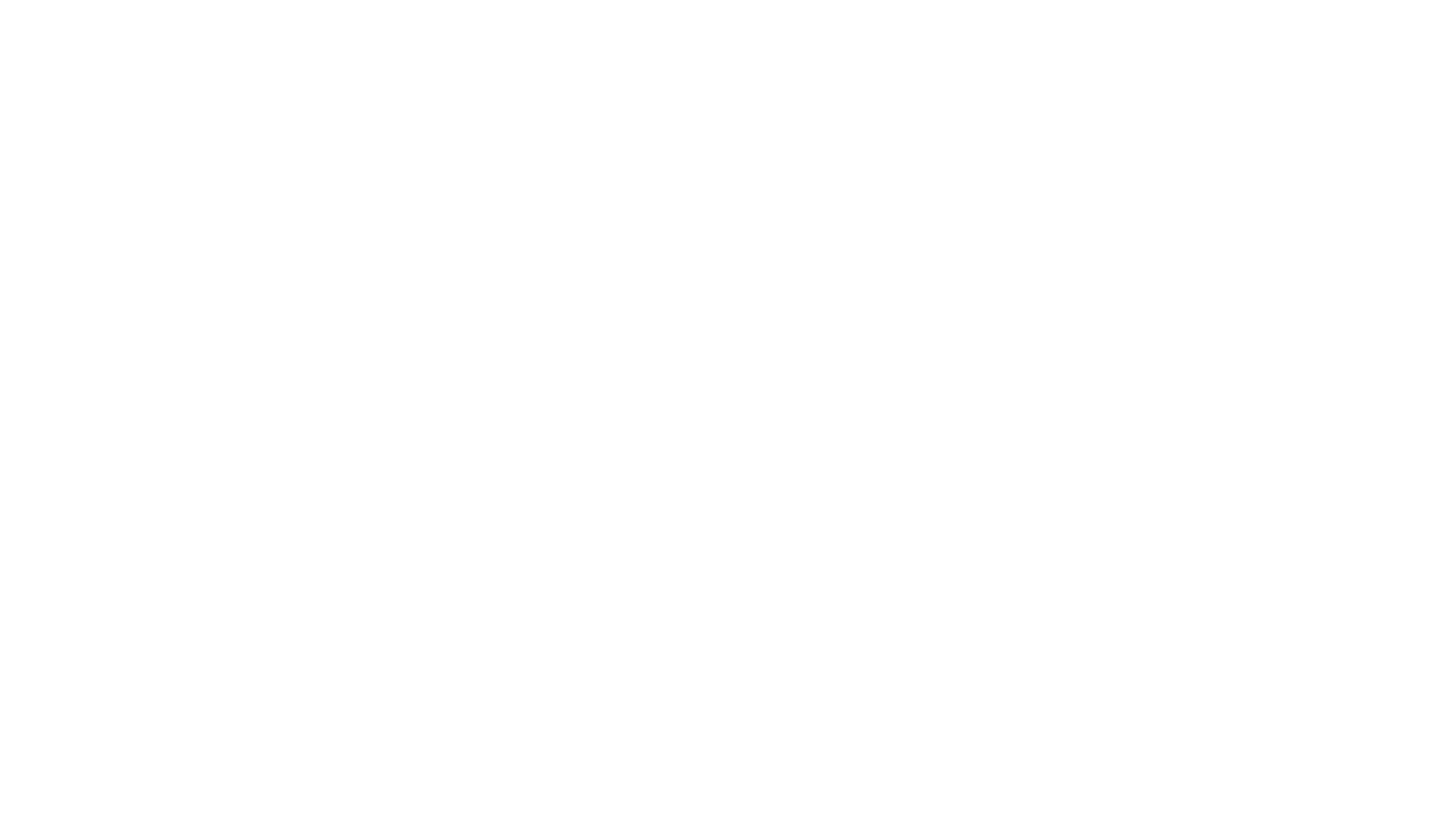 scroll, scrollTop: 0, scrollLeft: 0, axis: both 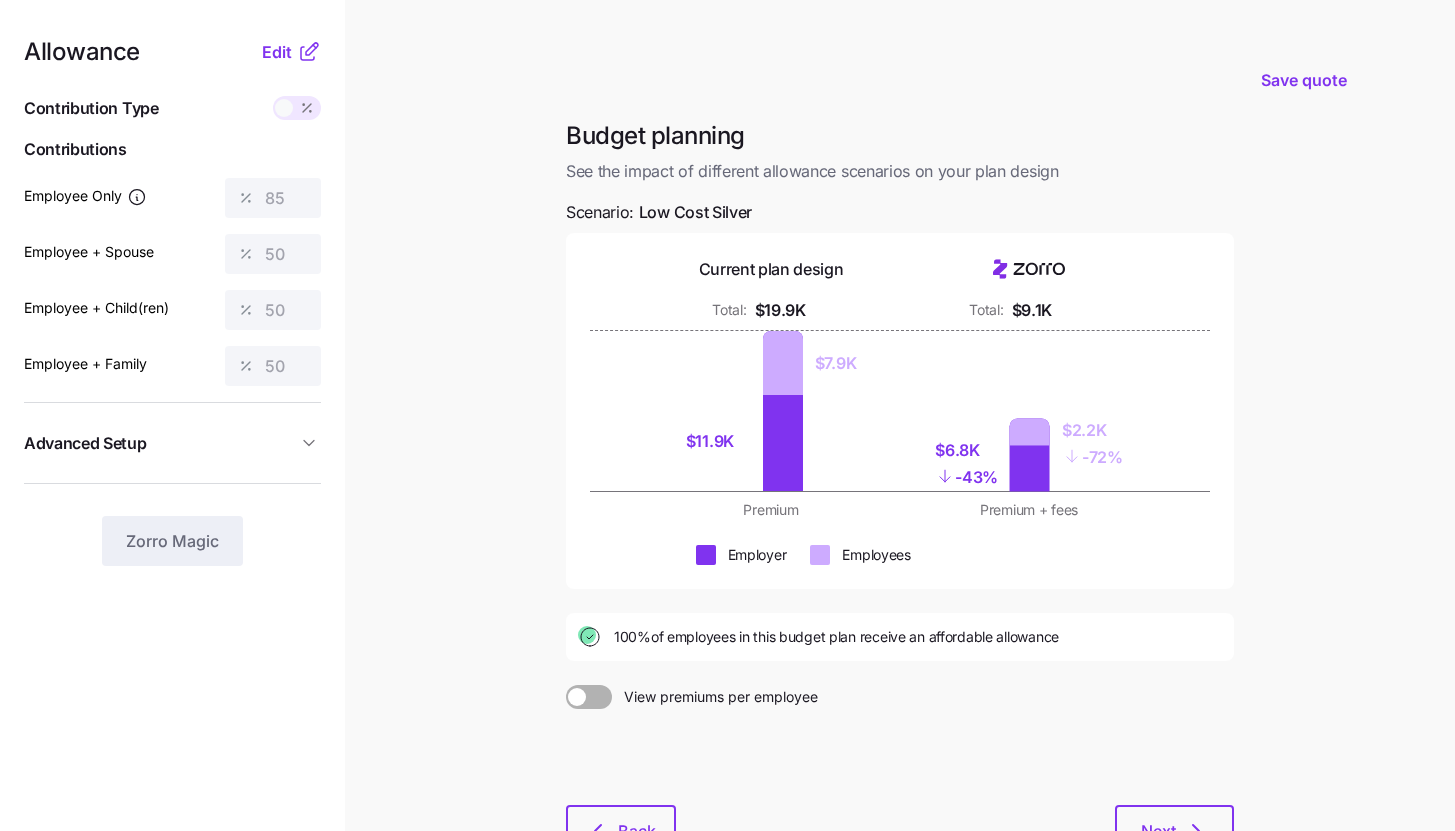 click at bounding box center [900, 757] 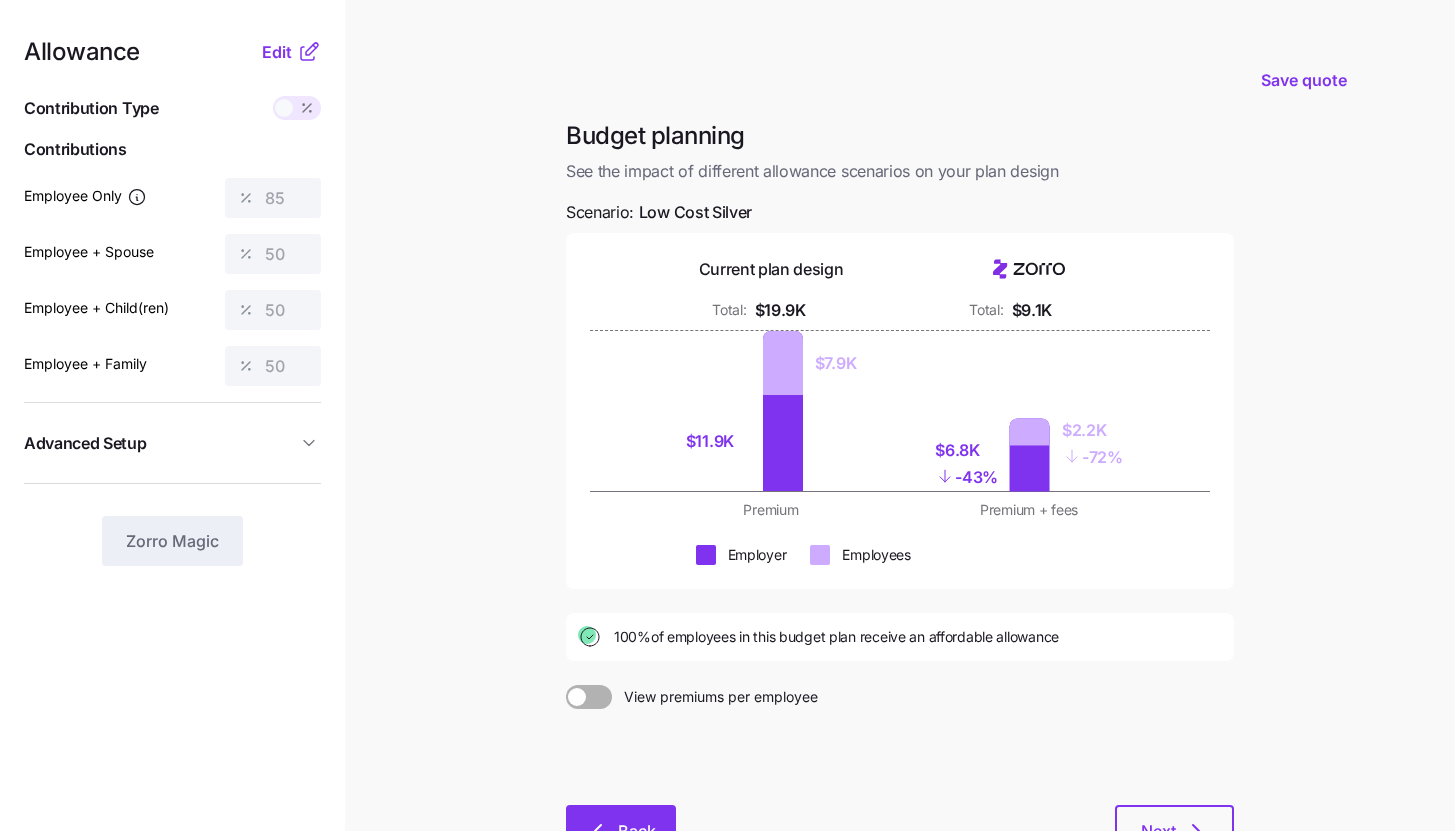 click on "Back" at bounding box center [621, 830] 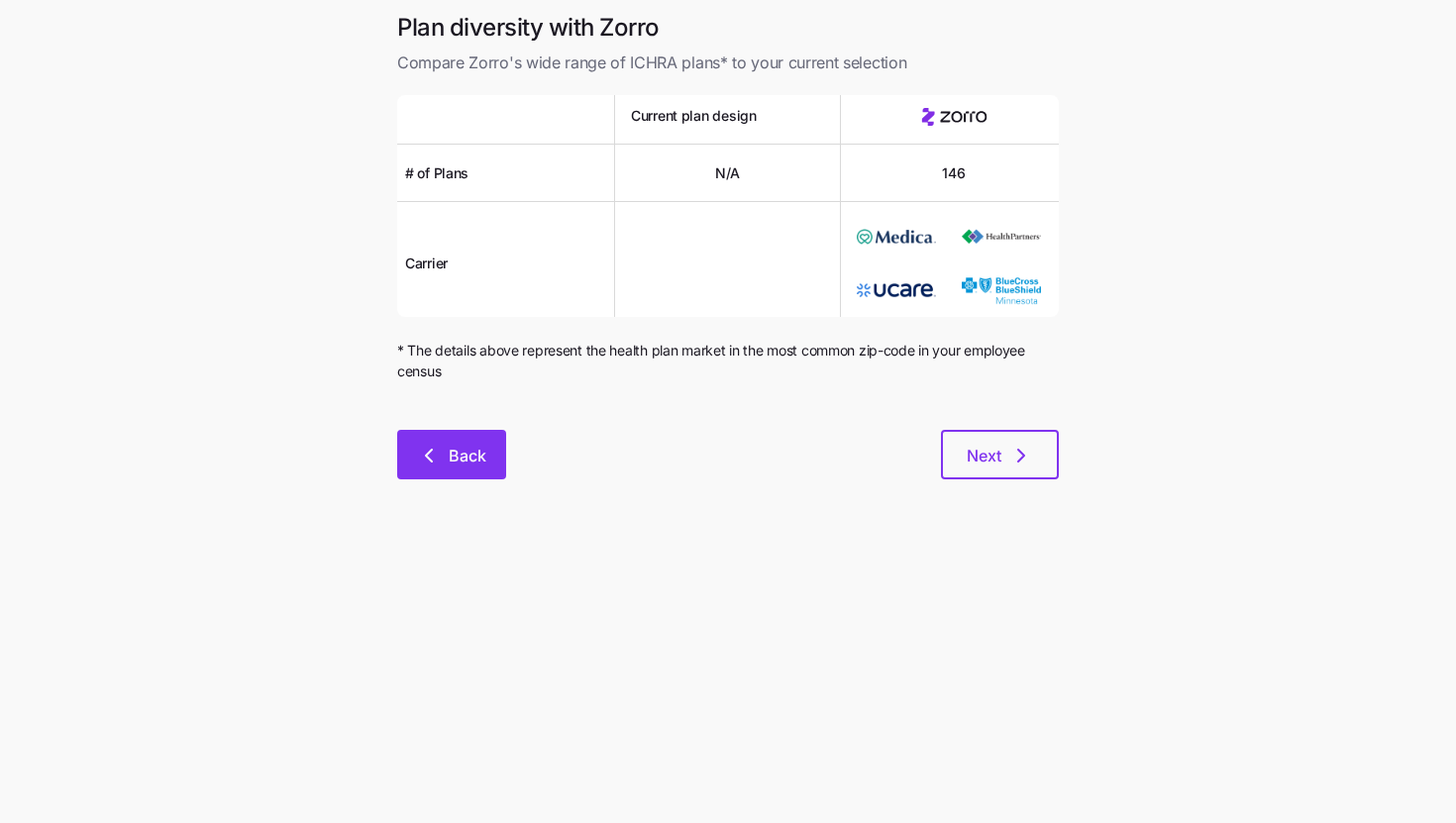 click on "Back" at bounding box center [468, 456] 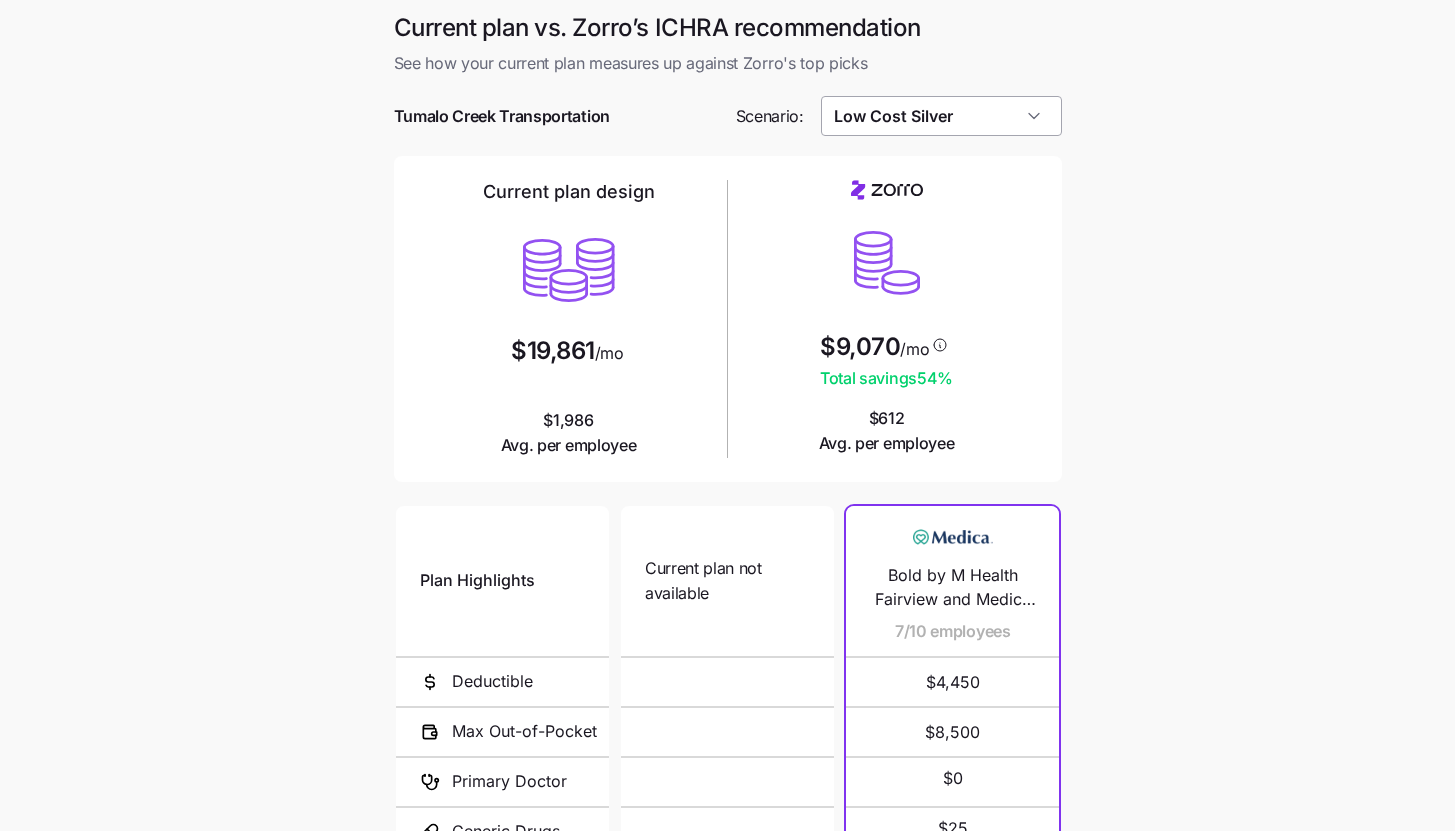 click on "Low Cost Silver" at bounding box center [941, 116] 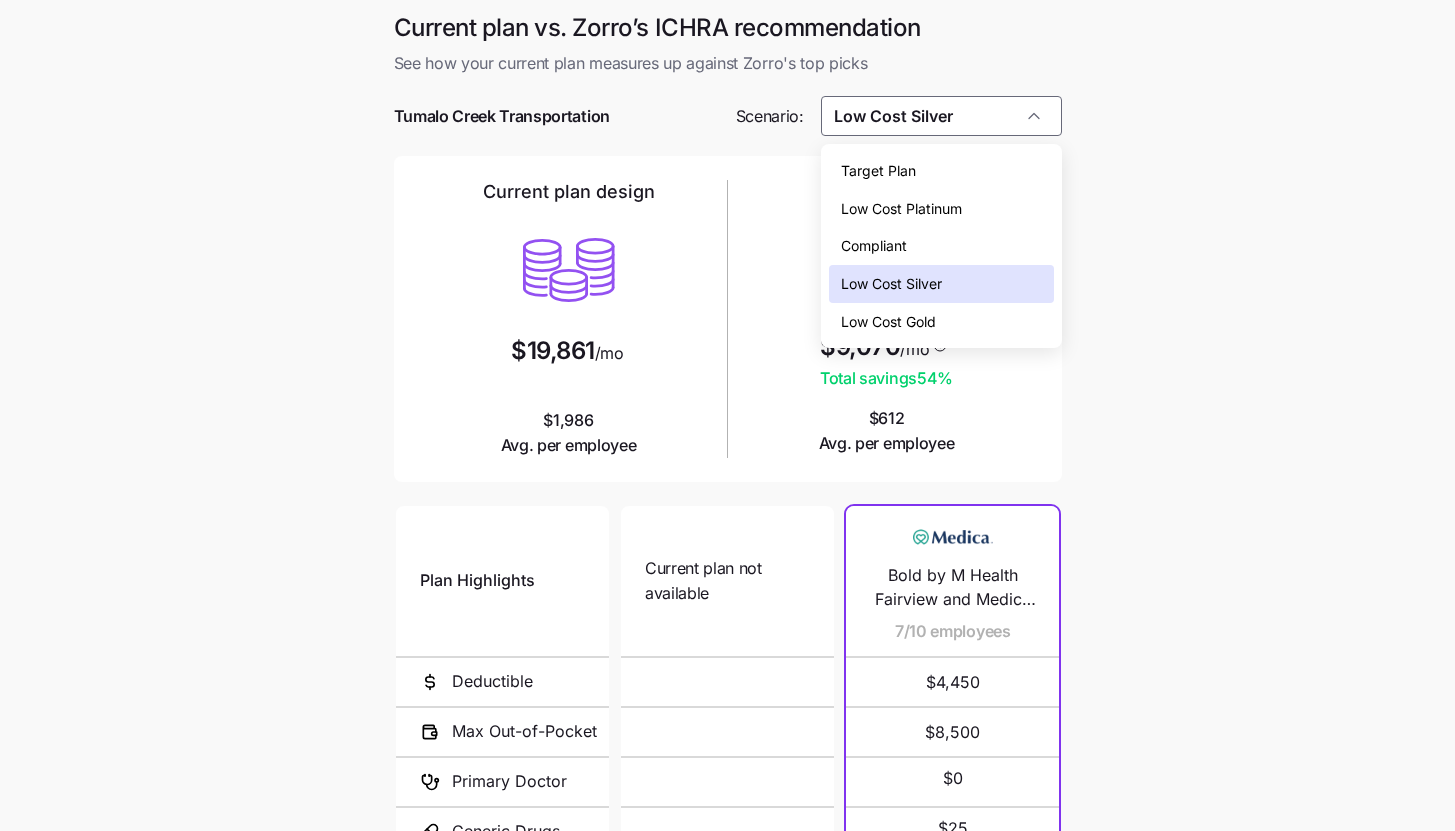 click on "Current plan vs. Zorro’s ICHRA recommendation See how your current plan measures up against Zorro's top picks Tumalo Creek Transportation Scenario: Low Cost Silver Current plan design $19,861 /mo $1,986 Avg. per employee $9,070 /mo Total savings  54 % $612 Avg. per employee Plan Highlights Deductible Max Out-of-Pocket Primary Doctor Generic Drugs Specialist Visit Current plan not available N/A N/A Bold by M Health Fairview and Medica Silver $0 Copay PCP Visits 7/10 employees $4,450 $8,500 $0 $25 $80 Anthem Silver Priority/Lean 4700 ($0 Virtual PCP + $0 Select Drugs + Incentives) 1/10 employees $4,700 $6,700 $20 $10 not covered Atlas $3,500 HSA Silver 1/10 employees $3,500 $7,500 50% after deductible 50% after deductible 50% after deductible Engage by Medica Silver $0 Copay PCP Visits 1/10 employees $4,450 $8,500 $0 $25 $80 Next" at bounding box center [727, 546] 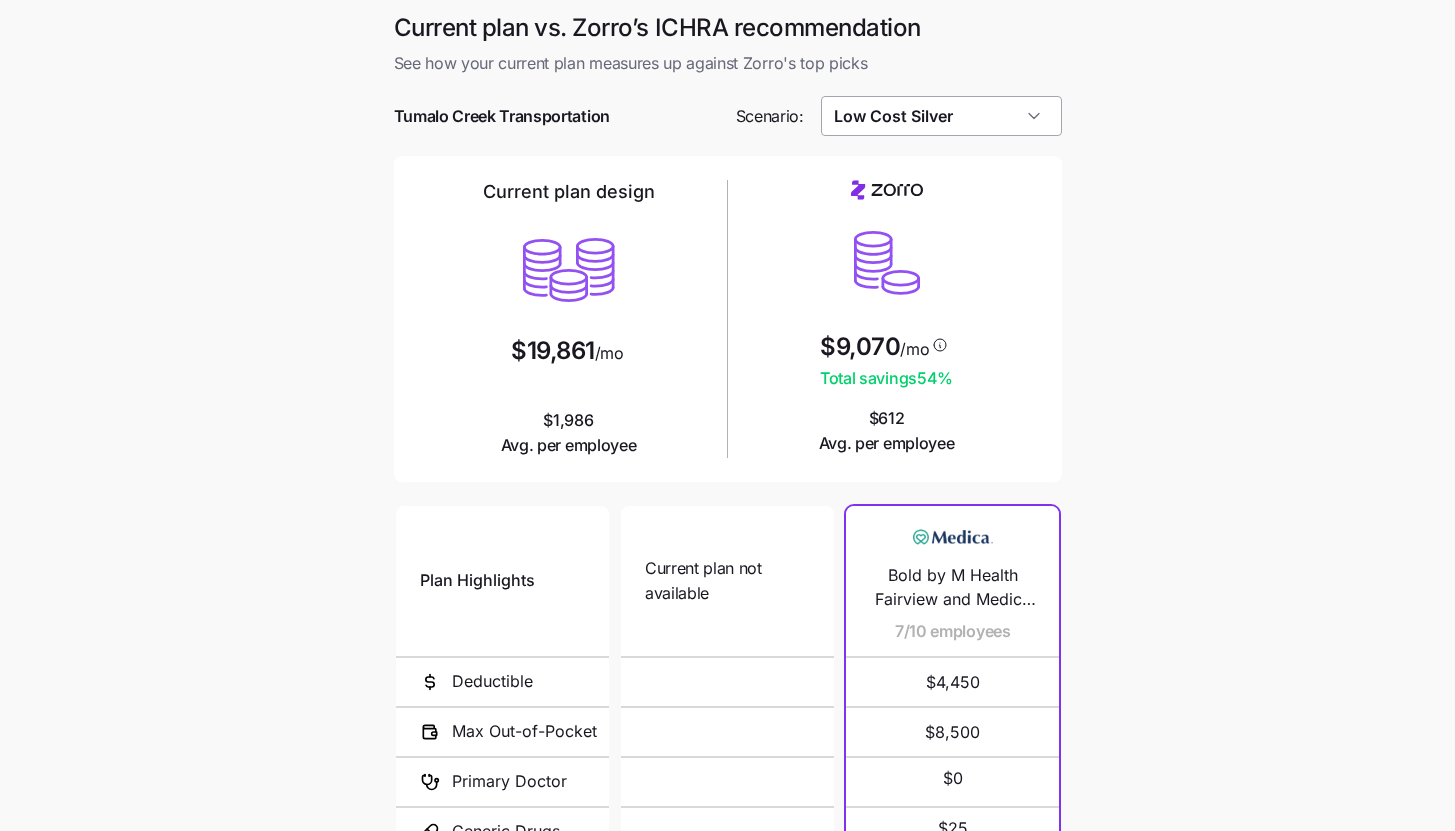 click on "Low Cost Silver" at bounding box center (941, 116) 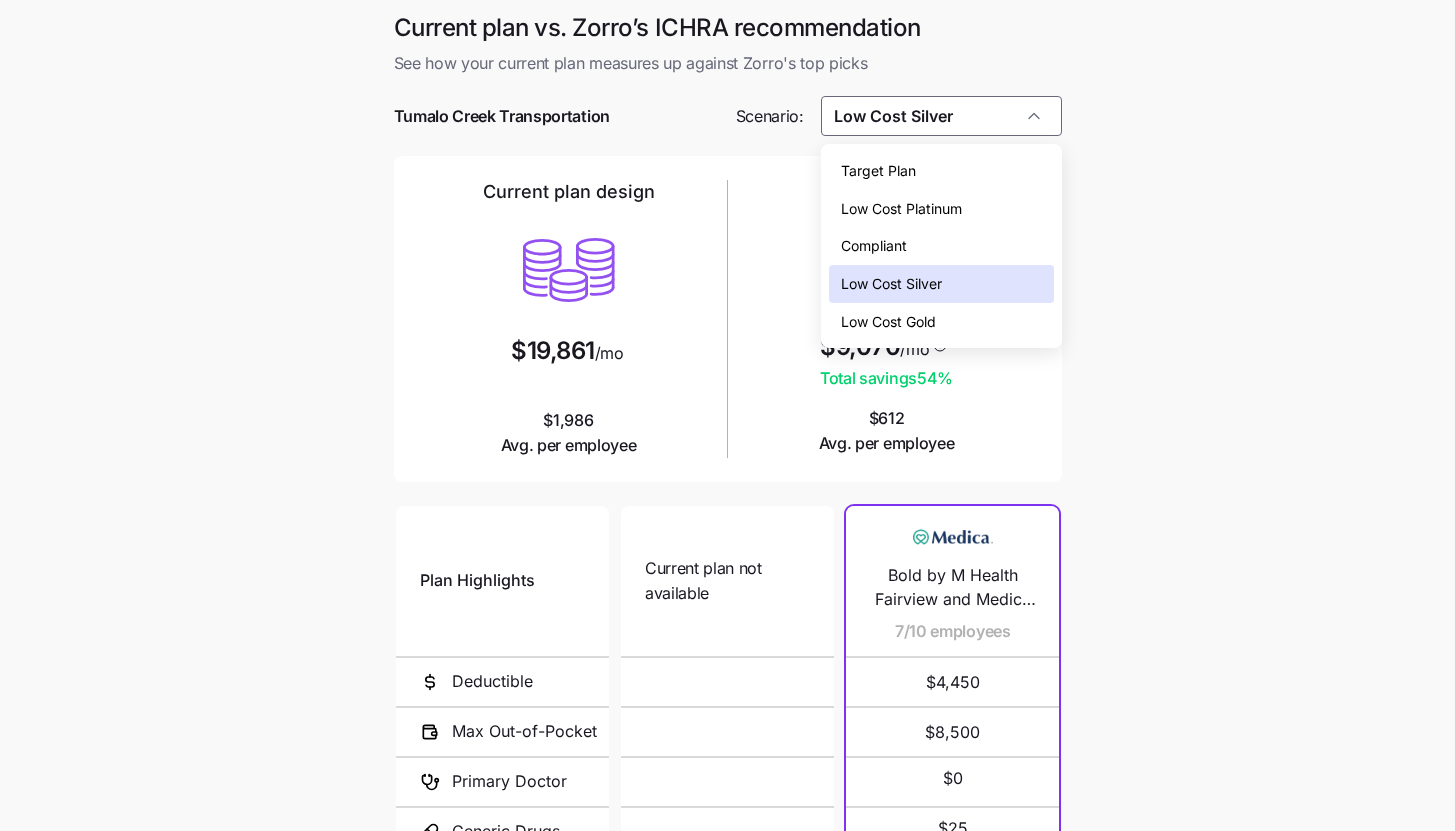 click on "Low Cost Gold" at bounding box center [941, 322] 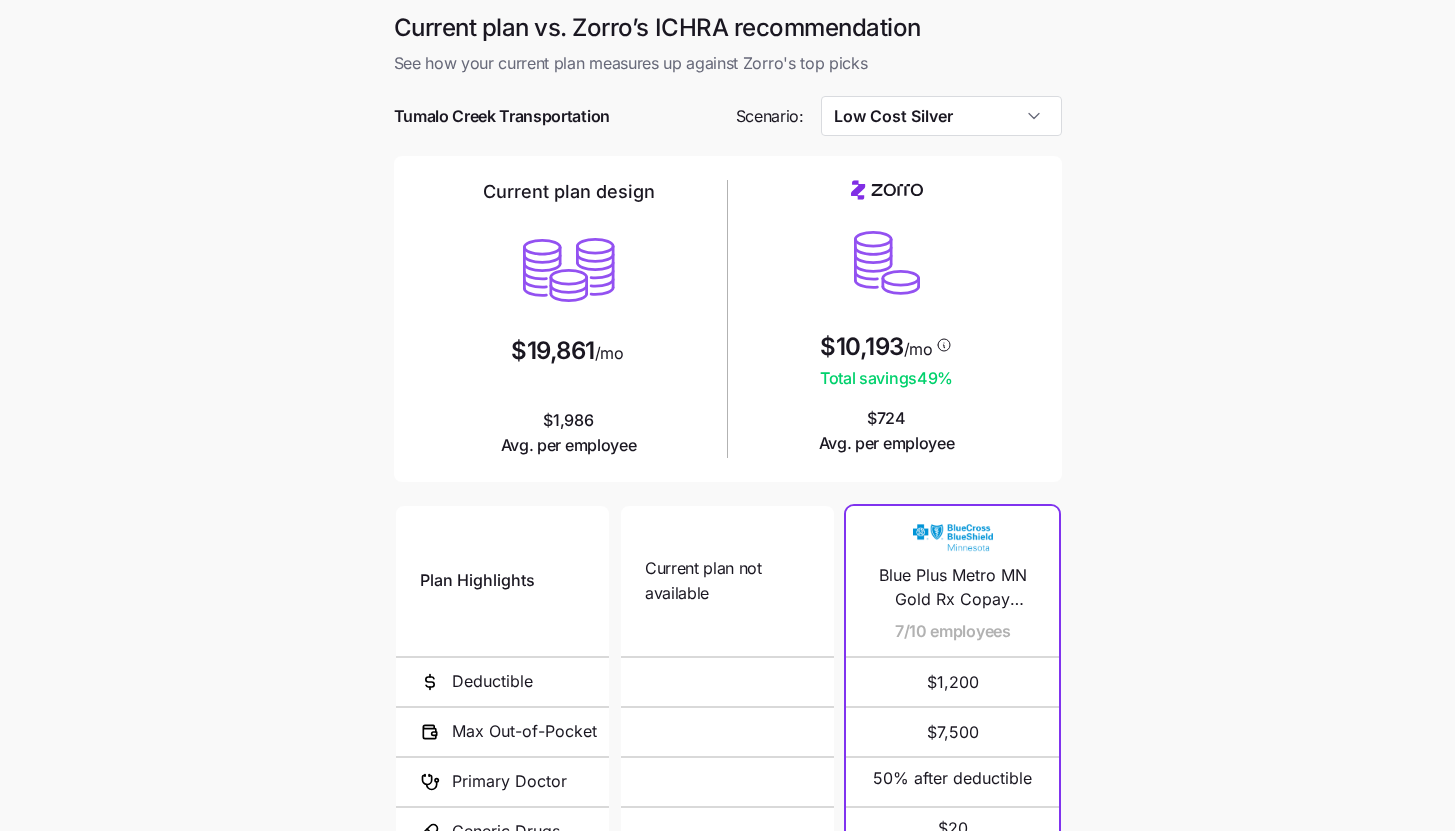 type on "Low Cost Gold" 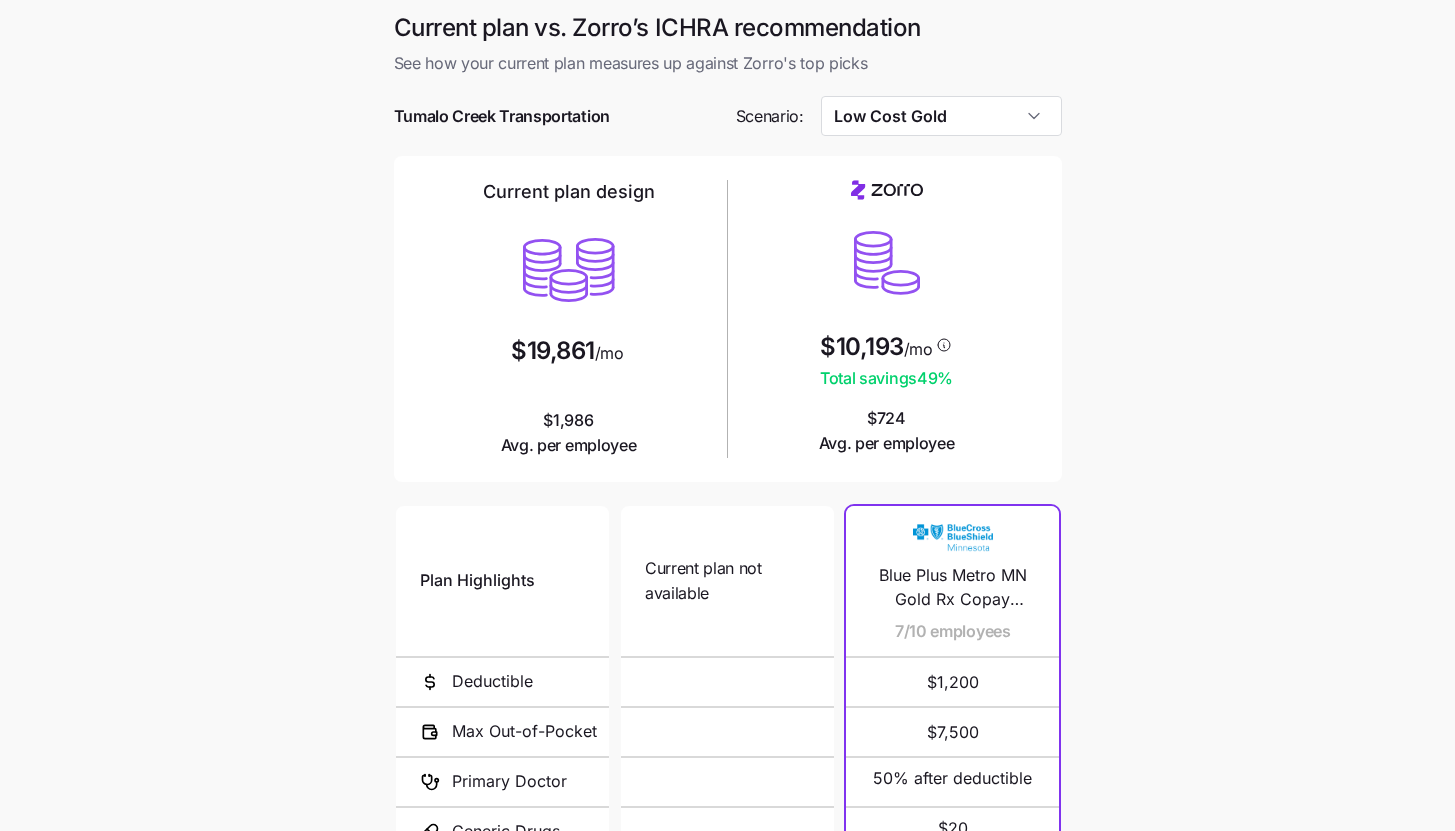 click on "Current plan vs. Zorro’s ICHRA recommendation See how your current plan measures up against Zorro's top picks Tumalo Creek Transportation Scenario: Low Cost Gold Current plan design $19,861 /mo $1,986 Avg. per employee $10,193 /mo Total savings  49 % $724 Avg. per employee Plan Highlights Deductible Max Out-of-Pocket Primary Doctor Generic Drugs Specialist Visit Current plan not available N/A N/A Blue Plus Metro MN Gold Rx Copay $1200 Plan 455 7/10 employees $1,200 $7,500 50% after deductible $20 50% after deductible Dean Focus Gold Share 1/10 employees $2,500 $5,150 $30 $15 $90 Essentia Choice Care with Medica Gold $0 Copay PCP Visits 1/10 employees $1,325 $7,750 $0 $15 $75 UCare Easy Compare Gold and Rx Copay 1/10 employees $1,500 $7,800 $30 $15 $60 Next" at bounding box center (727, 546) 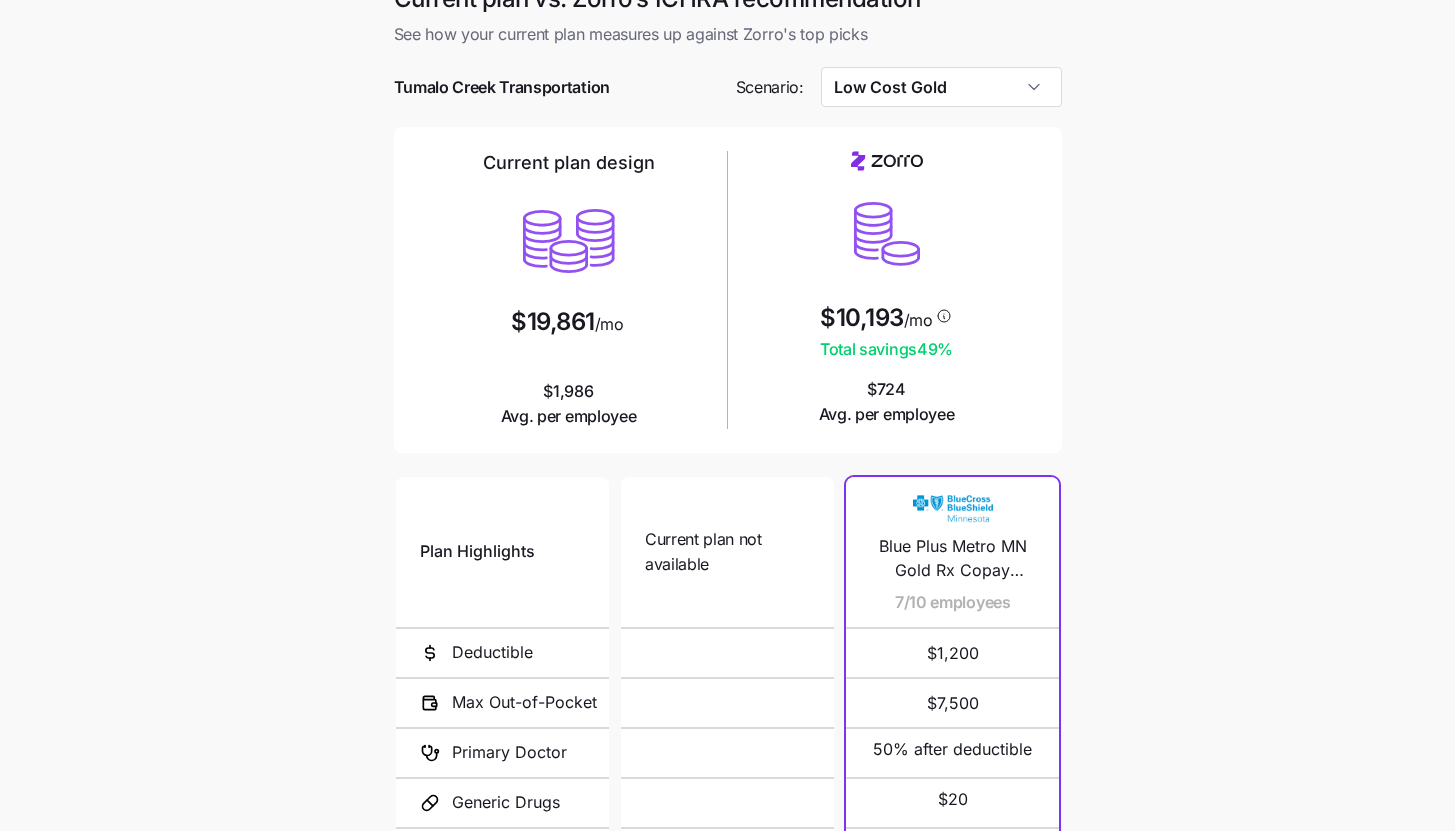scroll, scrollTop: 151, scrollLeft: 0, axis: vertical 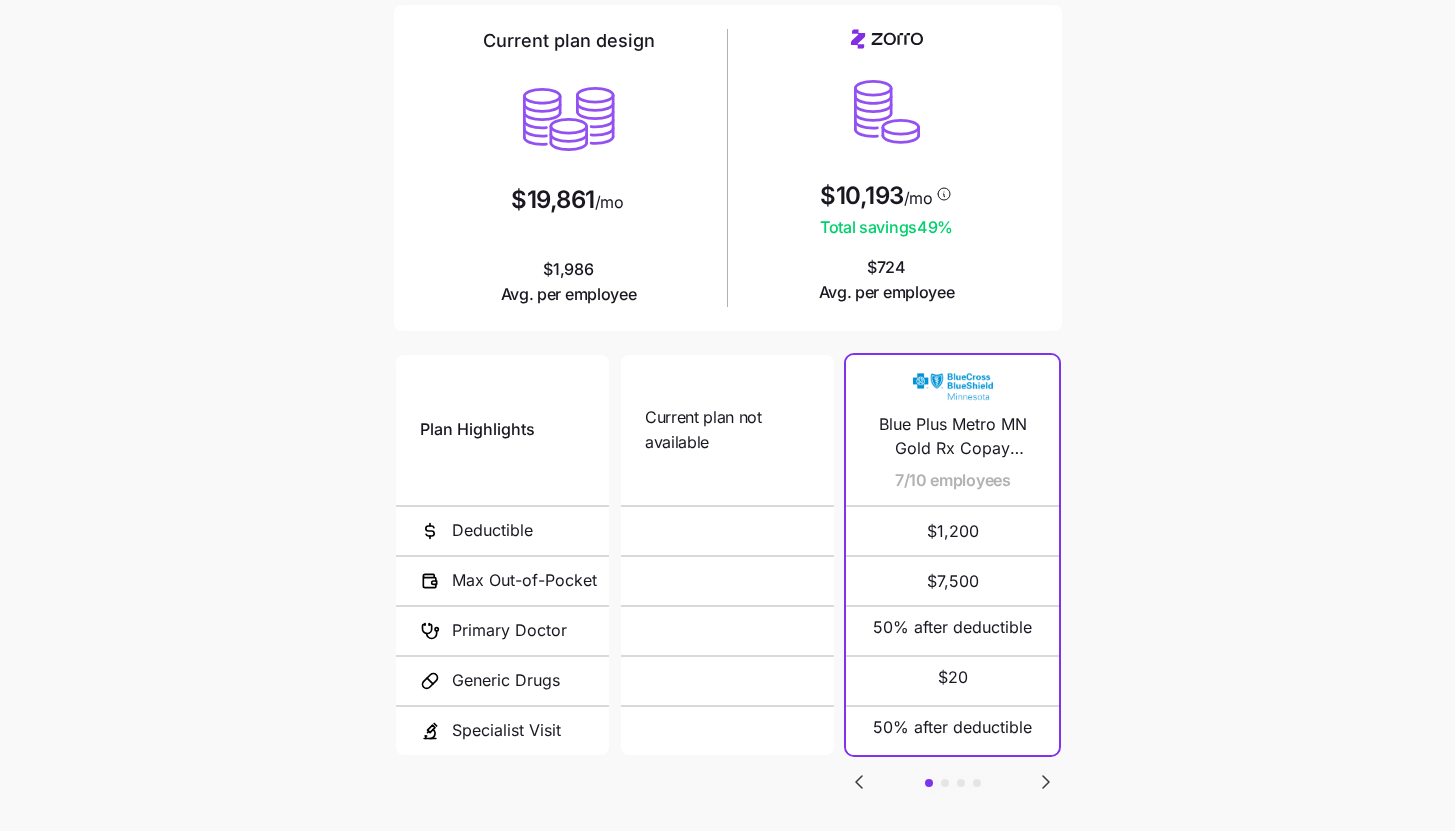 click 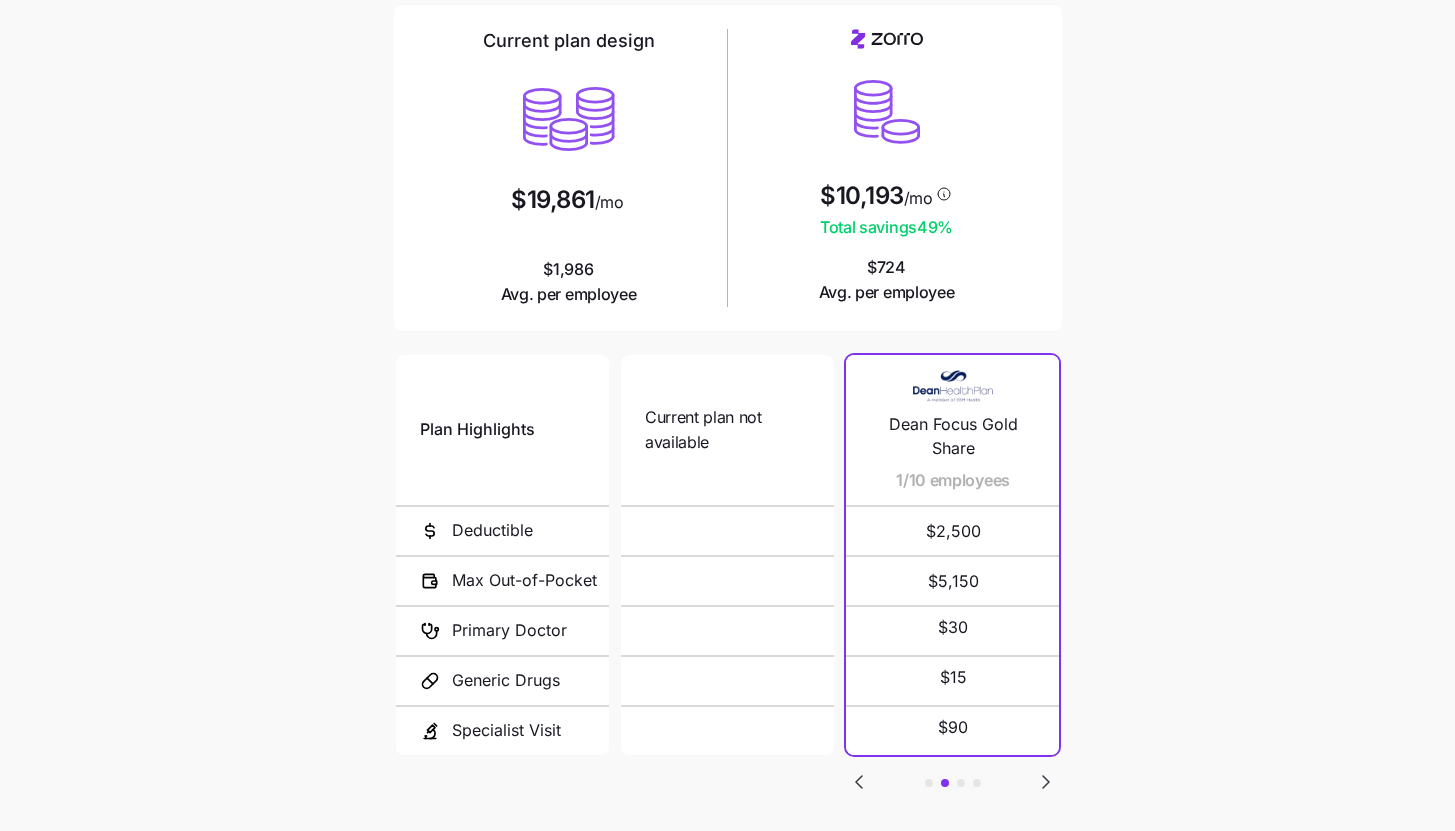 click 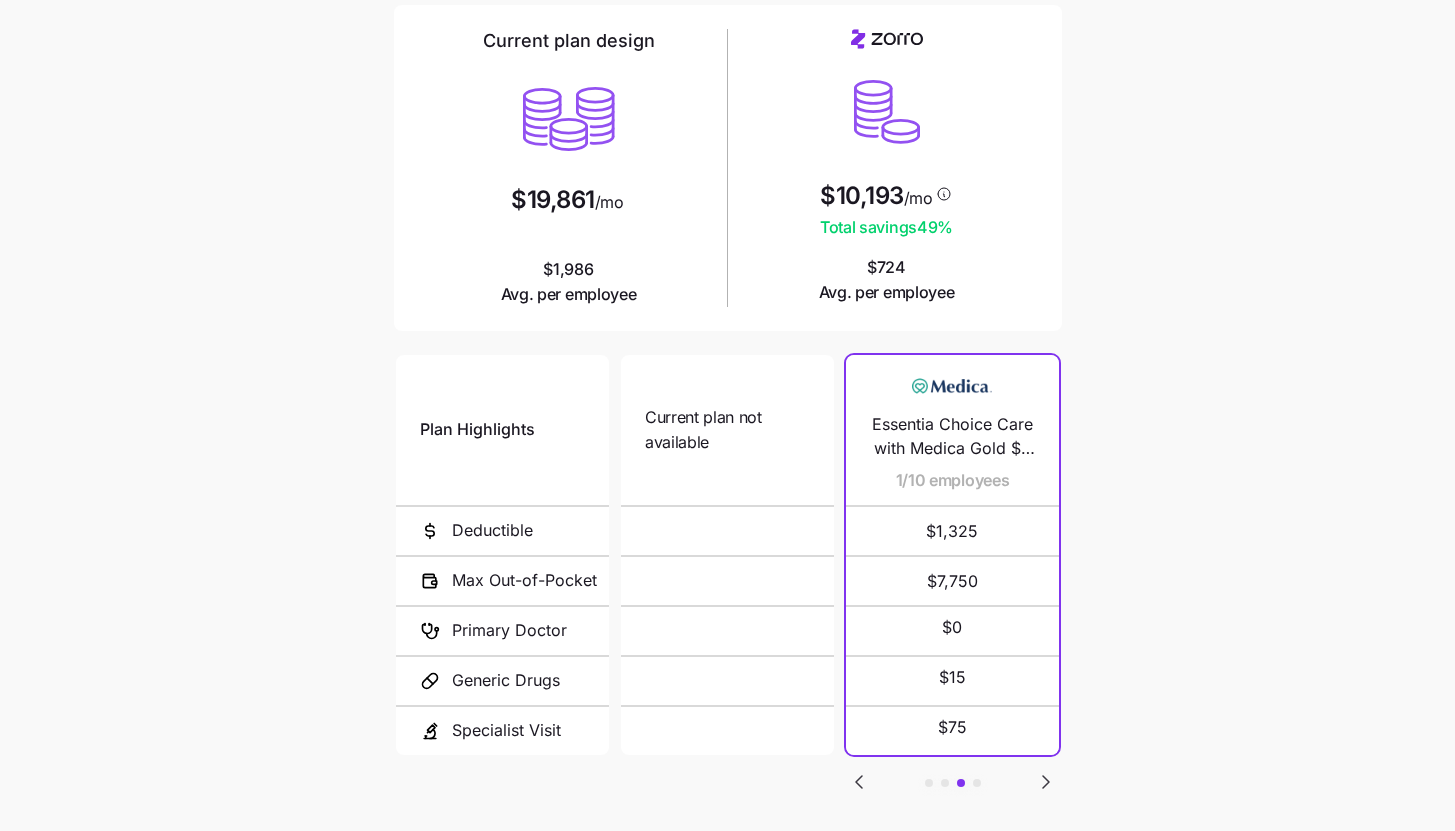 click 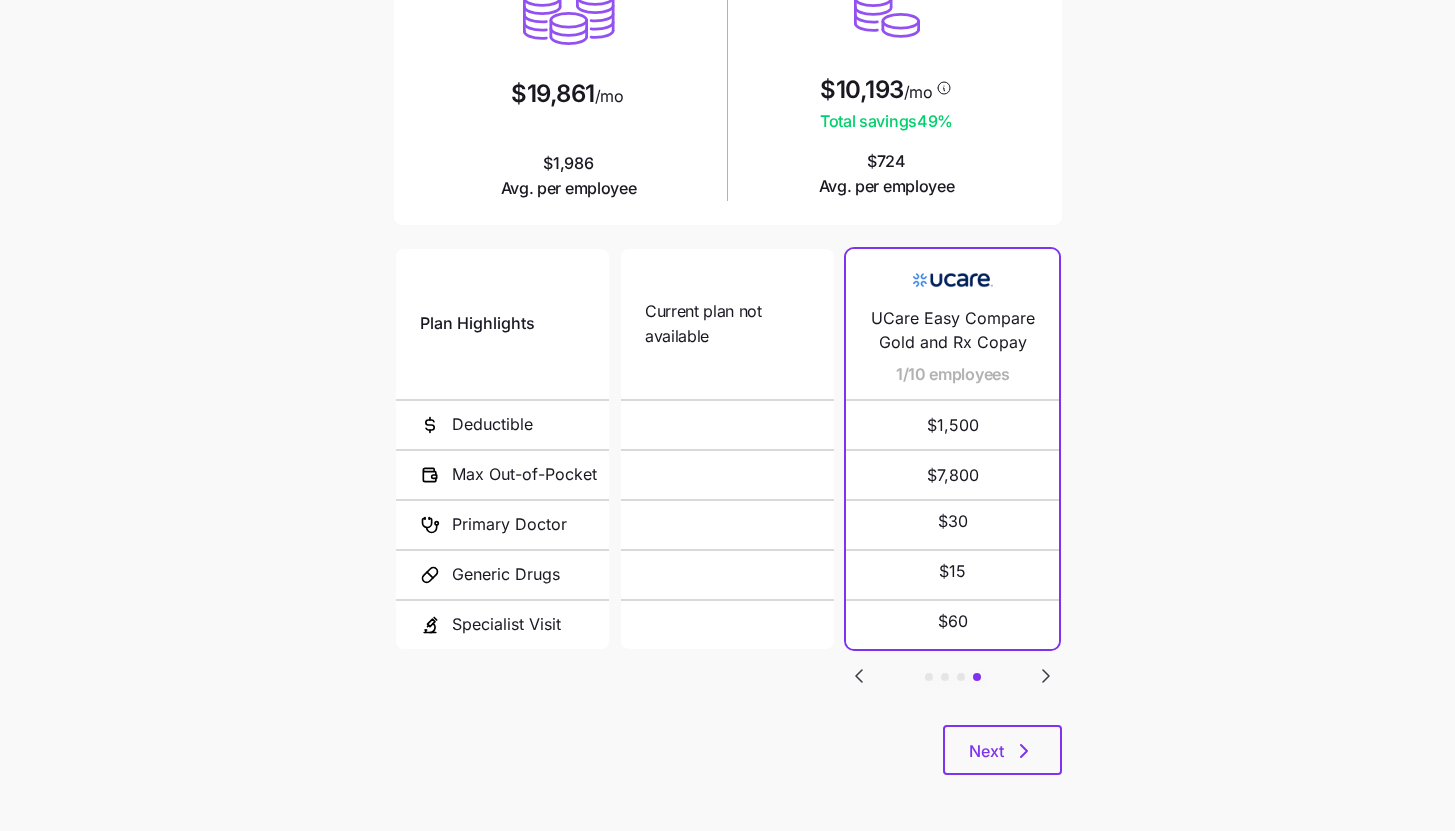 scroll, scrollTop: 260, scrollLeft: 0, axis: vertical 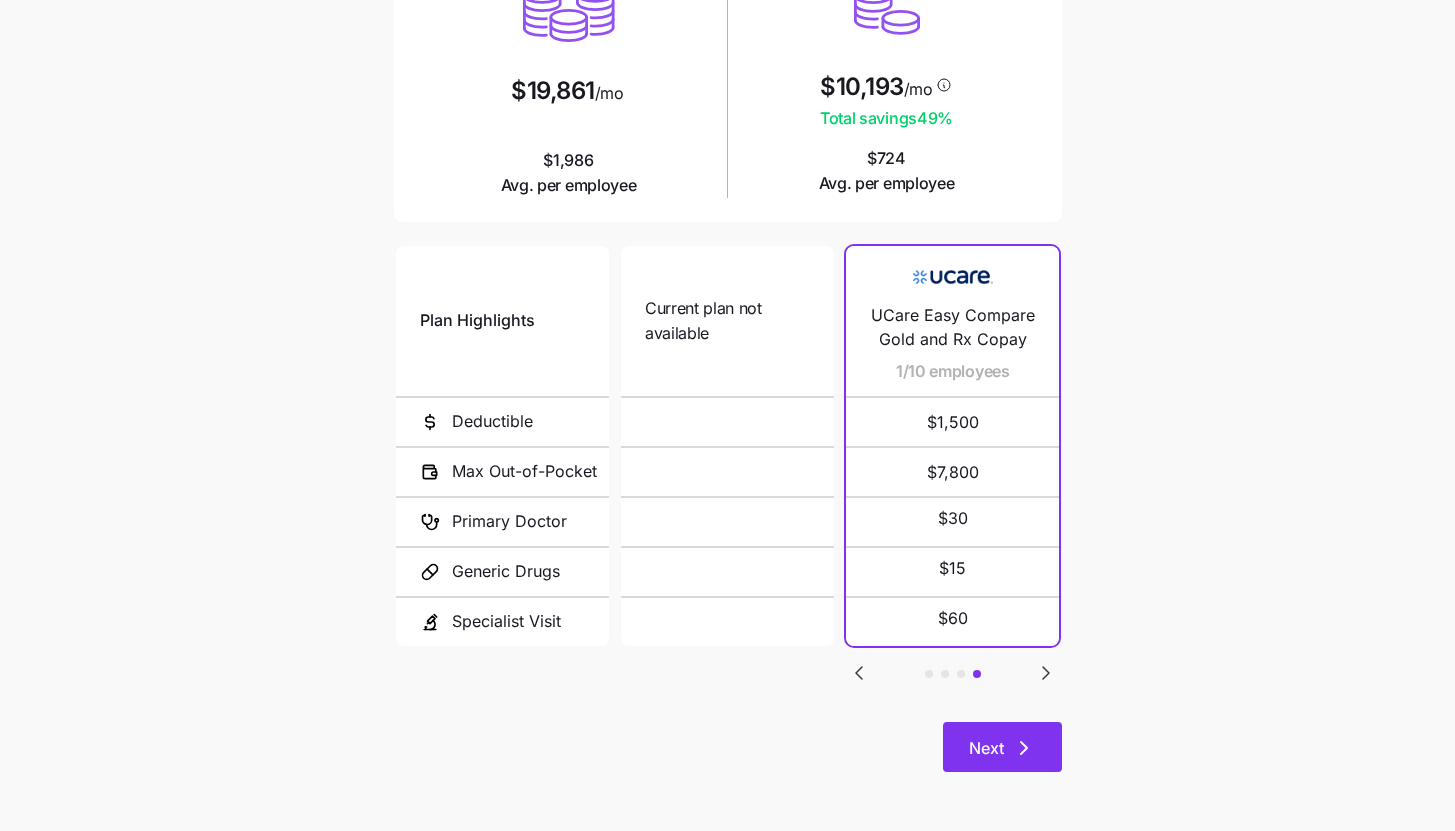 click on "Next" at bounding box center (1002, 747) 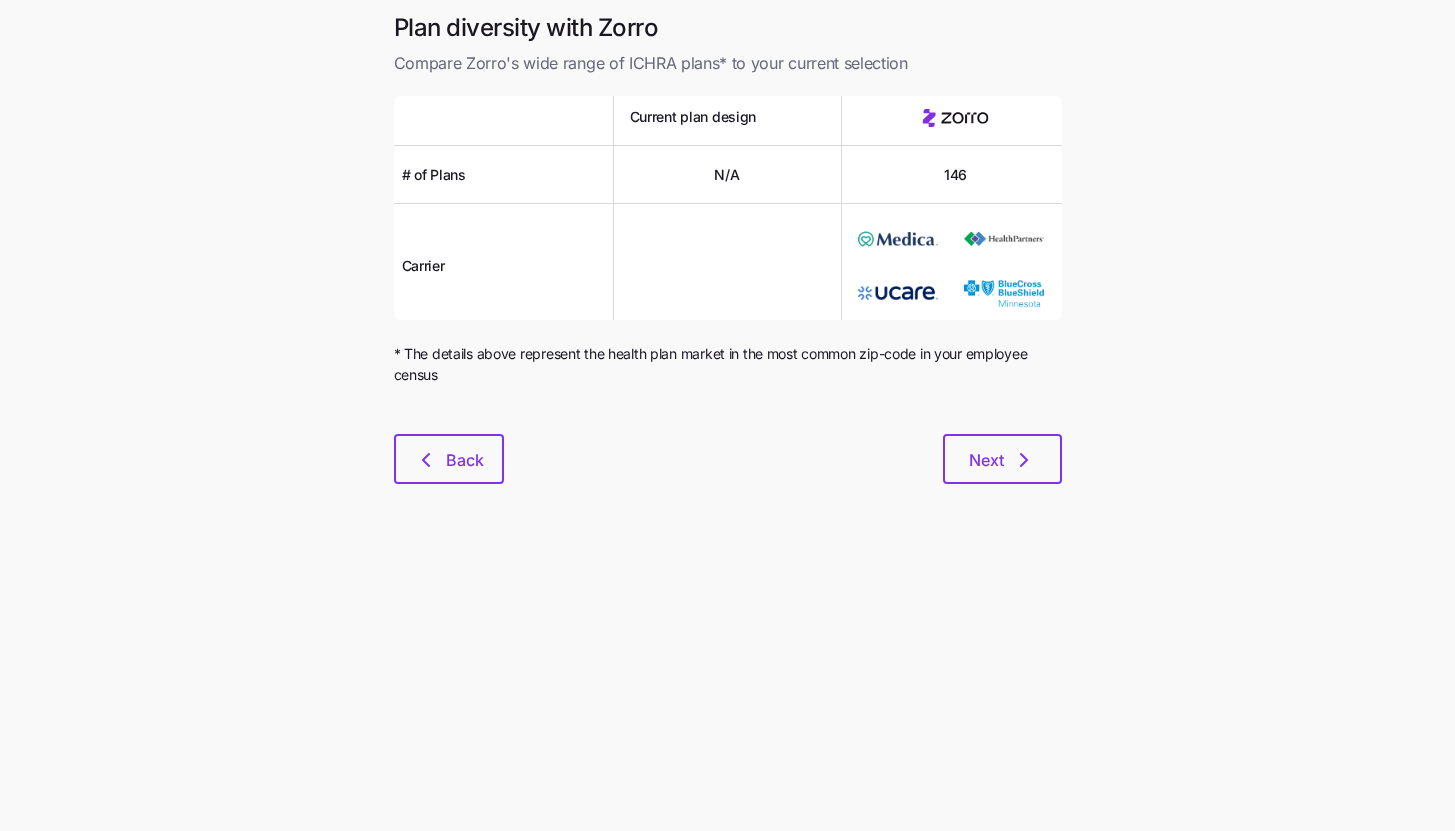 scroll, scrollTop: 0, scrollLeft: 0, axis: both 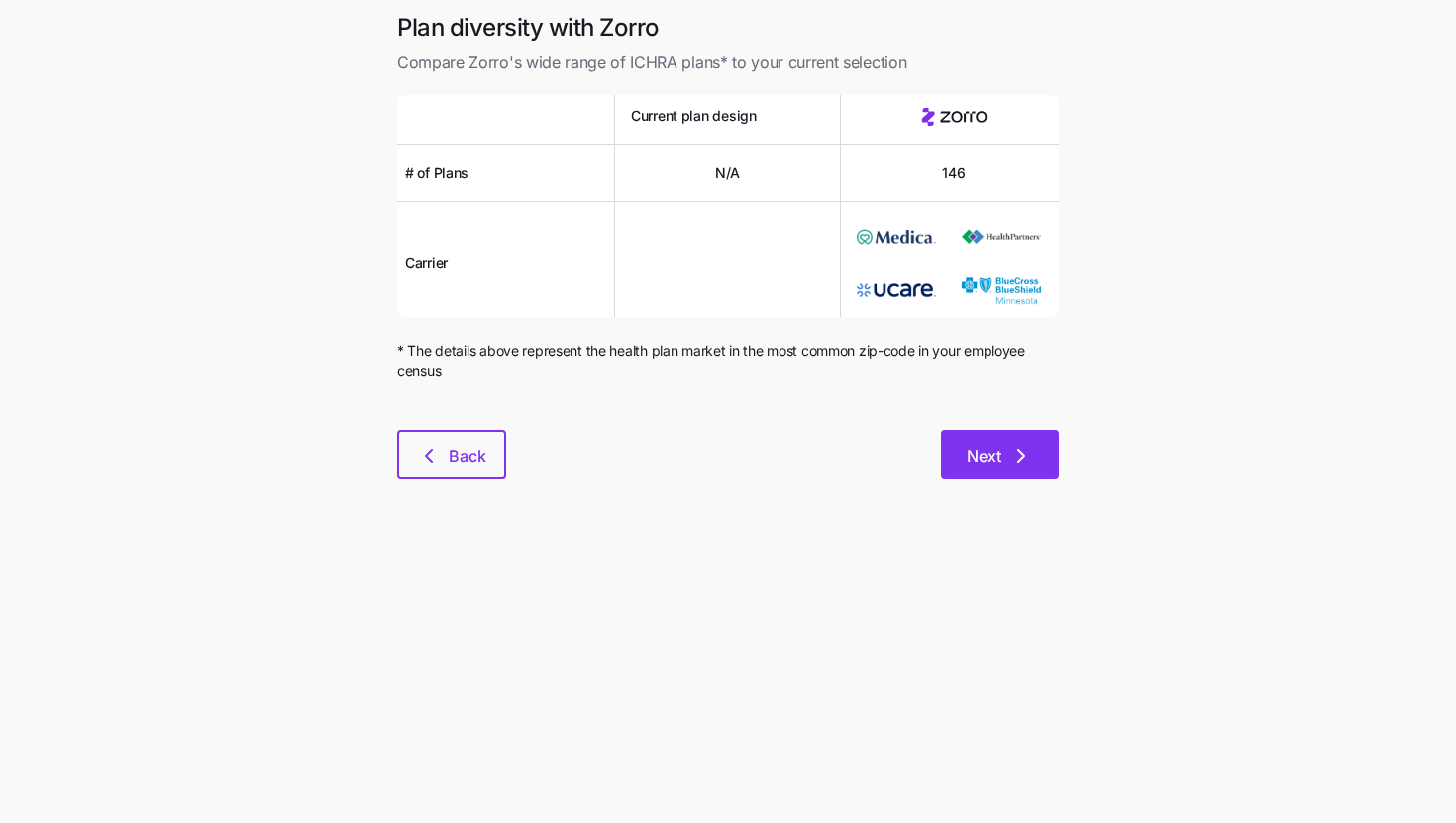click on "Next" at bounding box center (999, 455) 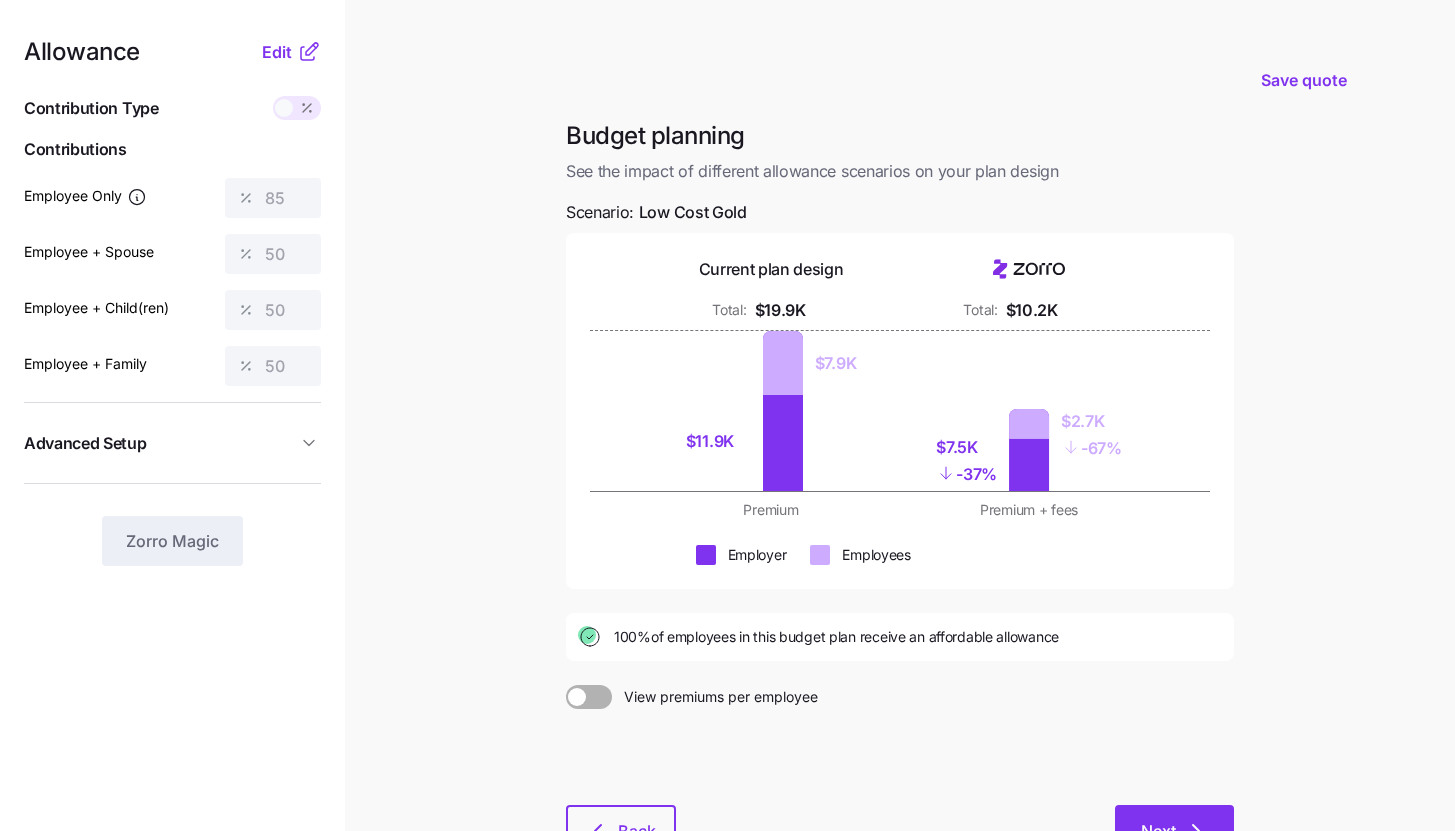 click 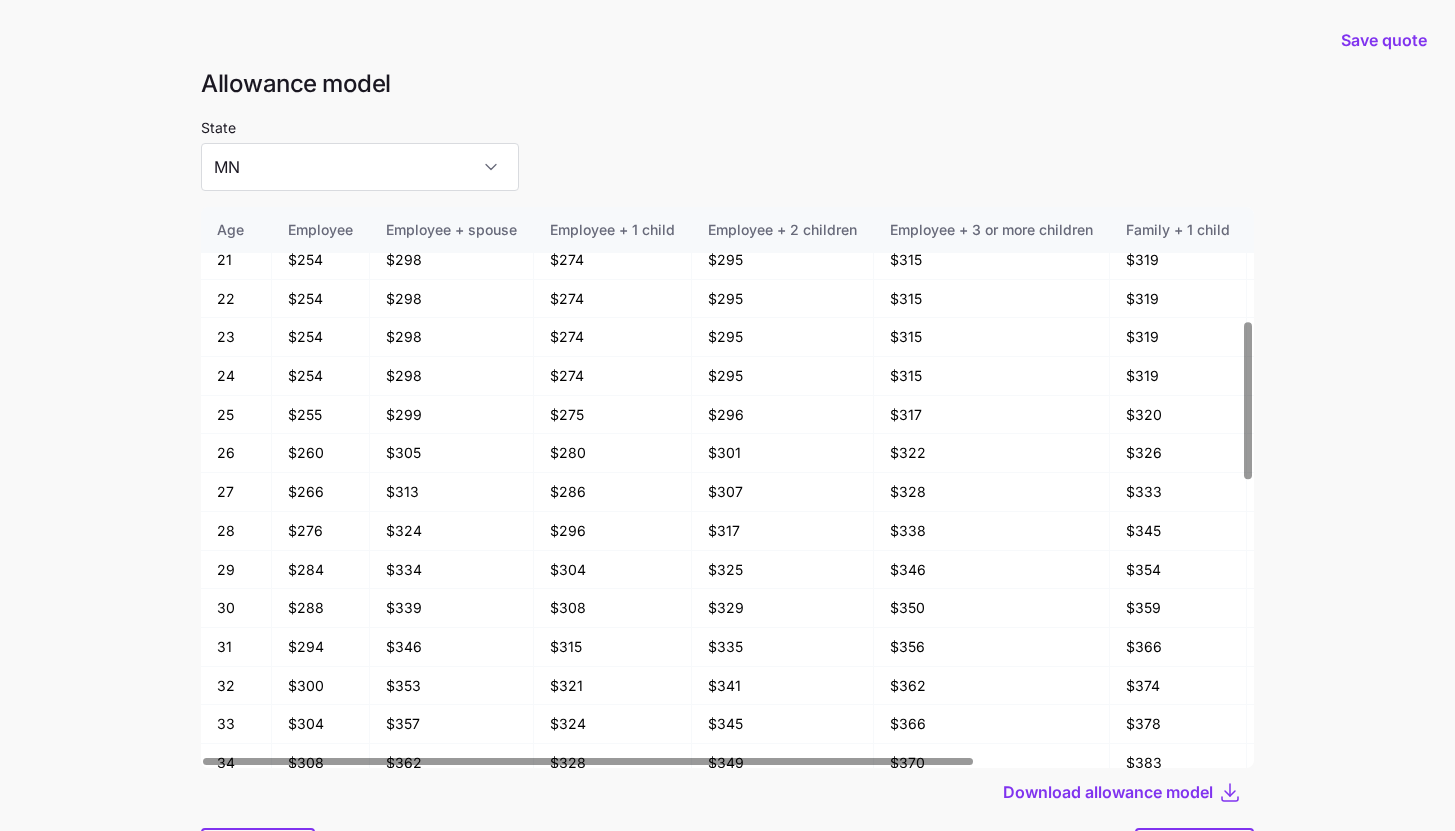 scroll, scrollTop: 405, scrollLeft: 0, axis: vertical 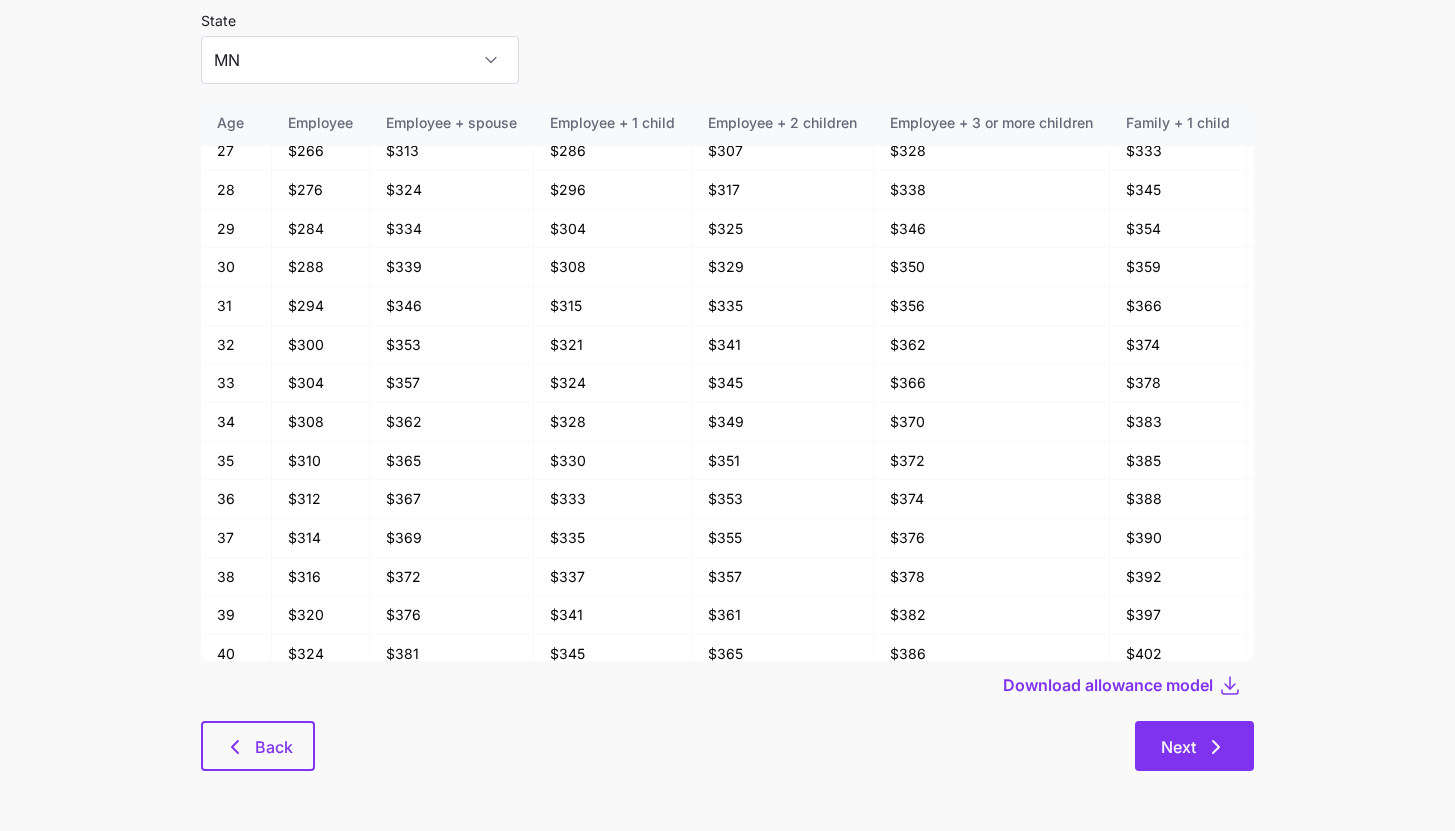click 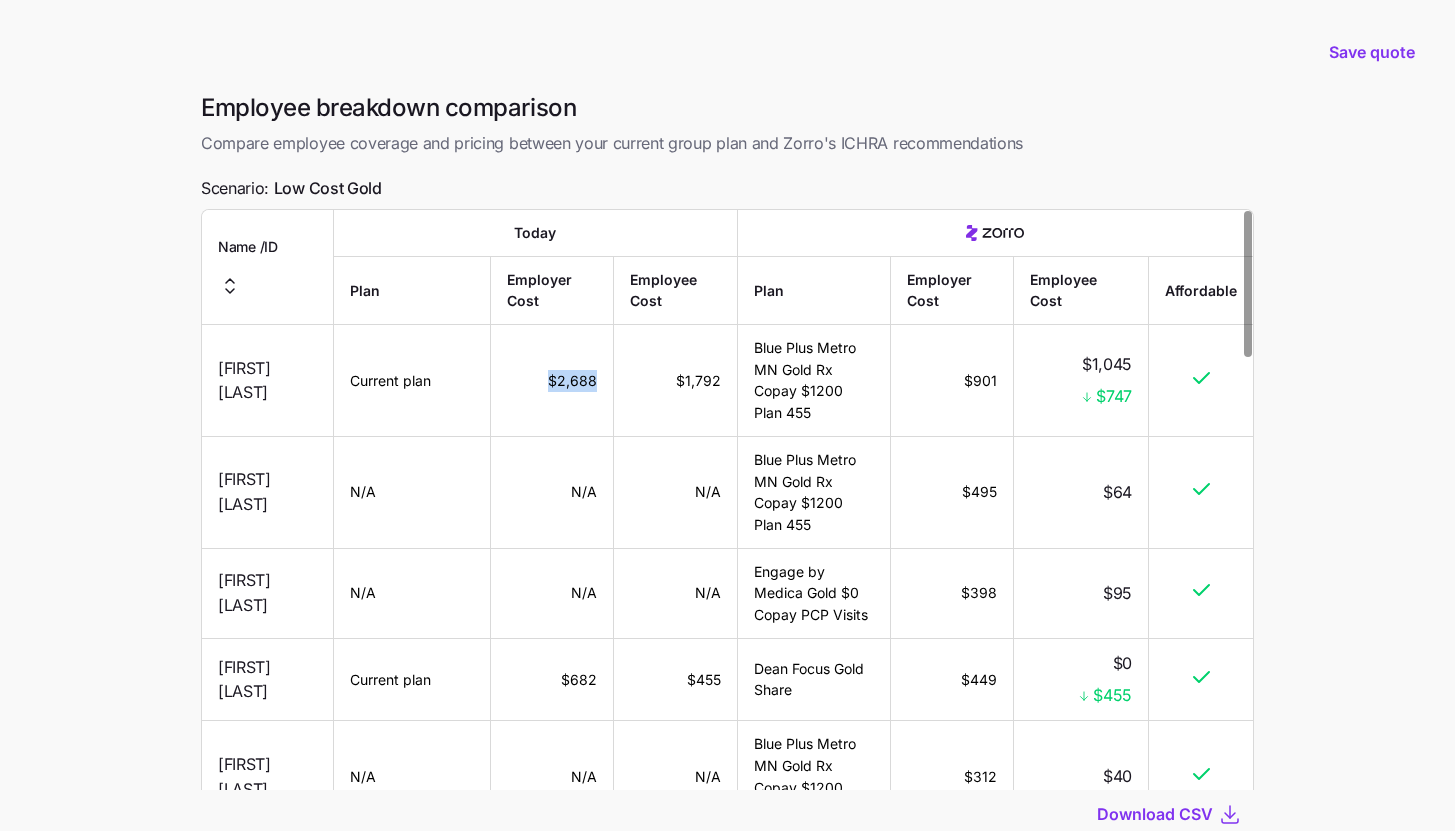 drag, startPoint x: 554, startPoint y: 382, endPoint x: 607, endPoint y: 378, distance: 53.15073 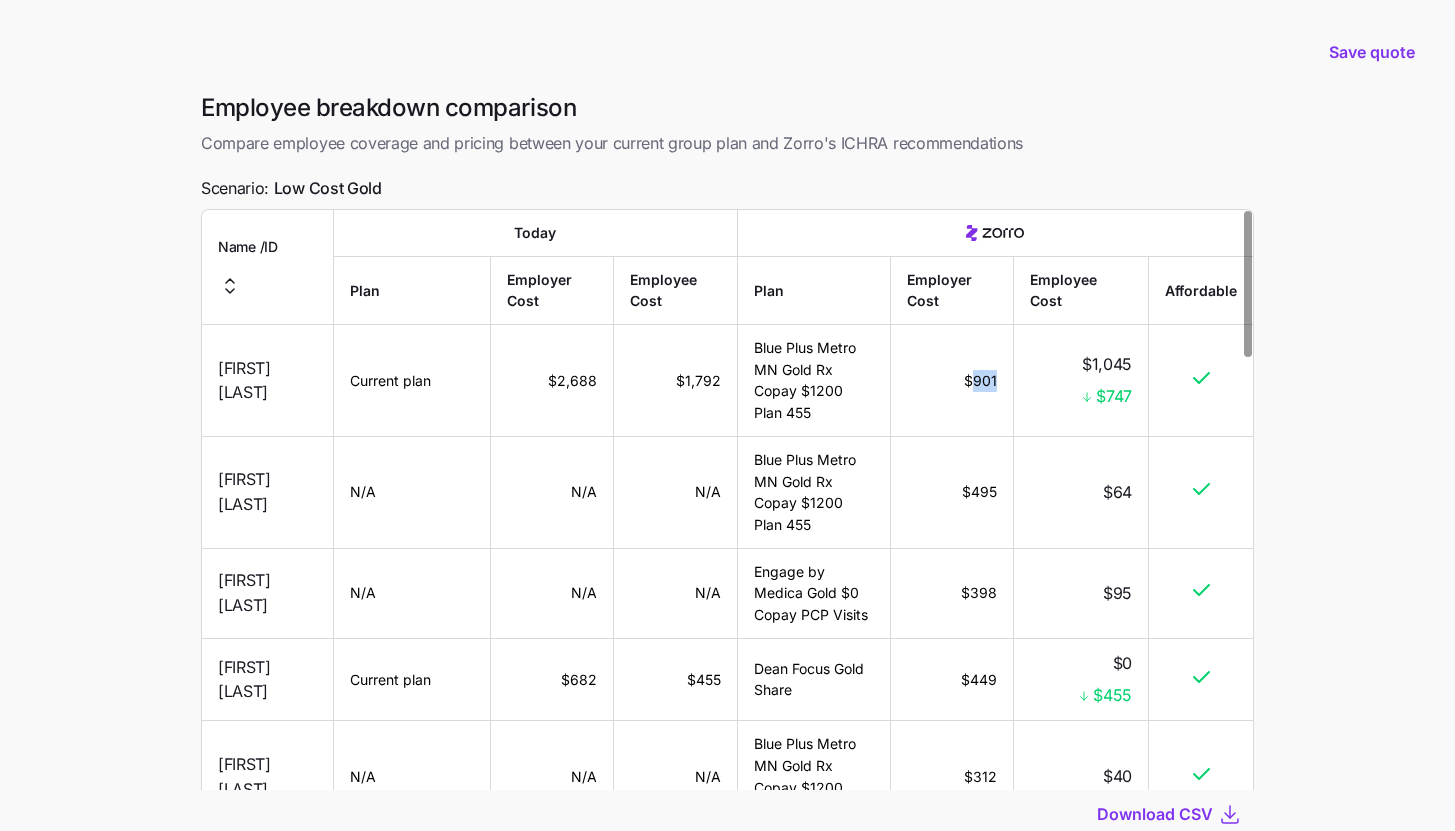 drag, startPoint x: 975, startPoint y: 386, endPoint x: 1009, endPoint y: 381, distance: 34.36568 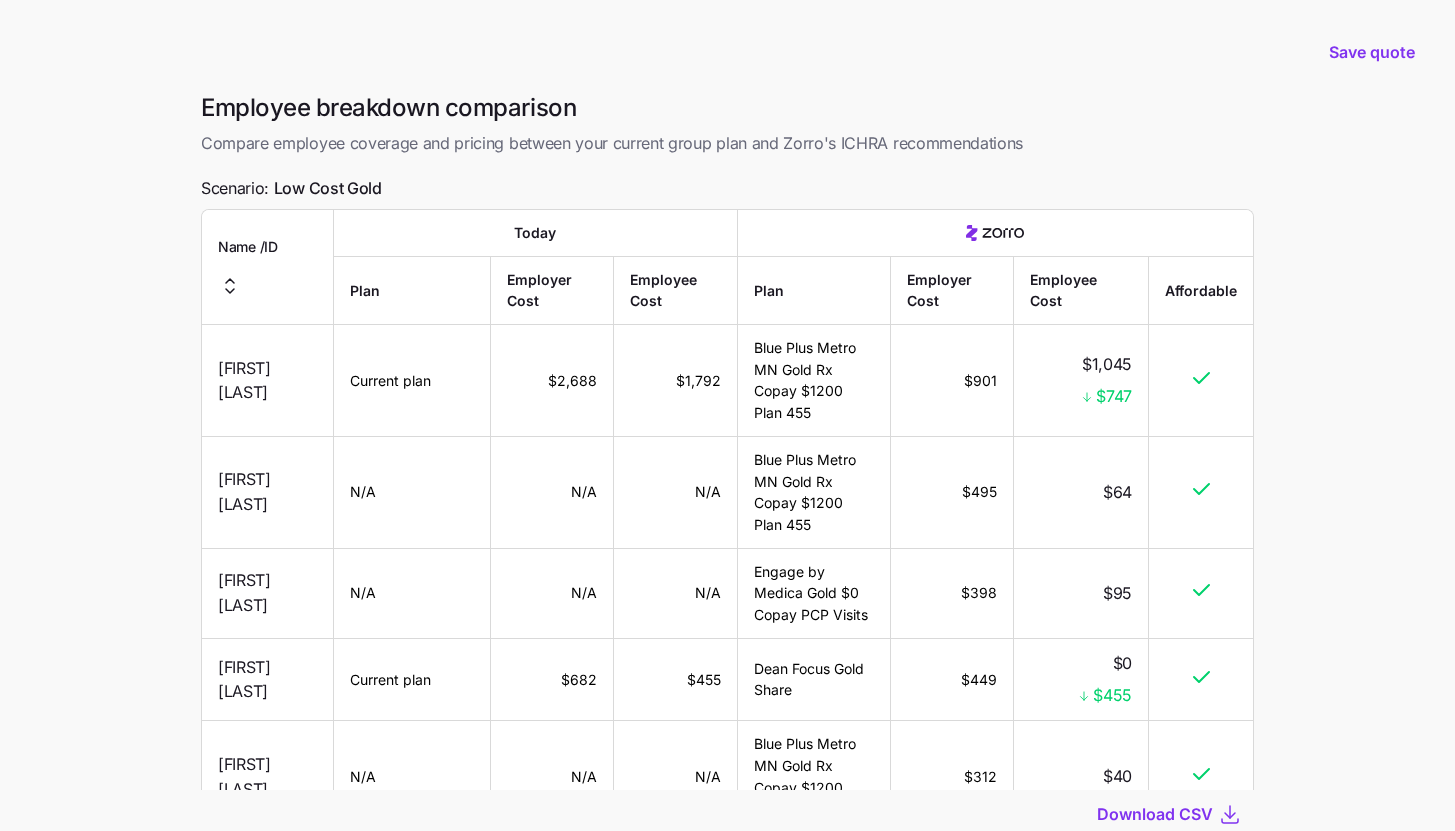 click on "Save quote Employee breakdown comparison Compare employee coverage and pricing between your current group plan and Zorro's ICHRA recommendations Scenario:   Low Cost Gold Name /  ID Today Plan Employer Cost Employee Cost Plan Employer Cost Employee Cost Affordable Gary Applebaum Current plan $2,688 $1,792 Blue Plus Metro MN Gold Rx Copay $1200 Plan 455 $901 $1,045 $747 Jamey Drangstveit N/A N/A N/A Blue Plus Metro MN Gold Rx Copay $1200 Plan 455 $495 $64 Courtney Bryniarski N/A N/A N/A Engage by Medica Gold $0 Copay PCP Visits $398 $95 Kirstin Krawczyk Current plan $682 $455 Dean Focus Gold Share $449 $0 $455 Tyler Hannam N/A N/A N/A Blue Plus Metro MN Gold Rx Copay $1200 Plan 455 $312 $40 Thomas Ruth N/A N/A N/A Blue Plus Metro MN Gold Rx Copay $1200 Plan 455 $320 $42 Shanshan Wang N/A N/A N/A Blue Plus Metro MN Gold Rx Copay $1200 Plan 455 $288 $37 Bret Landauer Current plan $1,615 $1,076 Blue Plus Metro MN Gold Rx Copay $1200 Plan 455 $365 $279 $797 Victoria Archer Current plan $808 $538 $288 $37 $501 $810" at bounding box center (727, 486) 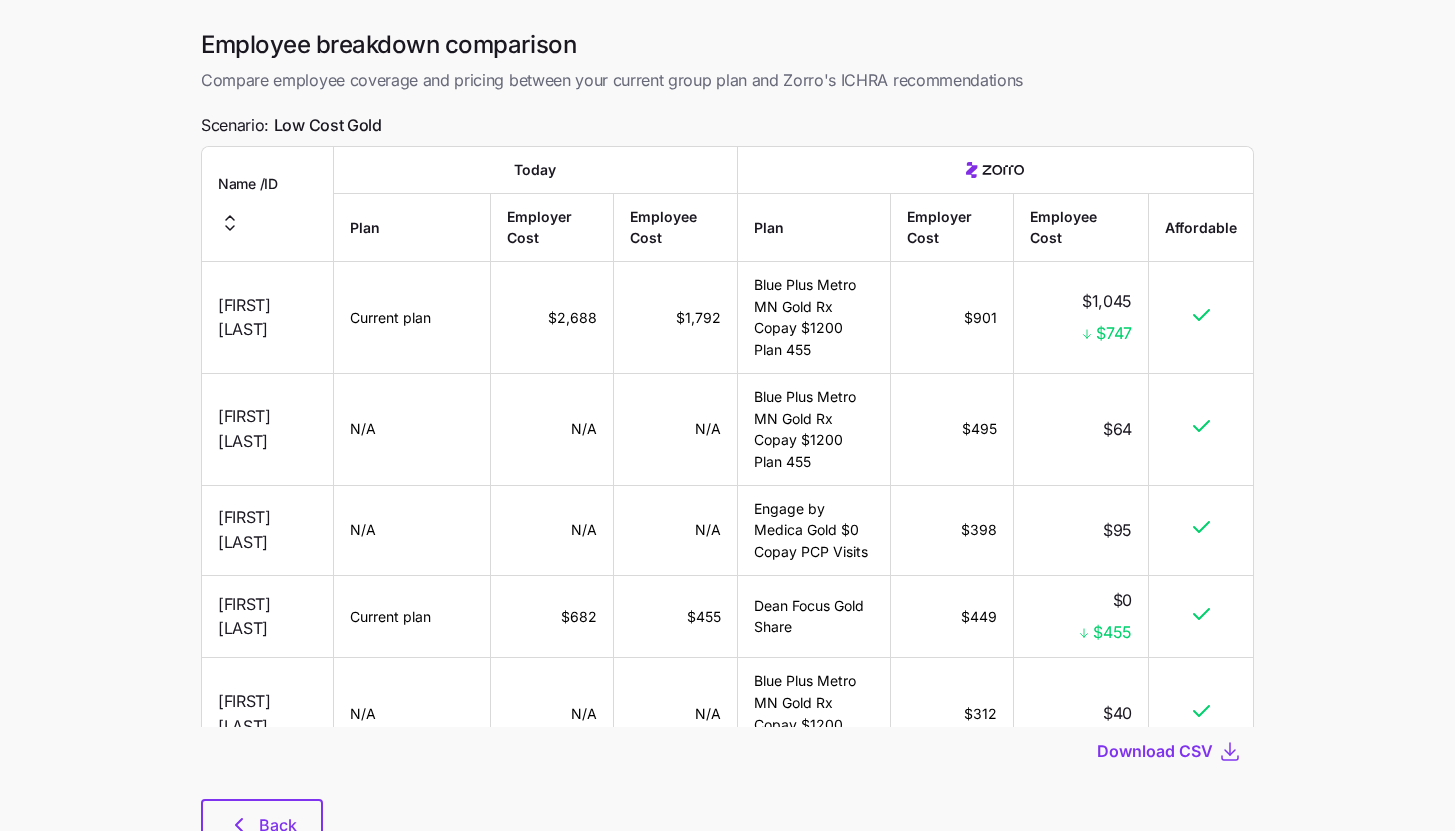 scroll, scrollTop: 141, scrollLeft: 0, axis: vertical 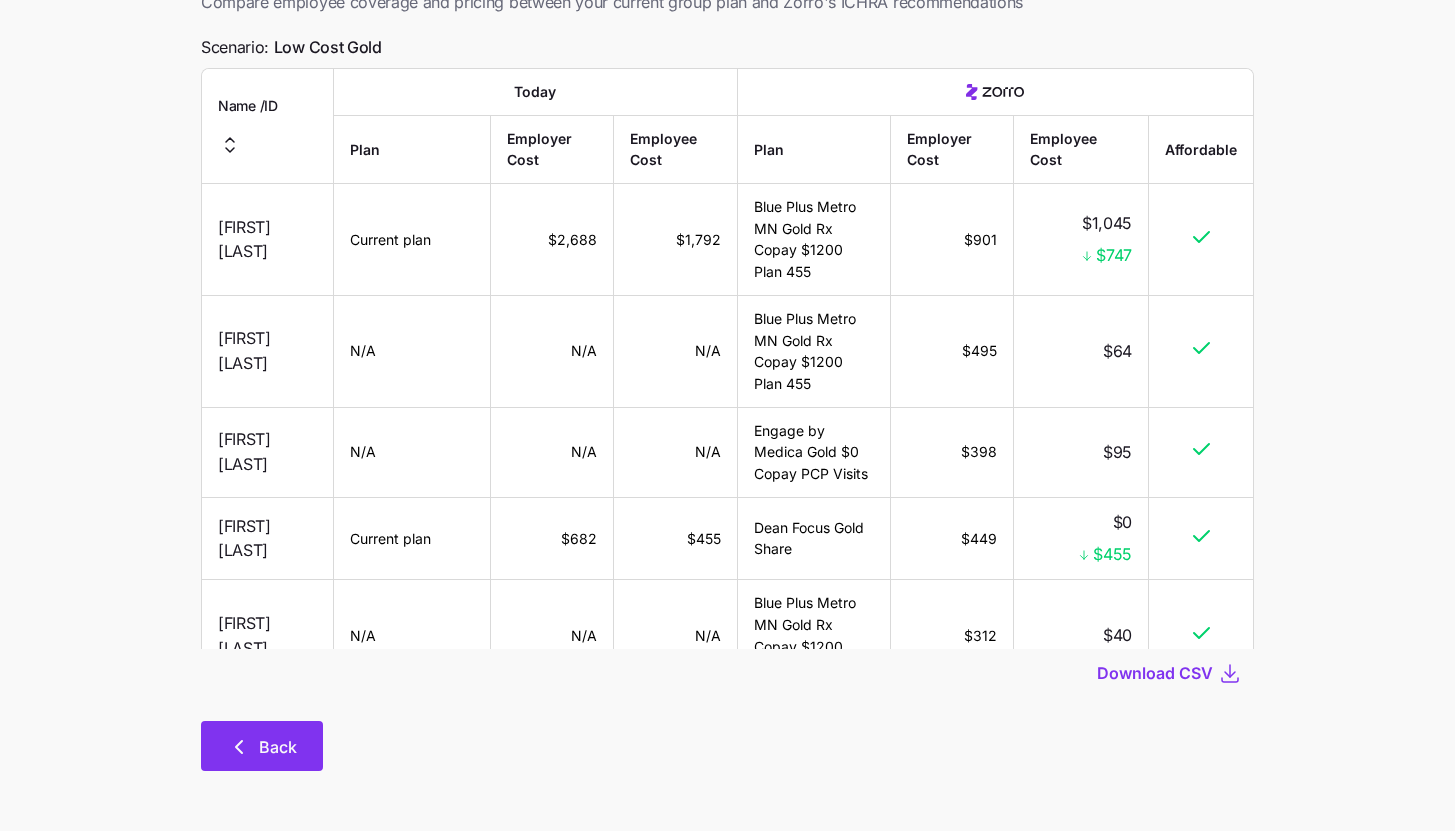 click on "Back" at bounding box center [278, 747] 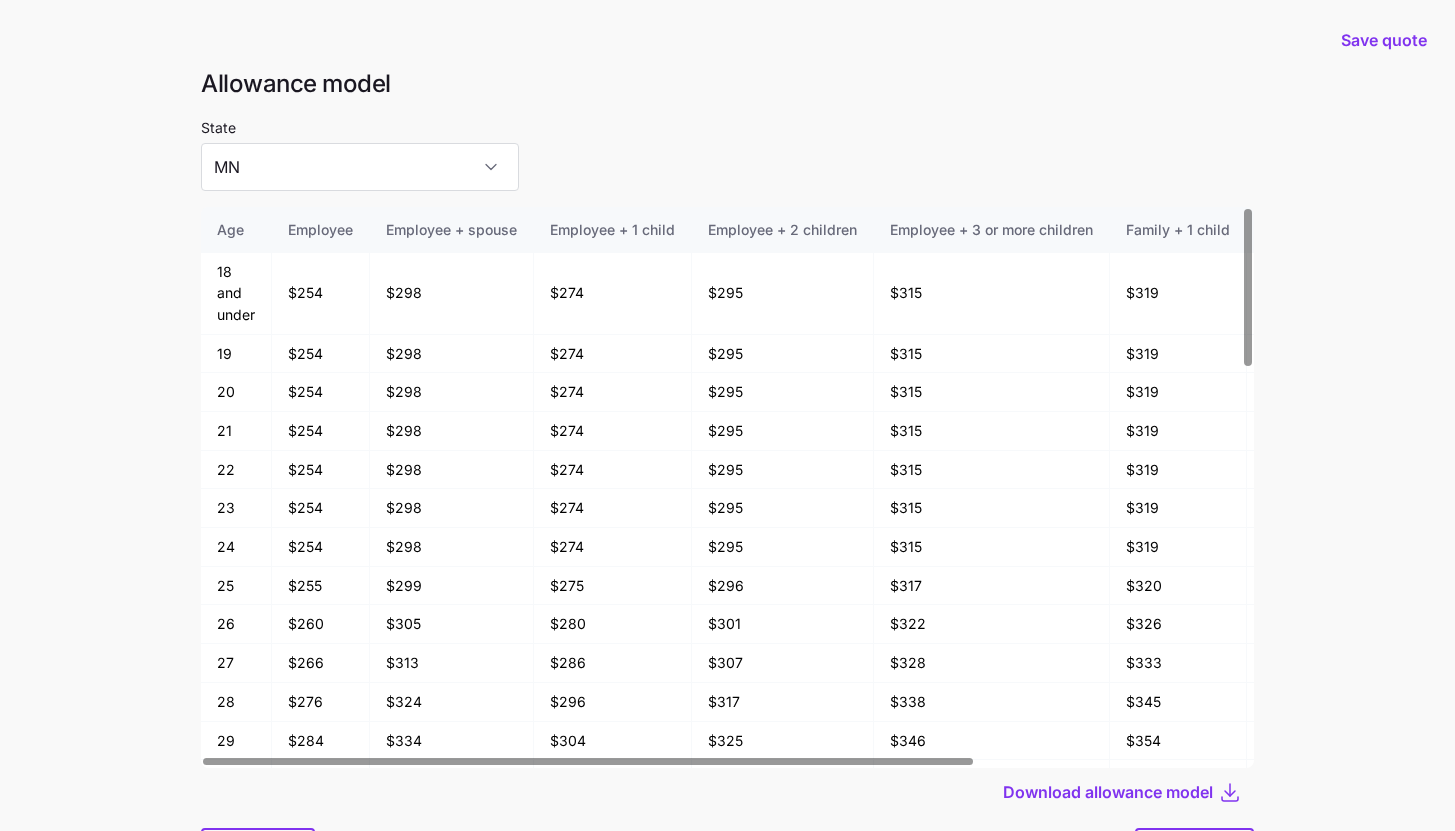 scroll, scrollTop: 107, scrollLeft: 0, axis: vertical 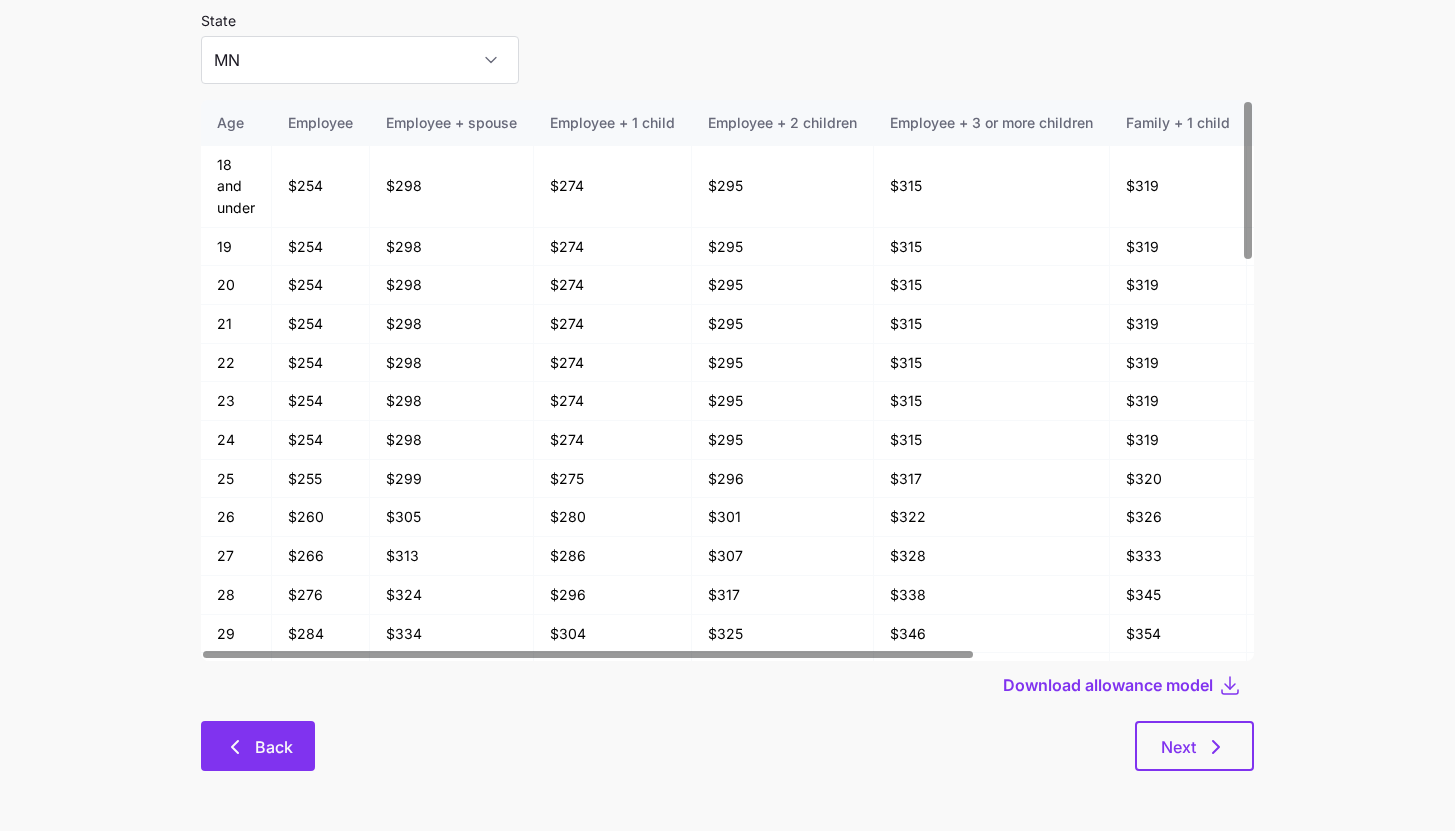 click on "Back" at bounding box center [274, 747] 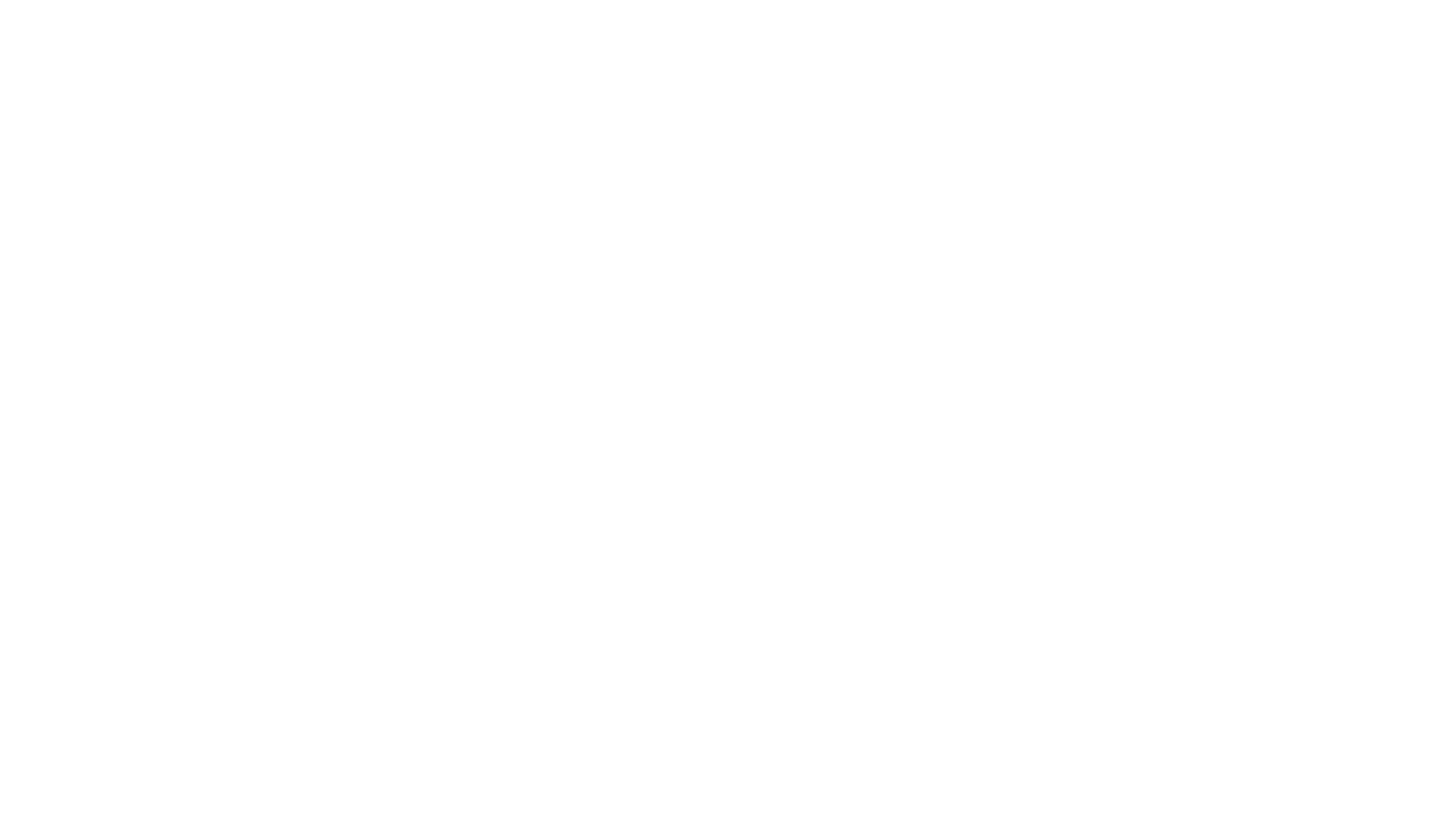 scroll, scrollTop: 0, scrollLeft: 0, axis: both 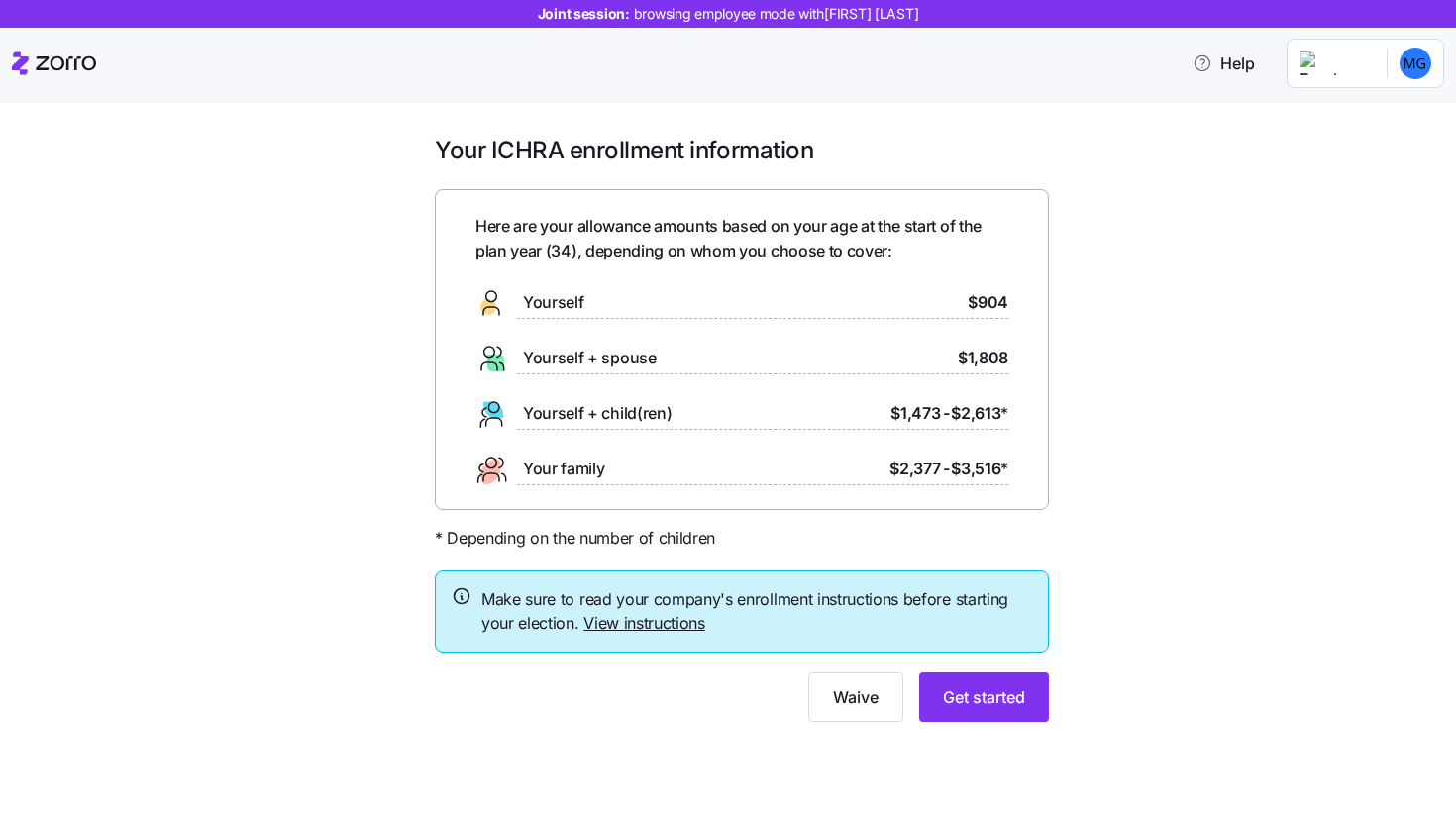 click on "View instructions" at bounding box center (644, 623) 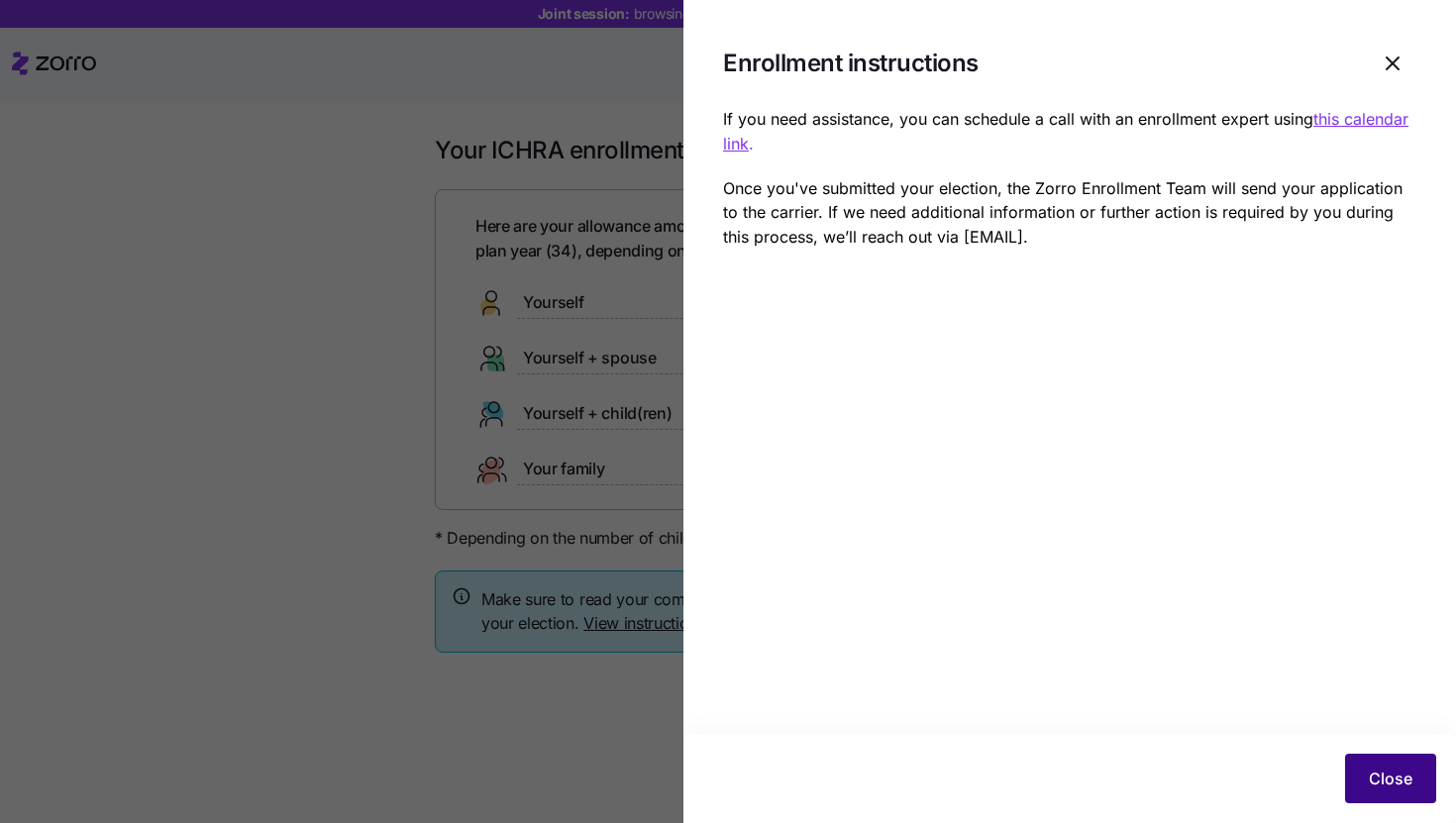 click on "Close" at bounding box center [1391, 778] 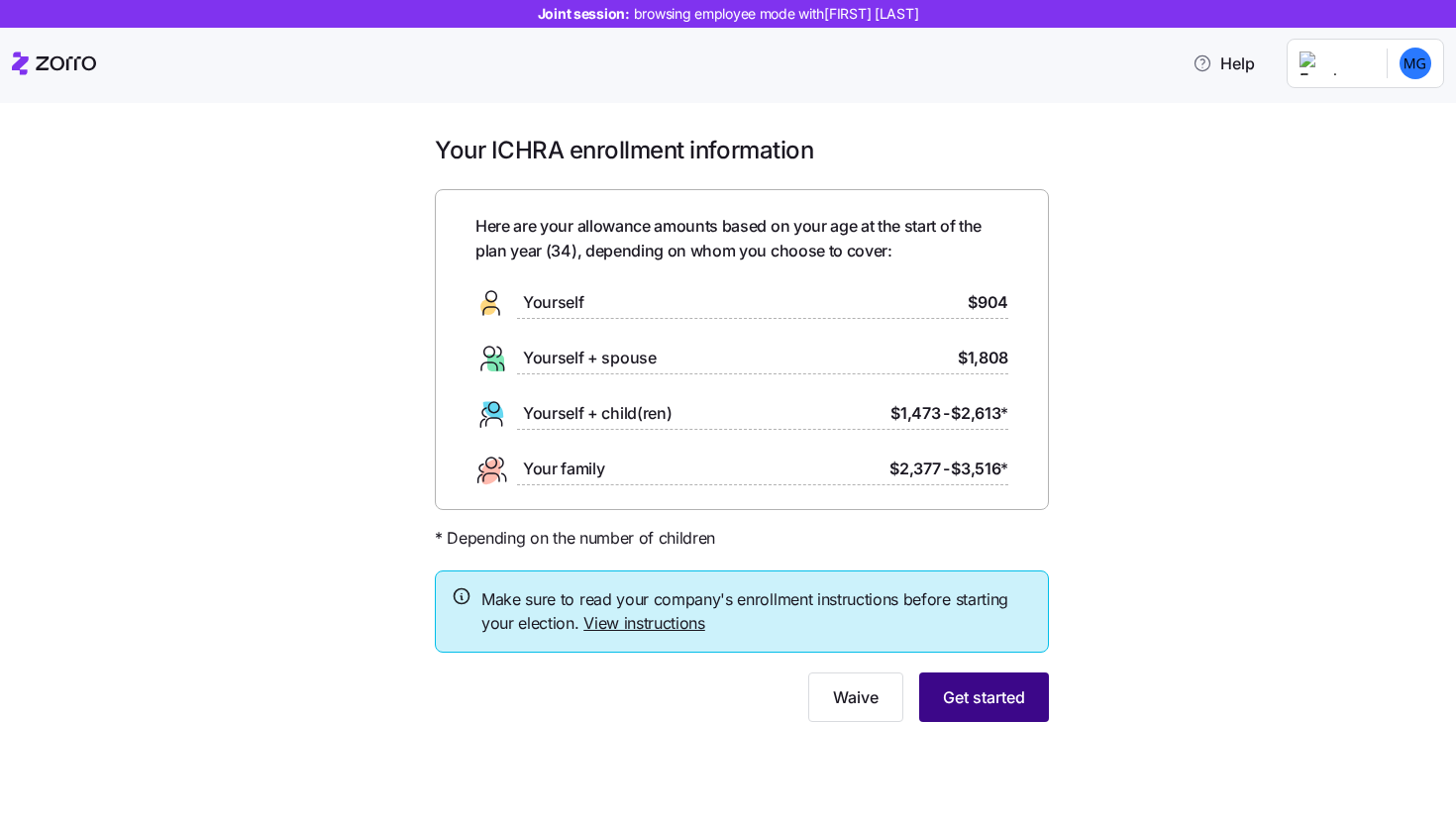 click on "Get started" at bounding box center (984, 697) 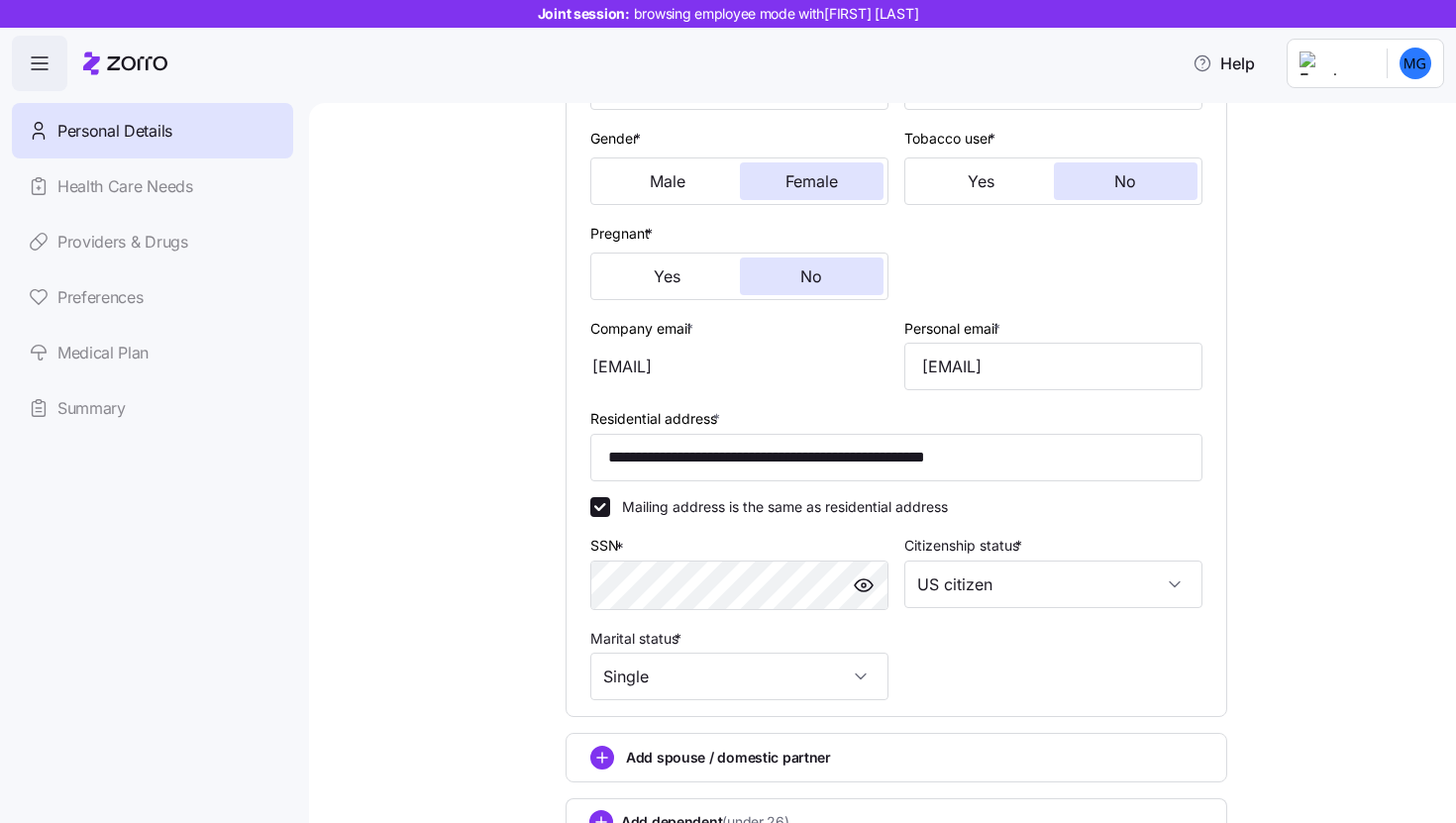 scroll, scrollTop: 530, scrollLeft: 0, axis: vertical 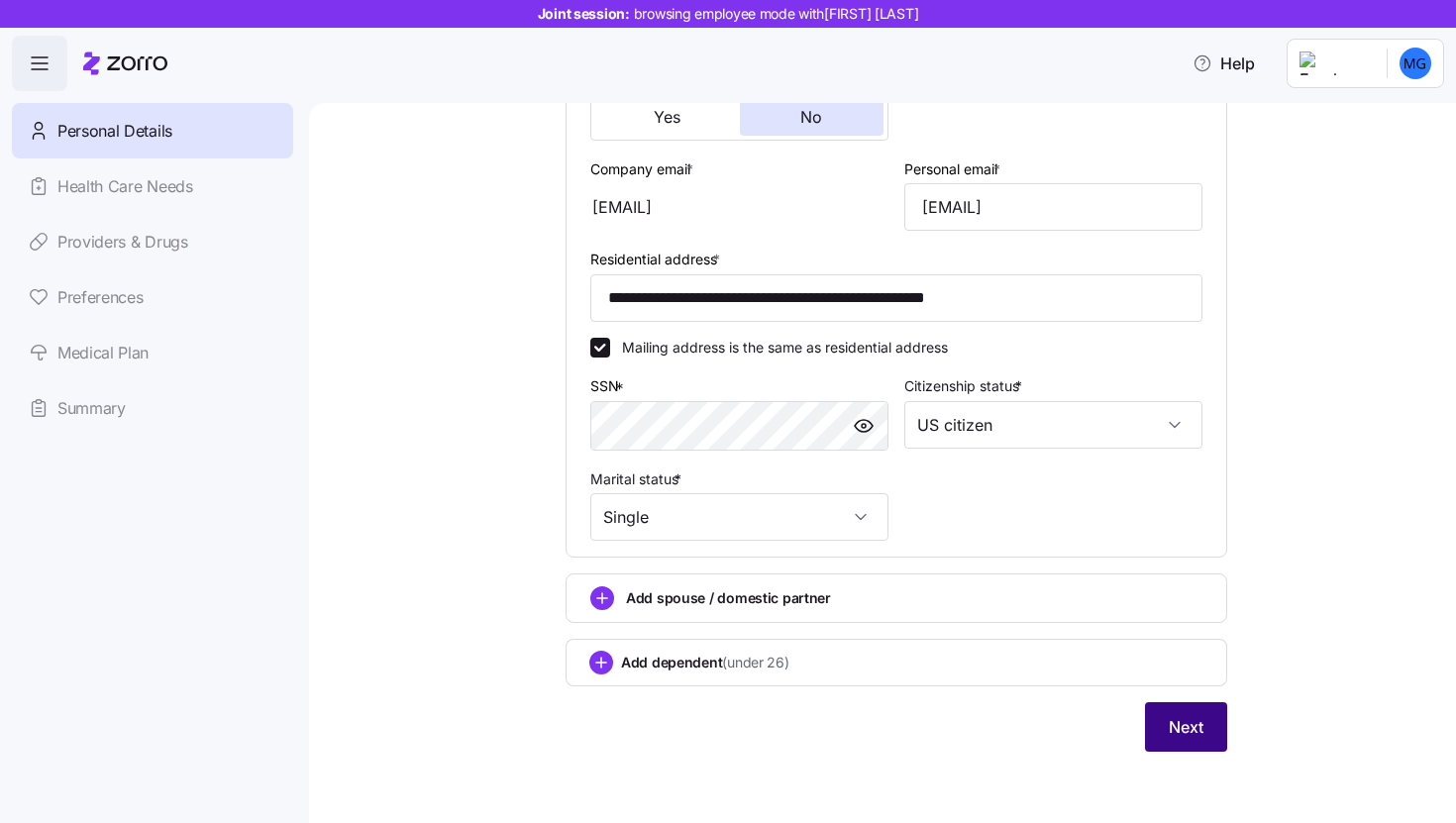 click on "Next" at bounding box center [1186, 727] 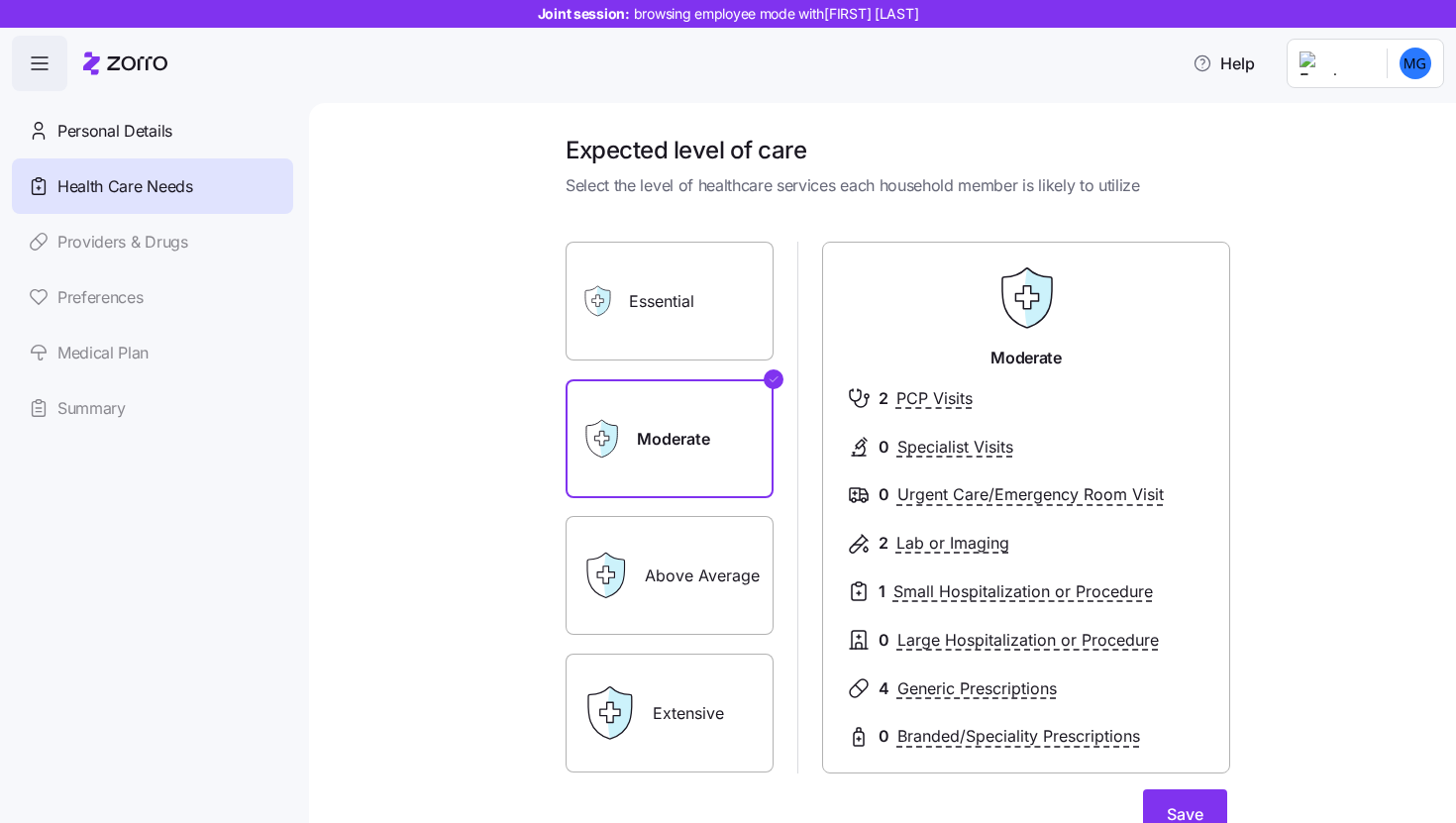 click on "Essential" at bounding box center (670, 301) 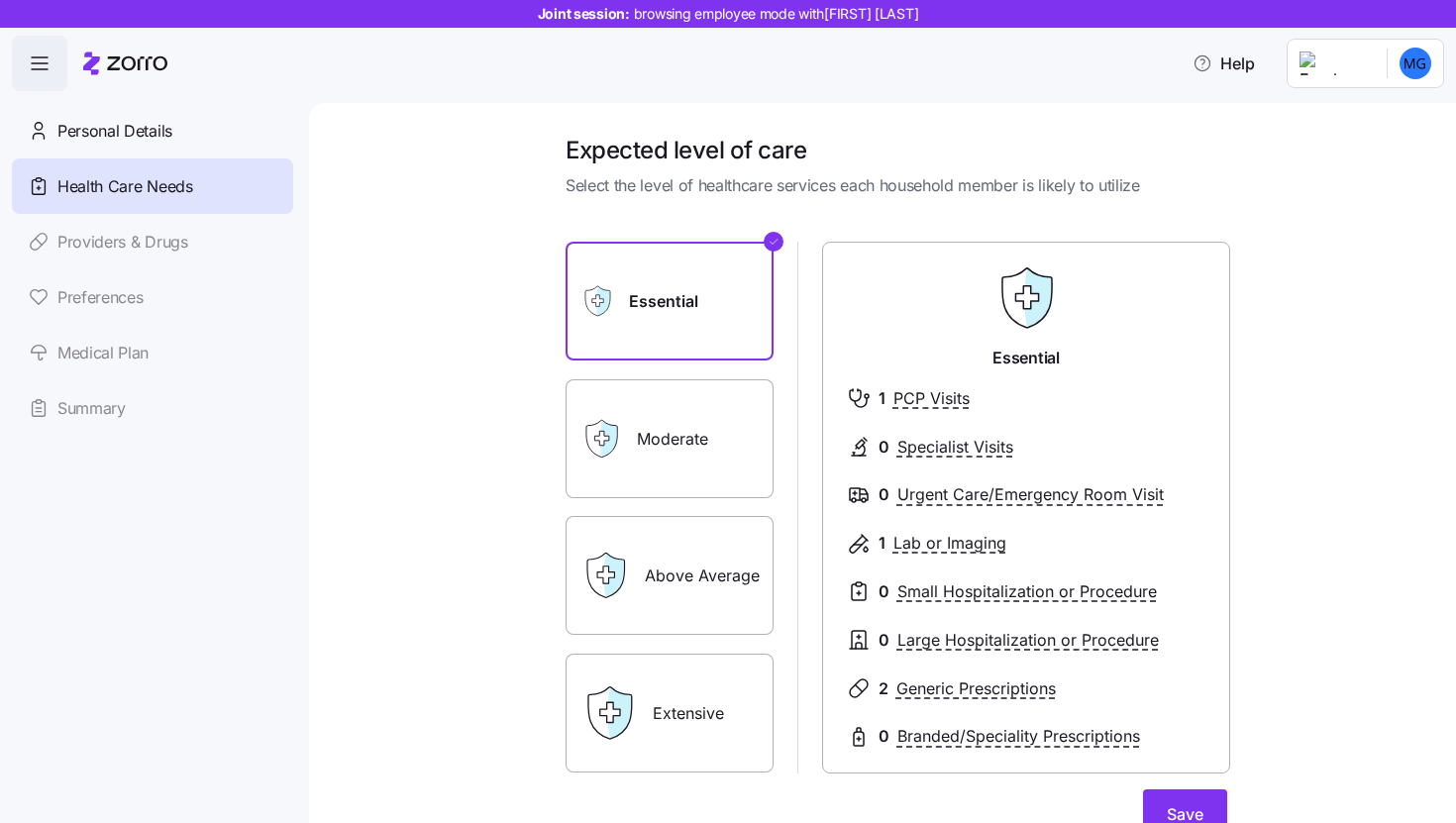 click on "Extensive" at bounding box center [670, 713] 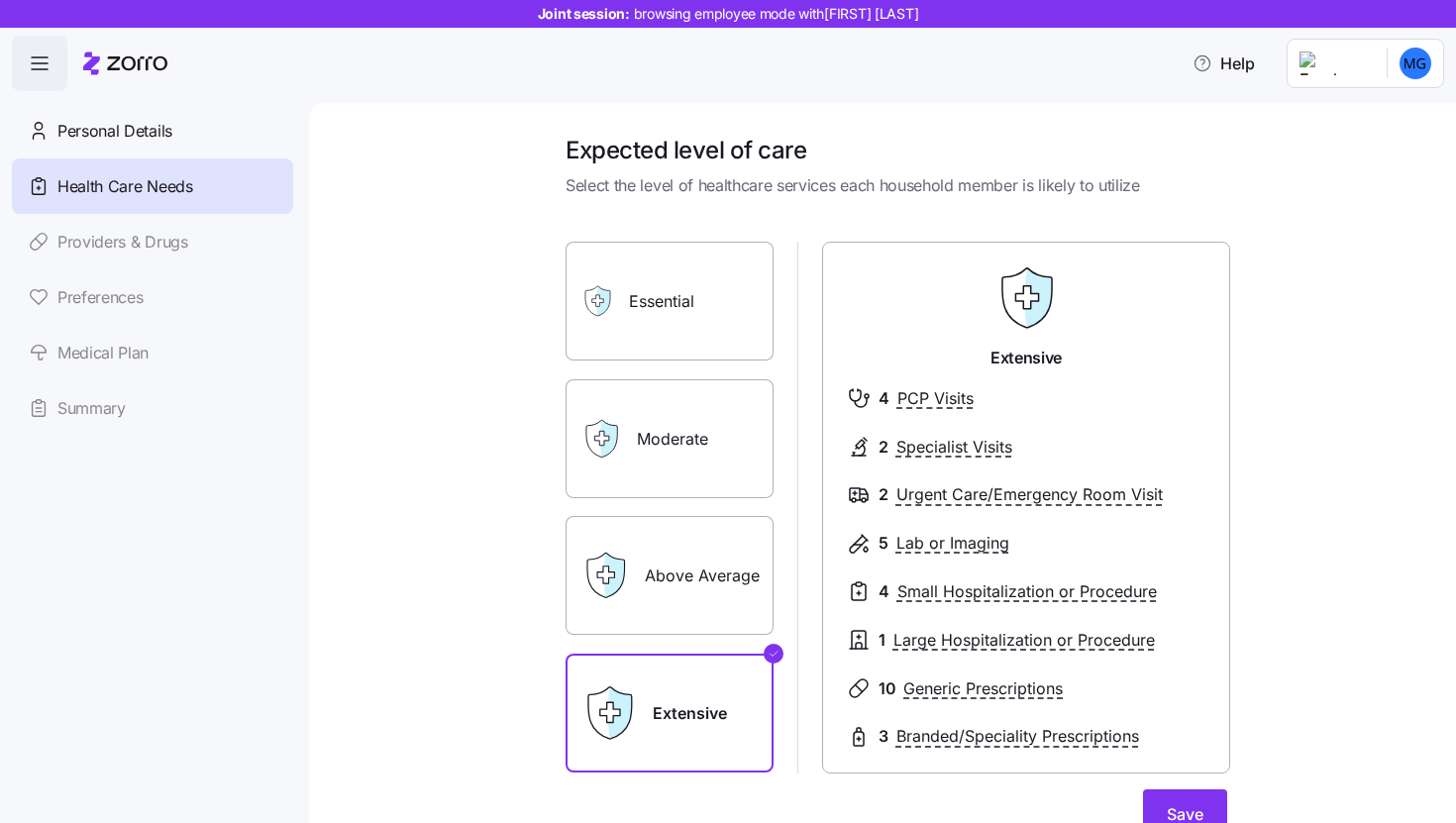 click on "Moderate" at bounding box center [670, 439] 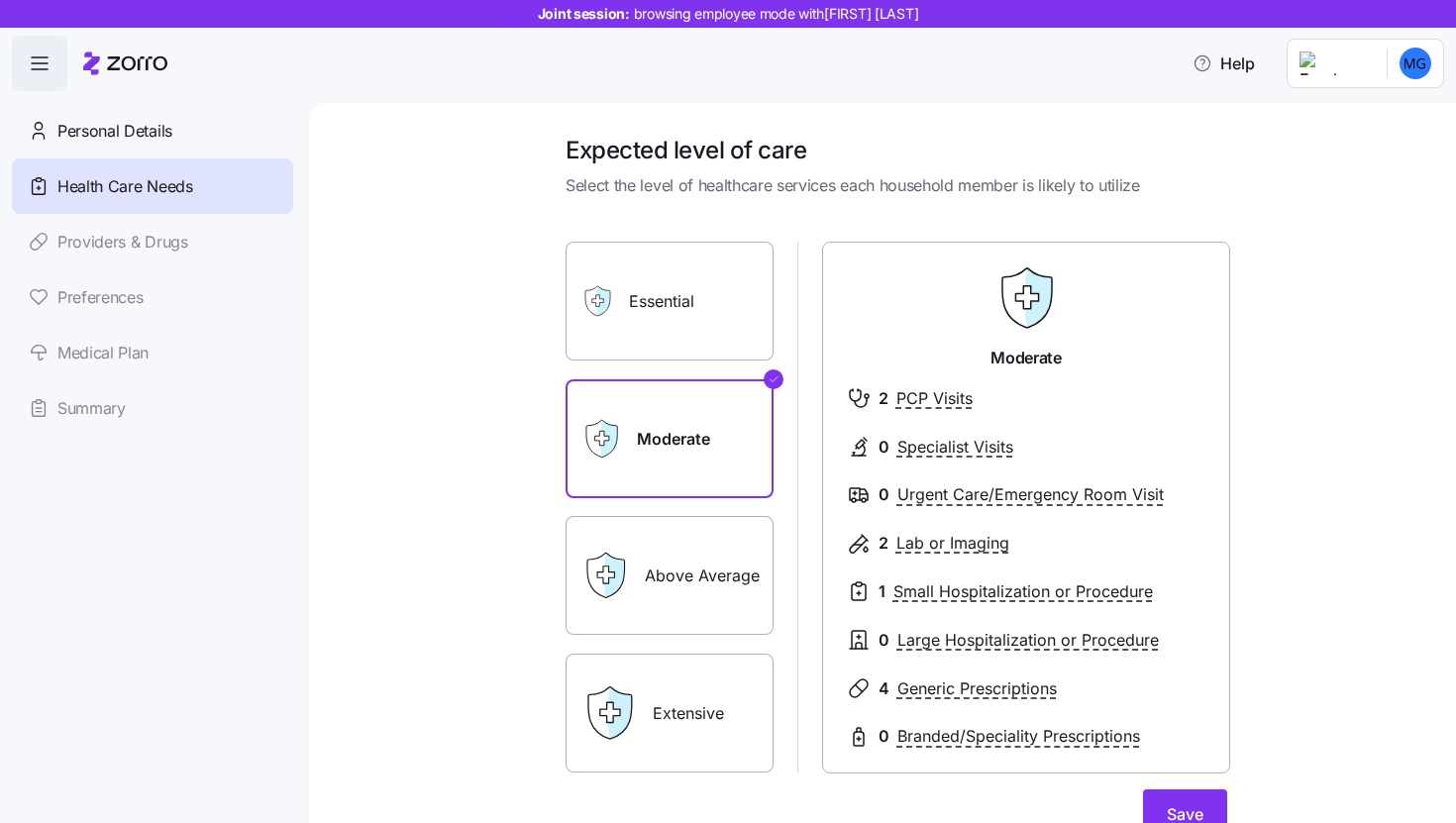 click on "Above Average" at bounding box center (670, 575) 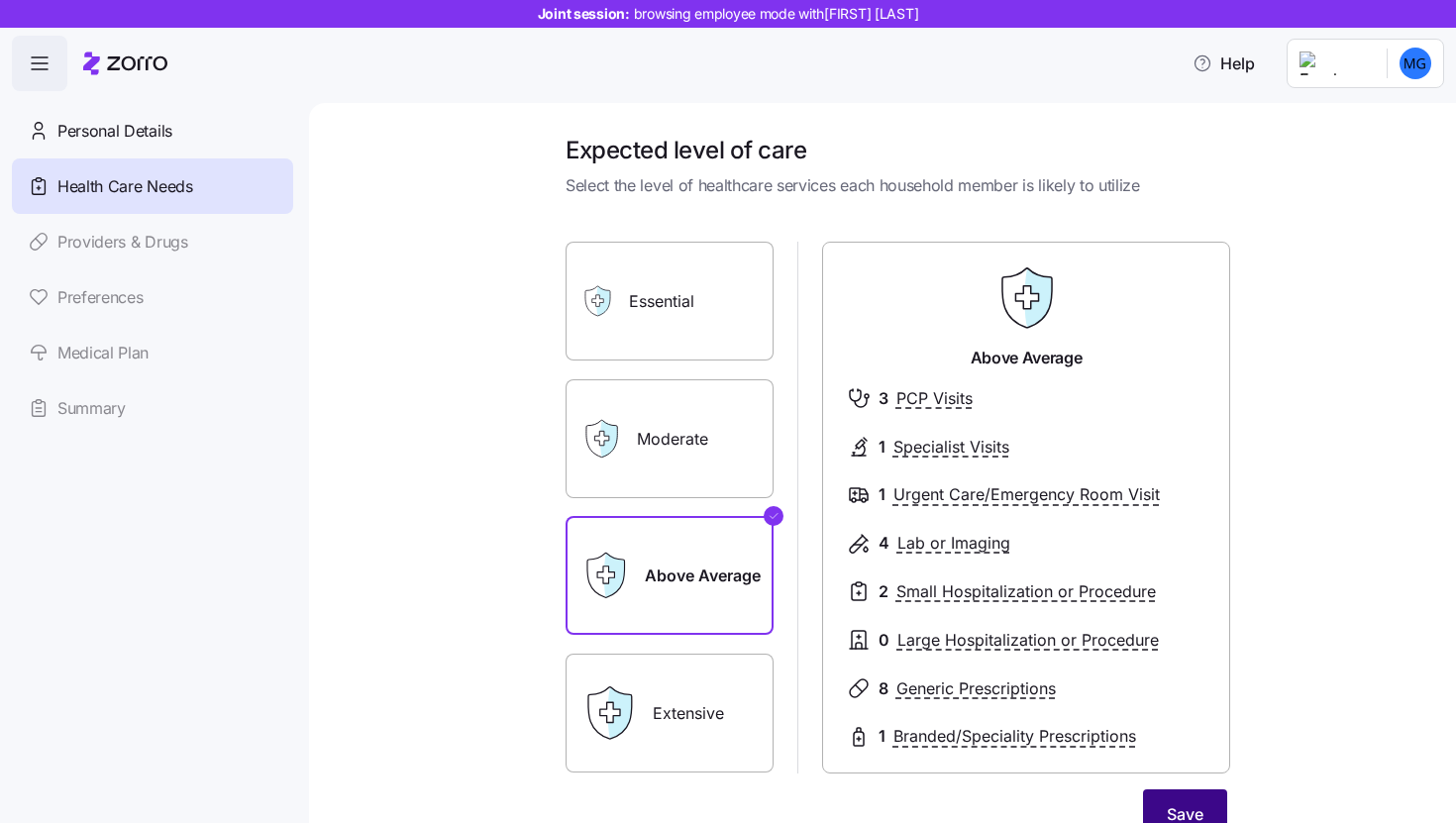 click on "Save" at bounding box center (1185, 814) 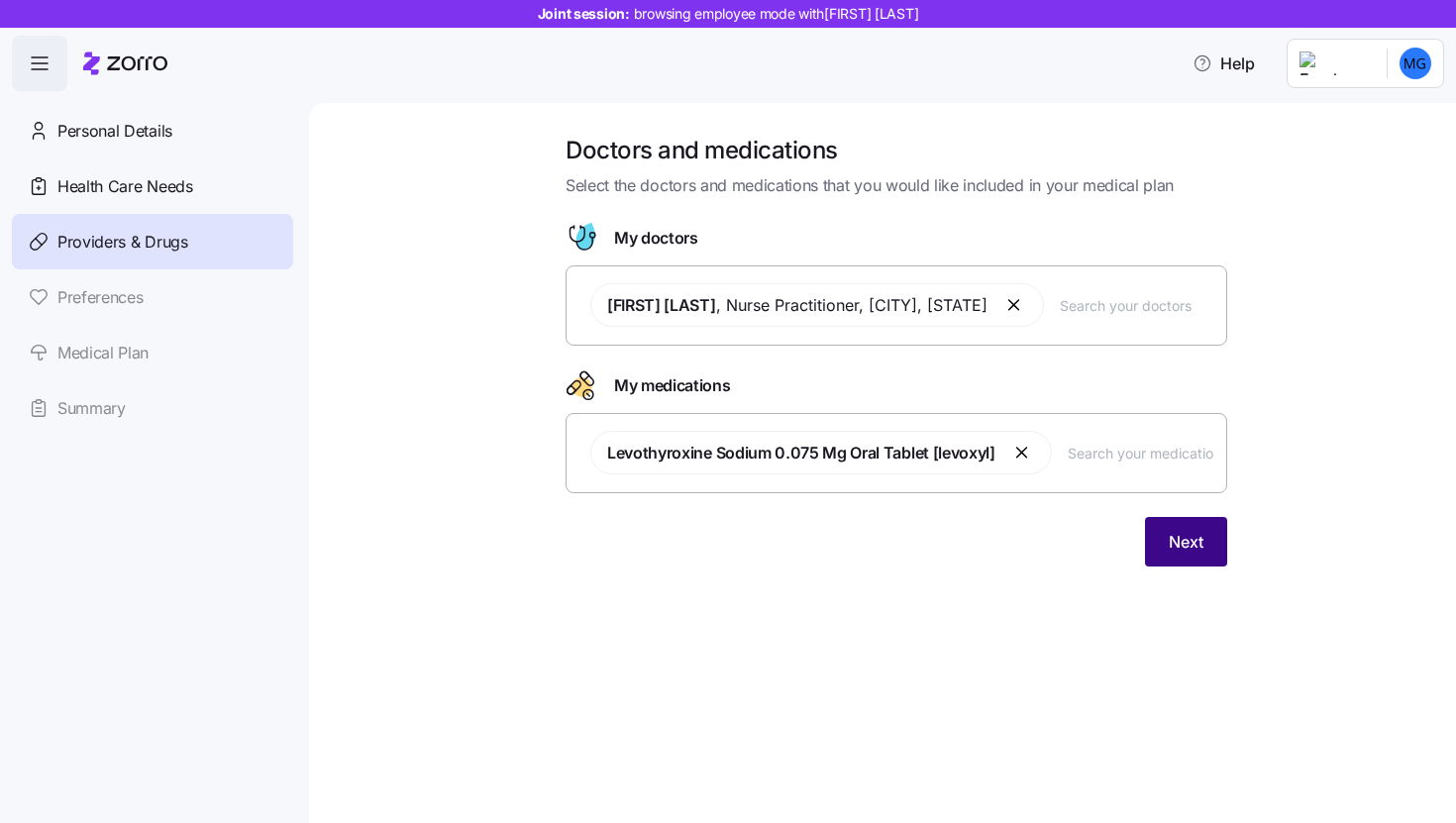 click on "Next" at bounding box center [1186, 542] 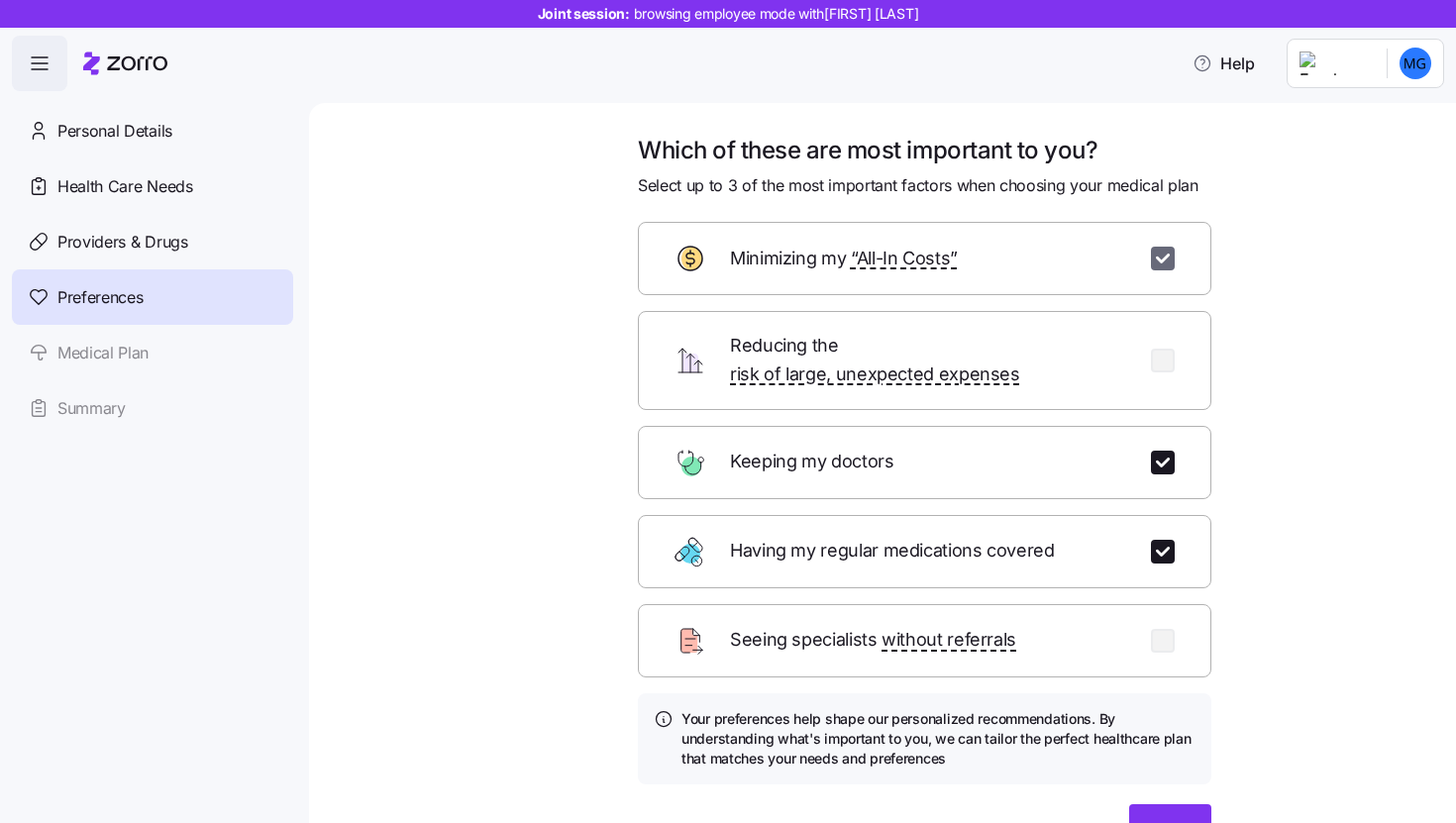 click at bounding box center (1163, 258) 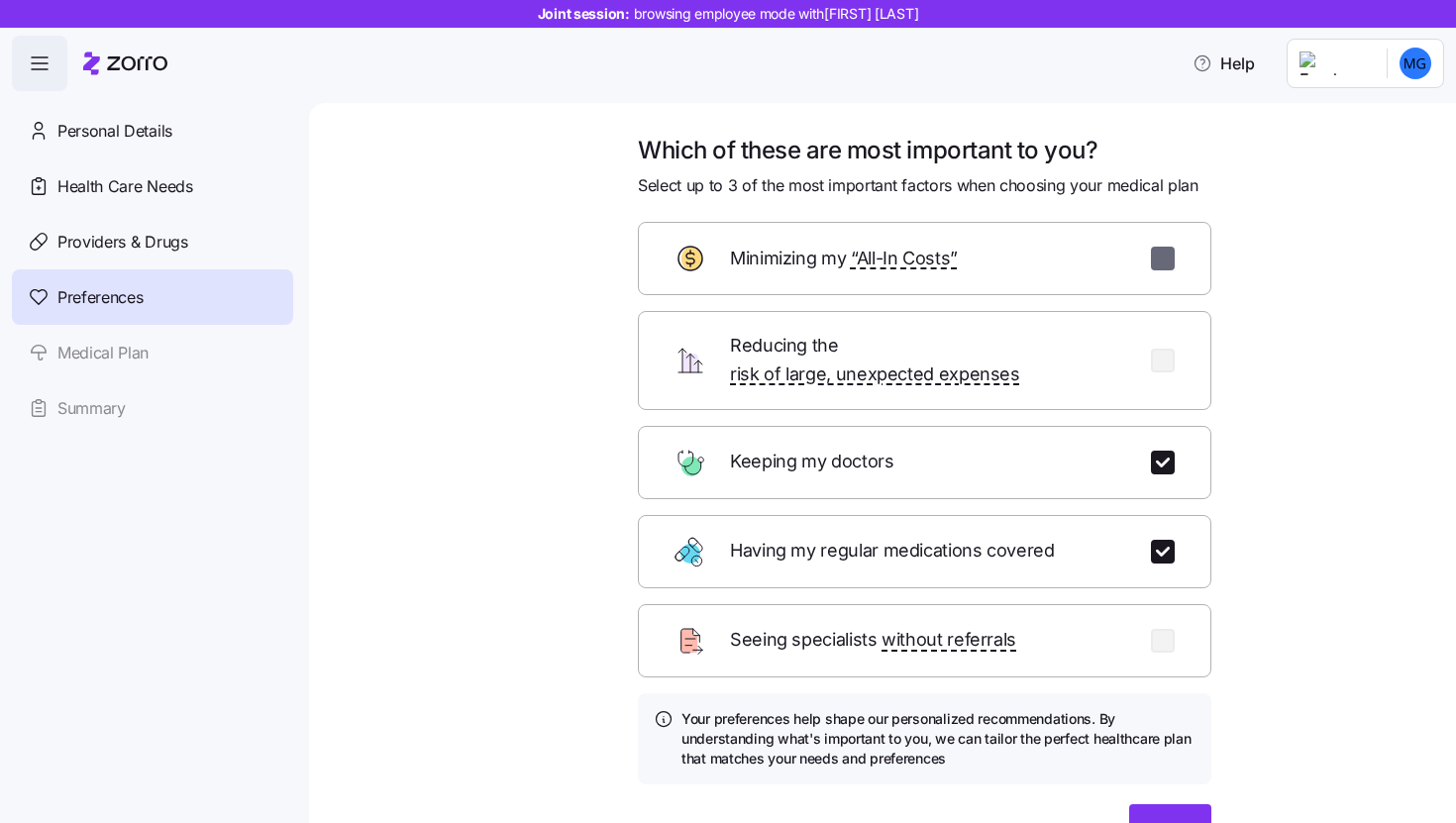 checkbox on "false" 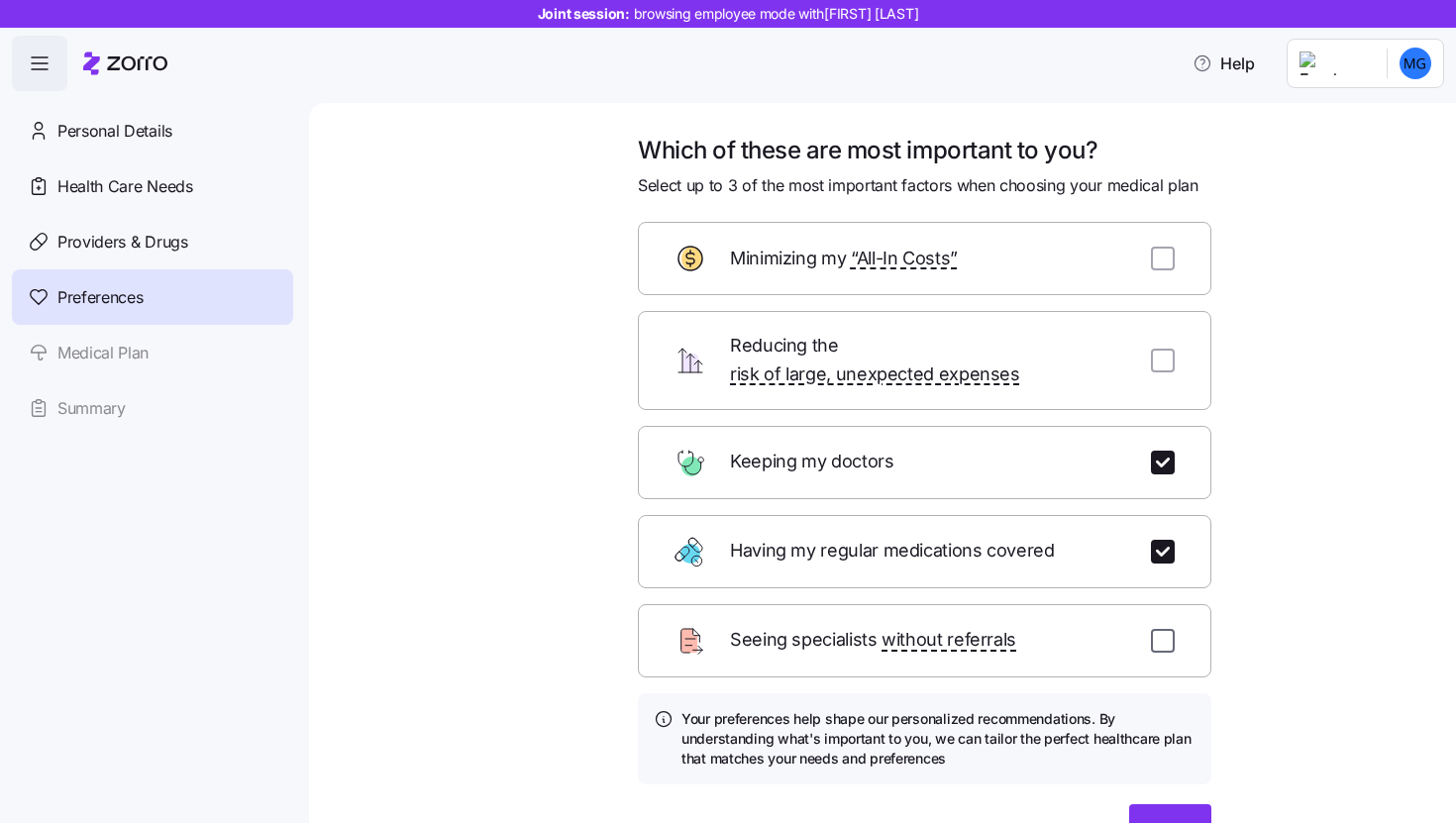 click at bounding box center [1163, 641] 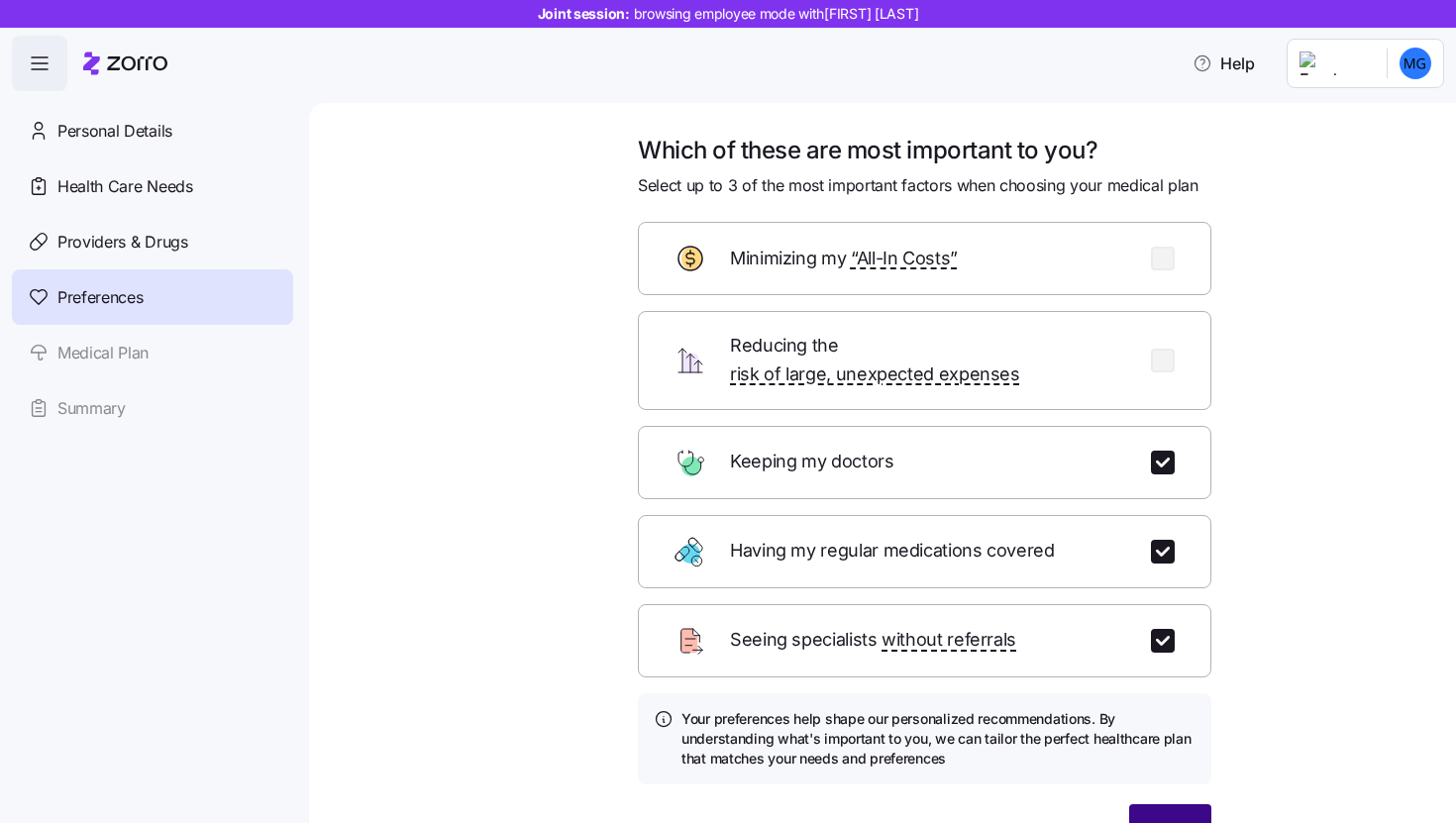 click on "Next" at bounding box center (1170, 829) 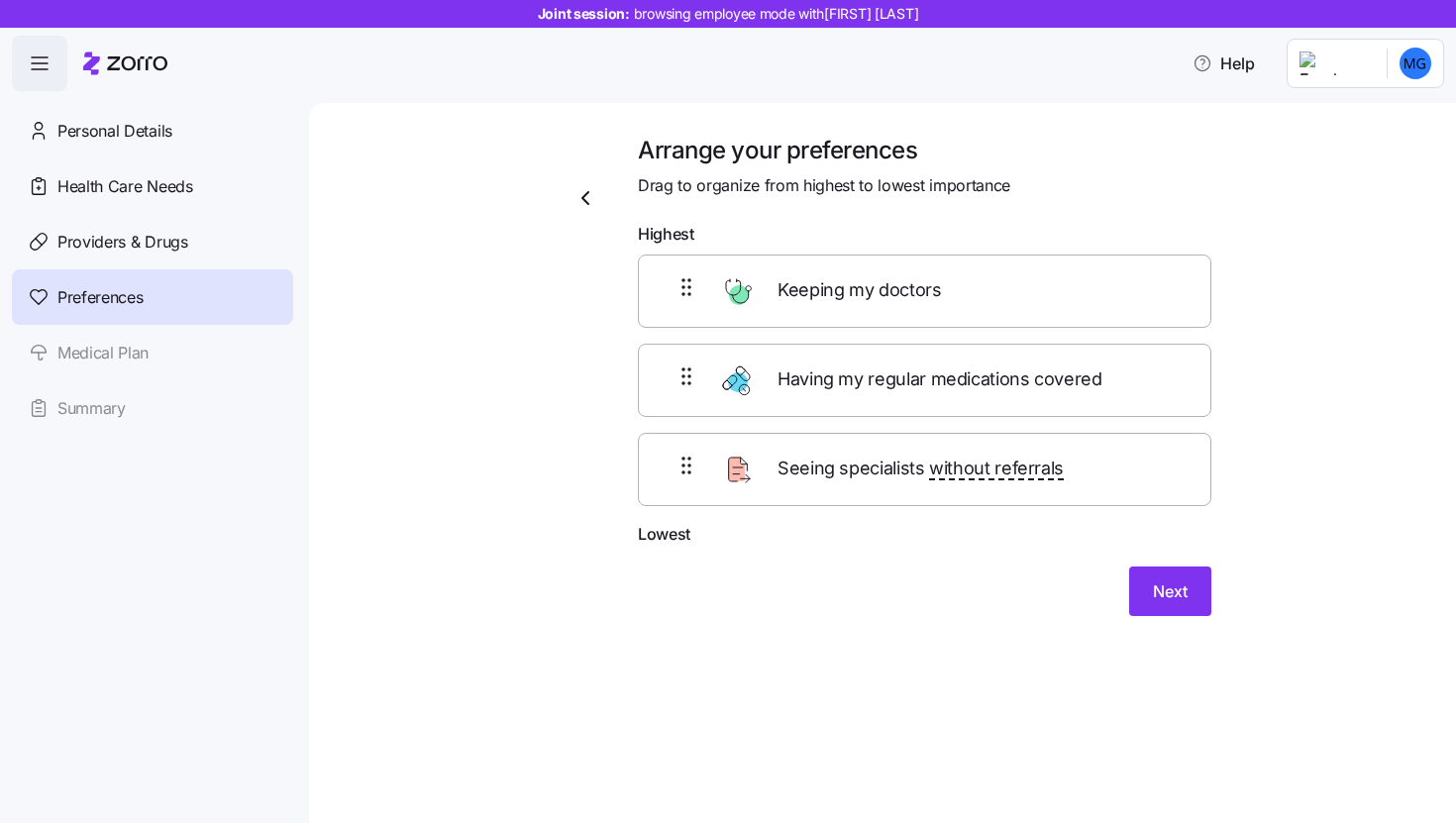 drag, startPoint x: 865, startPoint y: 405, endPoint x: 842, endPoint y: 225, distance: 181.46349 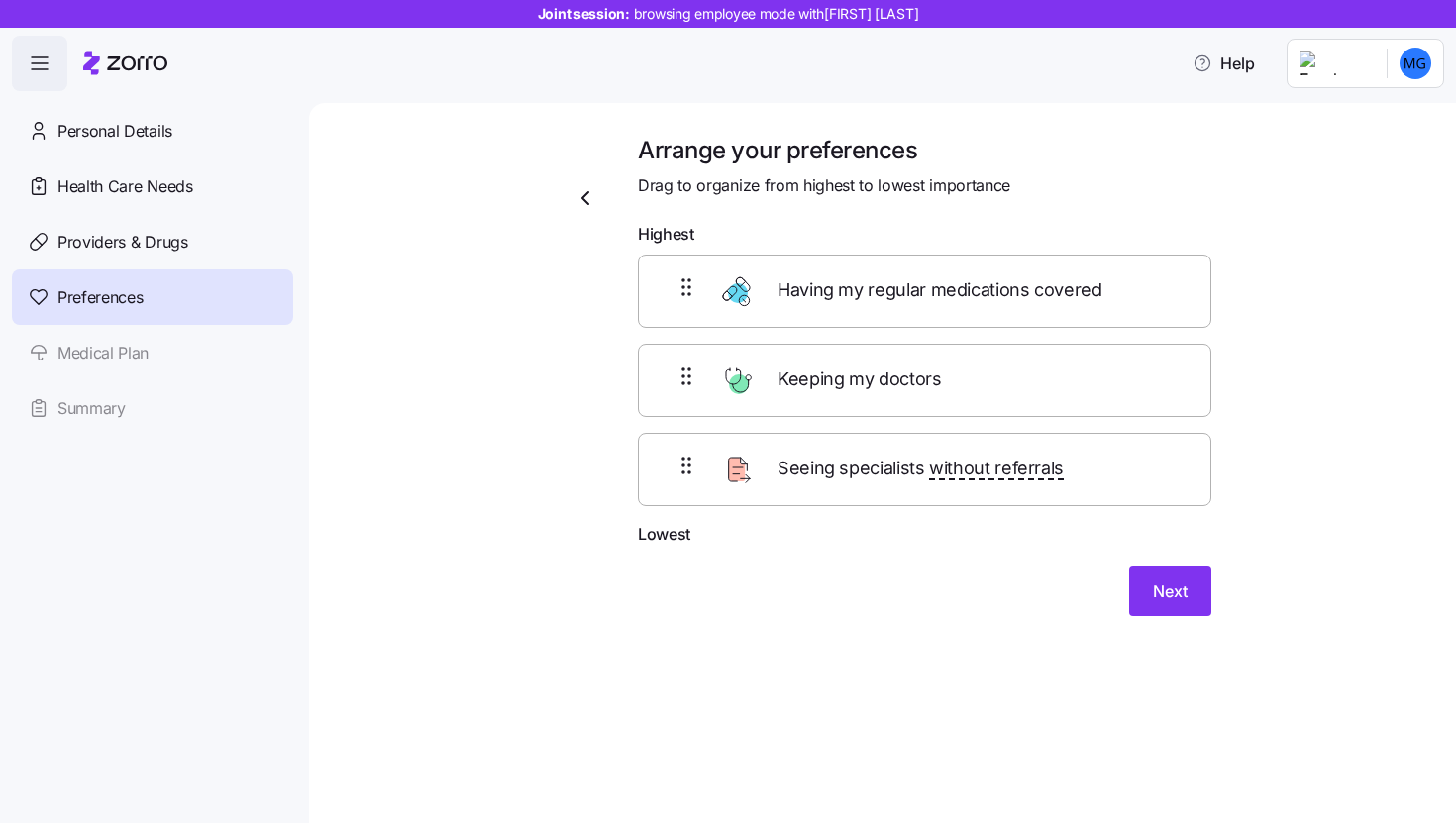 drag, startPoint x: 835, startPoint y: 385, endPoint x: 829, endPoint y: 281, distance: 104.17293 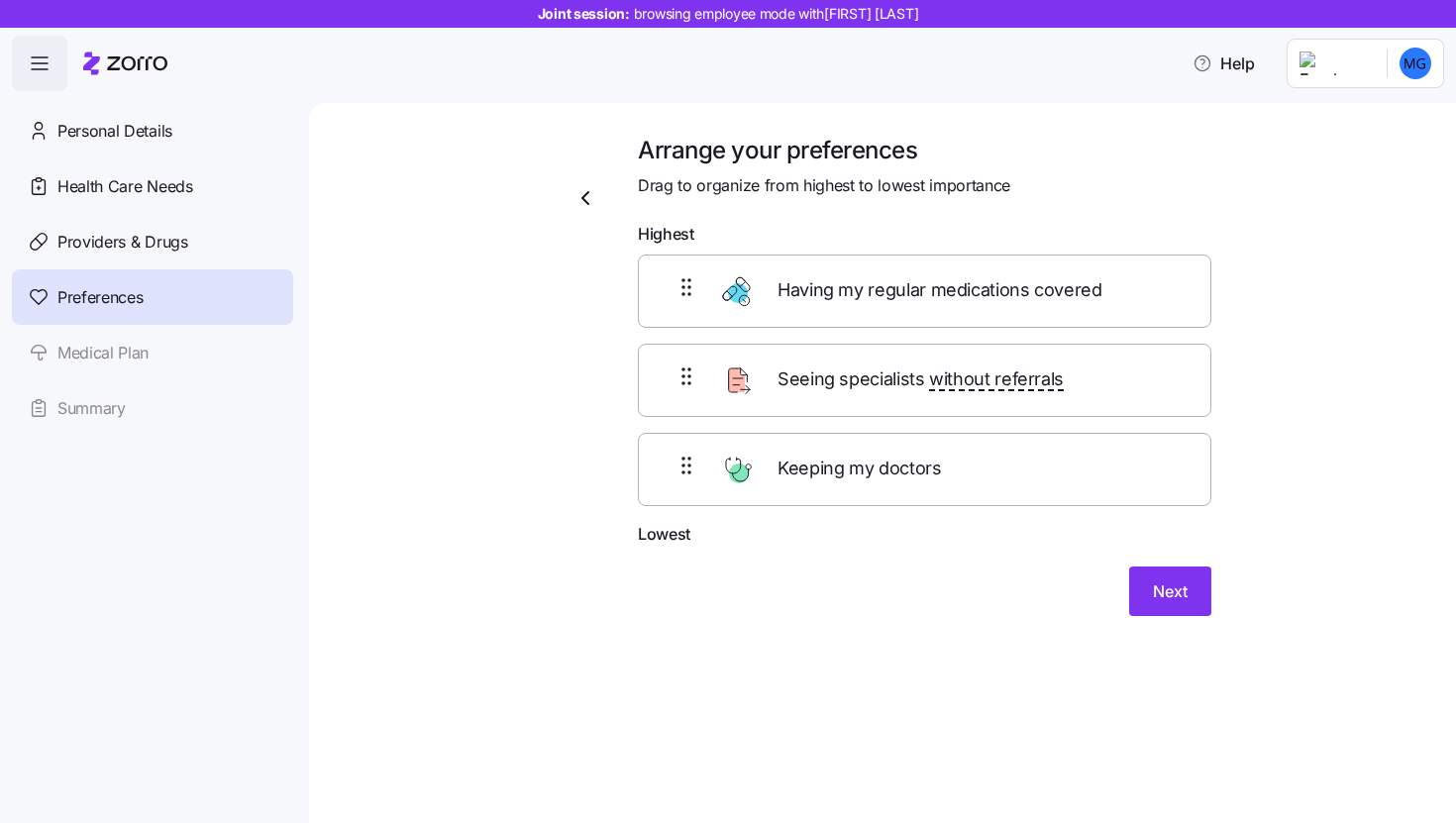 drag, startPoint x: 831, startPoint y: 471, endPoint x: 832, endPoint y: 385, distance: 86.005814 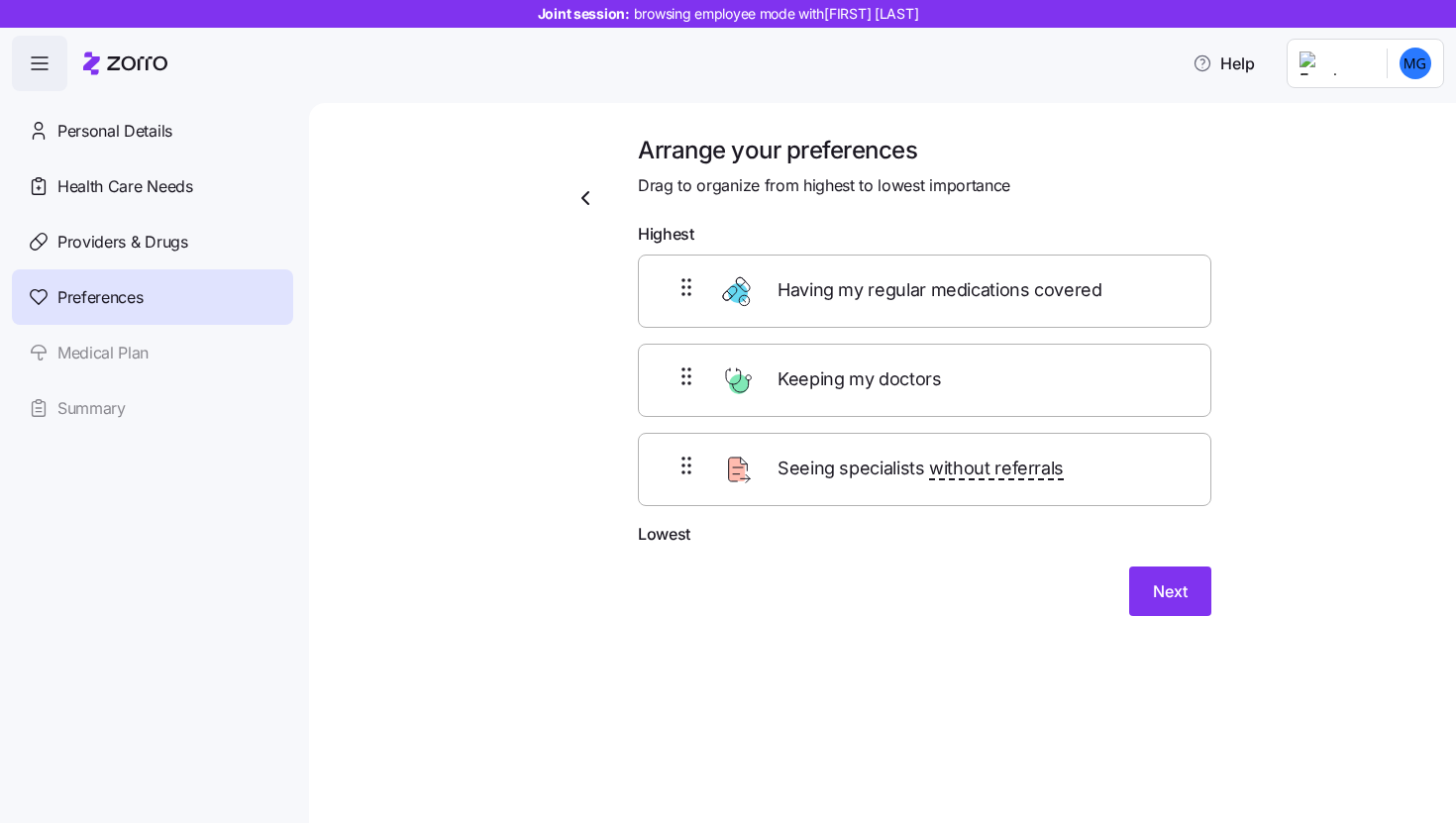 drag, startPoint x: 851, startPoint y: 283, endPoint x: 847, endPoint y: 382, distance: 99.08078 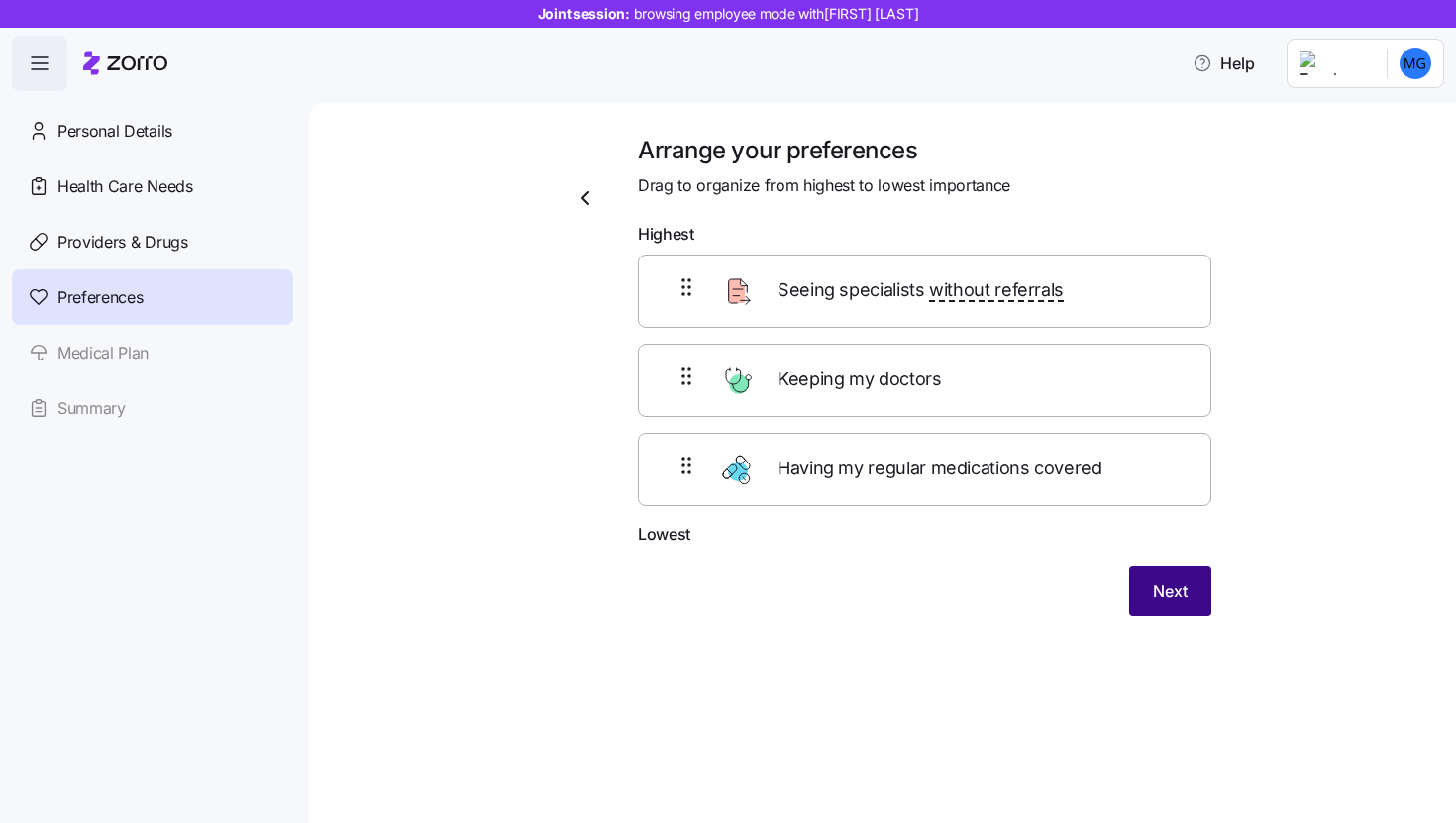 click on "Next" at bounding box center (1170, 591) 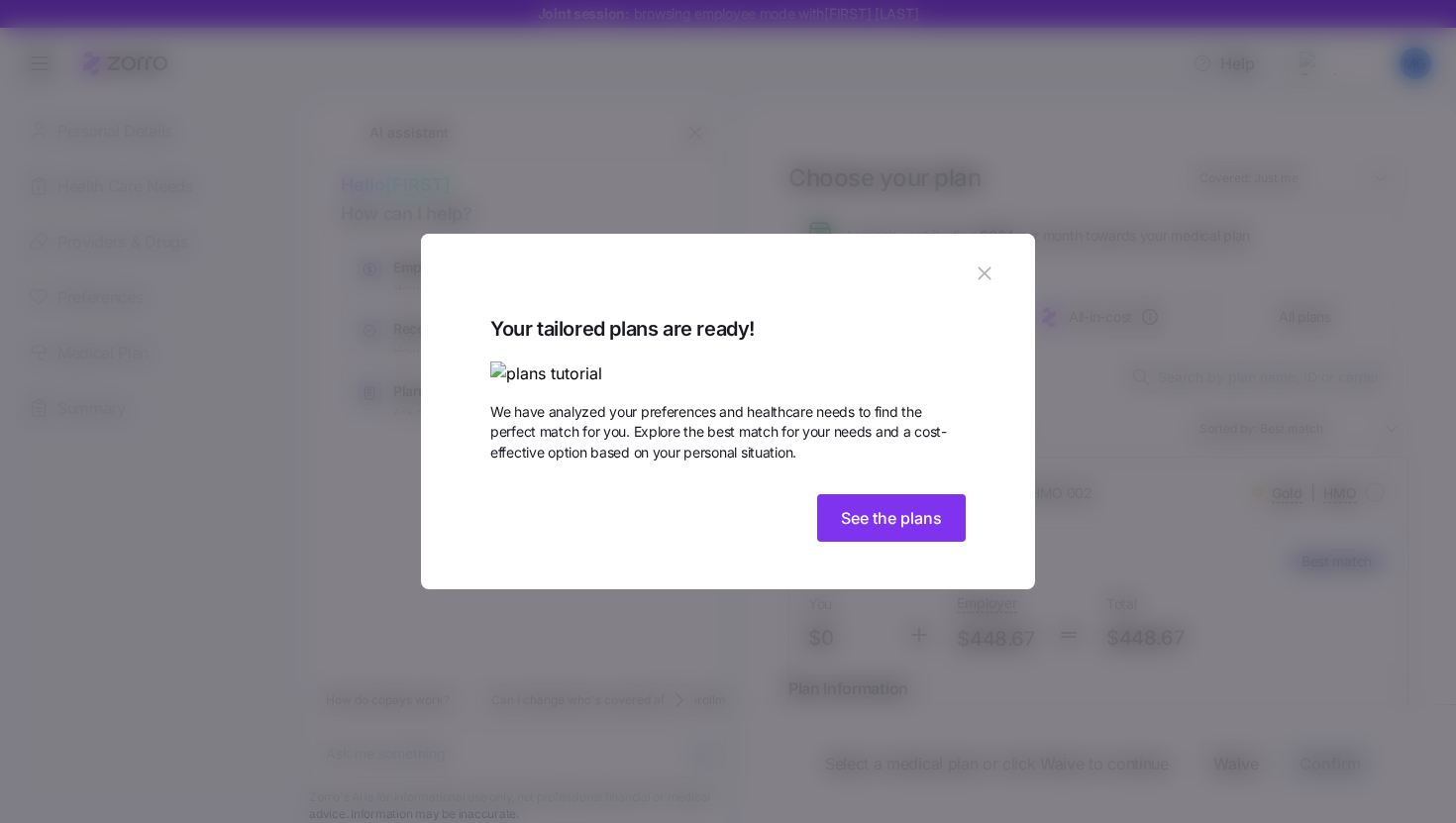 click on "Your tailored plans are ready! We have analyzed your preferences and healthcare needs to find the perfect match for you. Explore the best match for your needs and a cost-effective option based on your personal situation. See the plans" at bounding box center (728, 431) 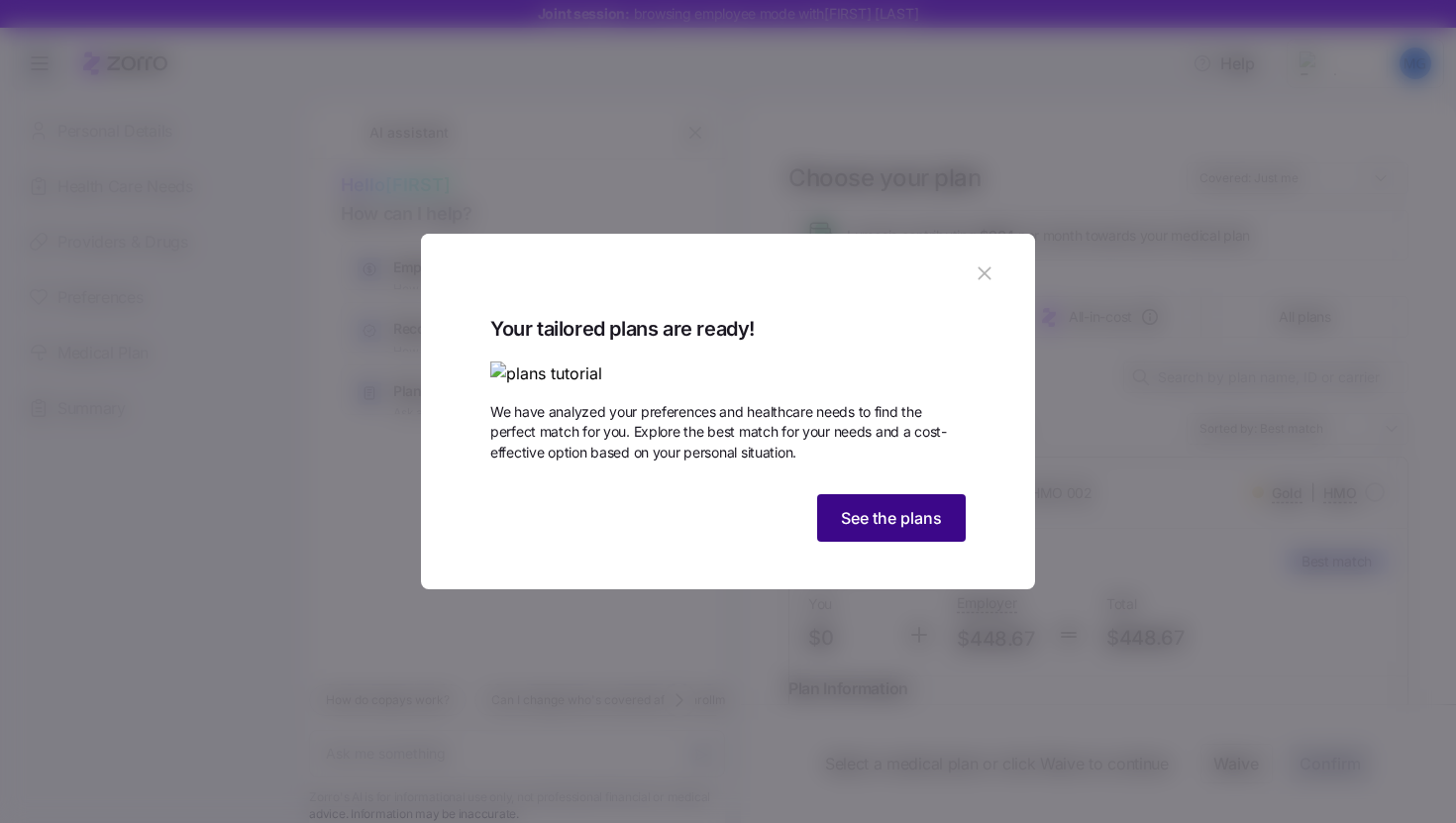 click on "See the plans" at bounding box center [891, 518] 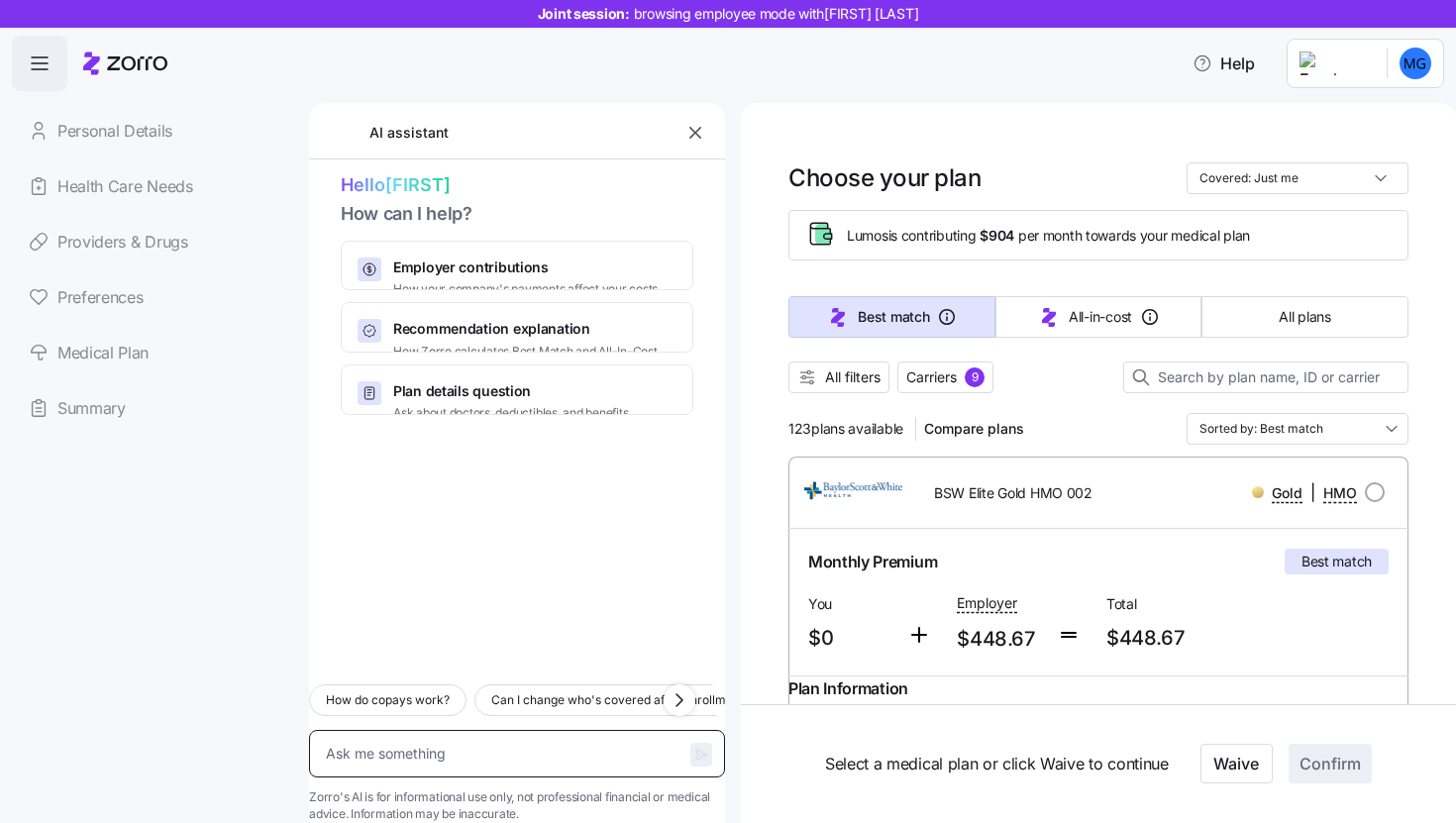 click at bounding box center [517, 754] 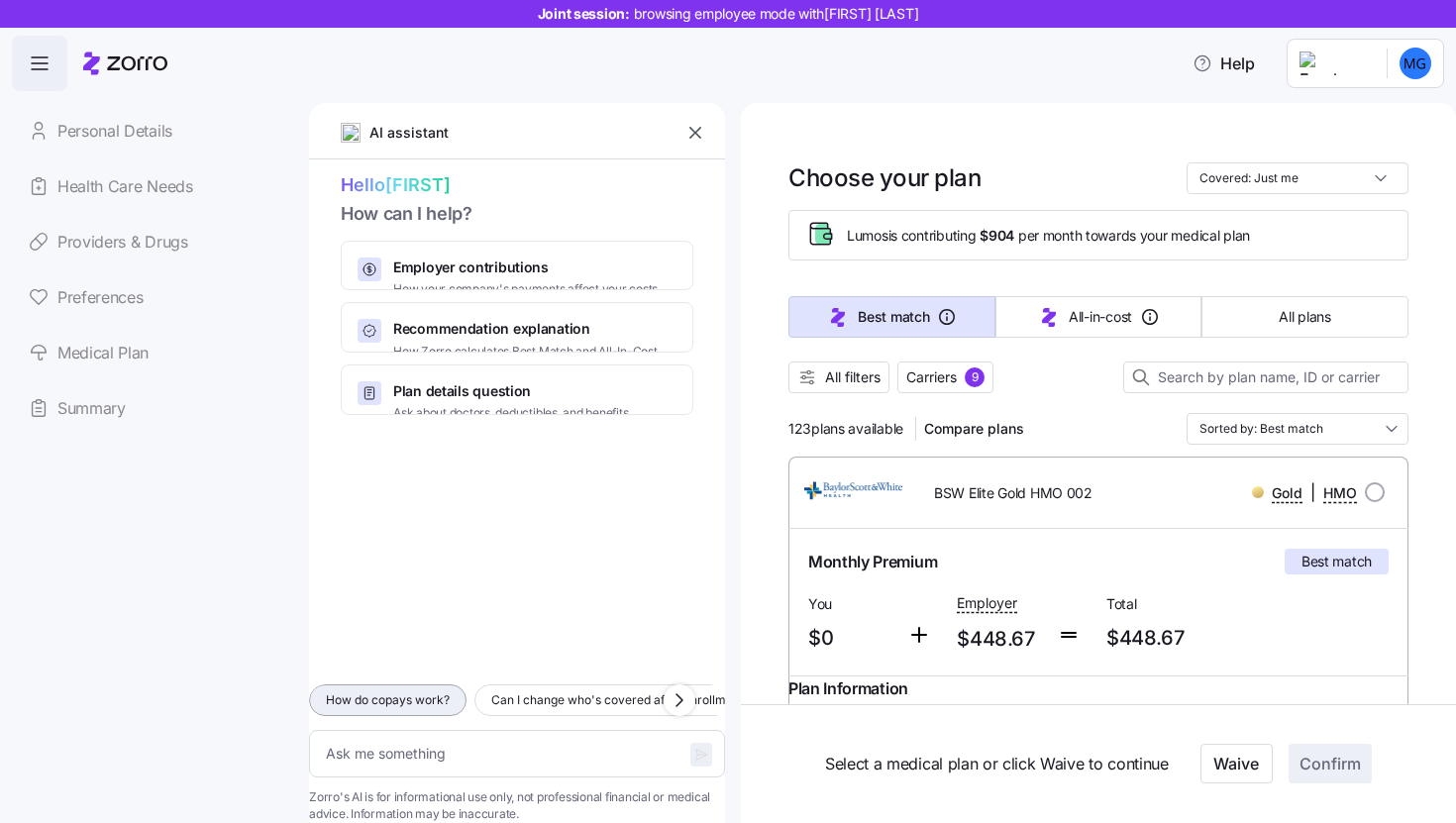 click on "How do copays work?" at bounding box center (387, 700) 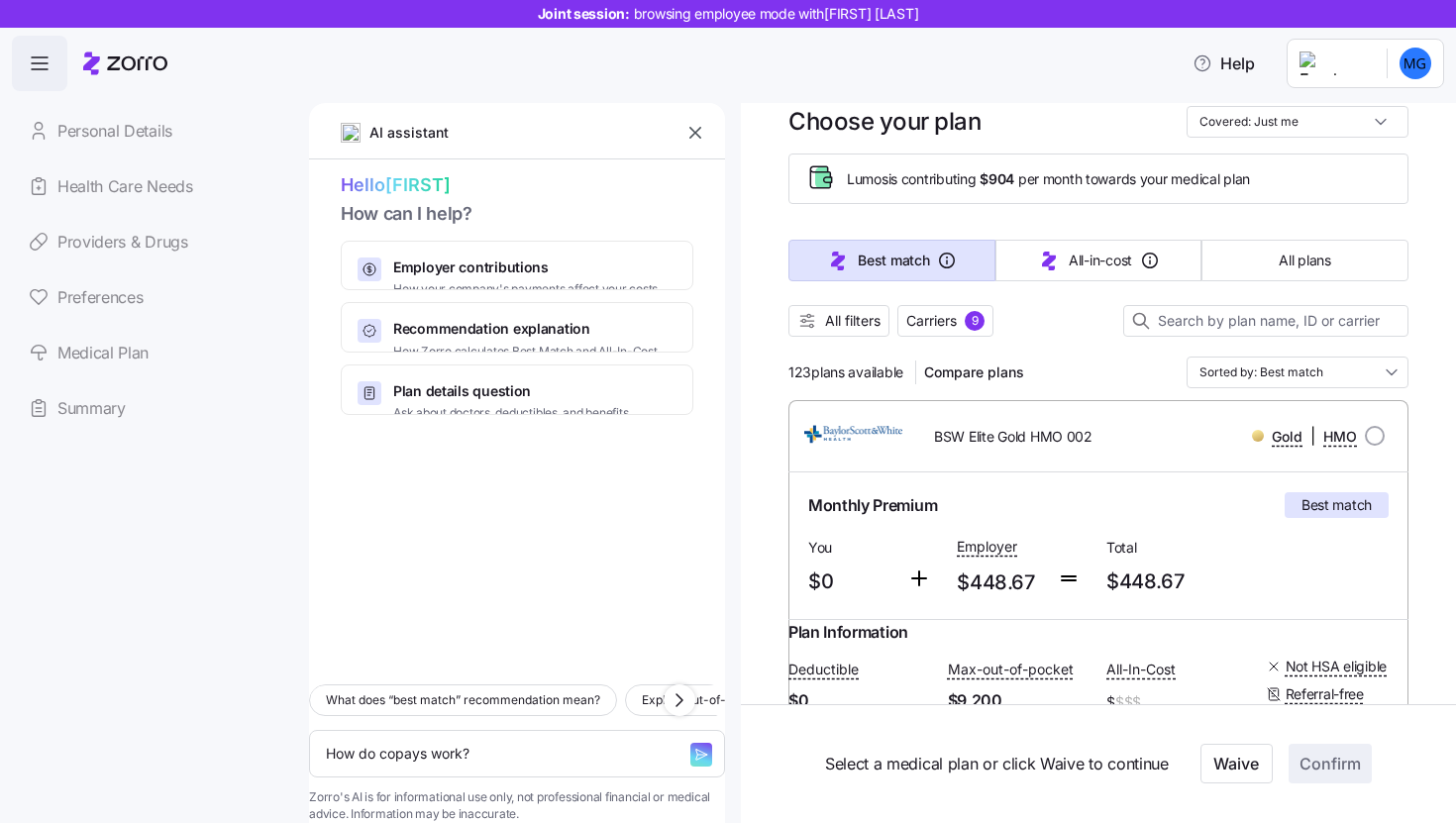 scroll, scrollTop: 0, scrollLeft: 0, axis: both 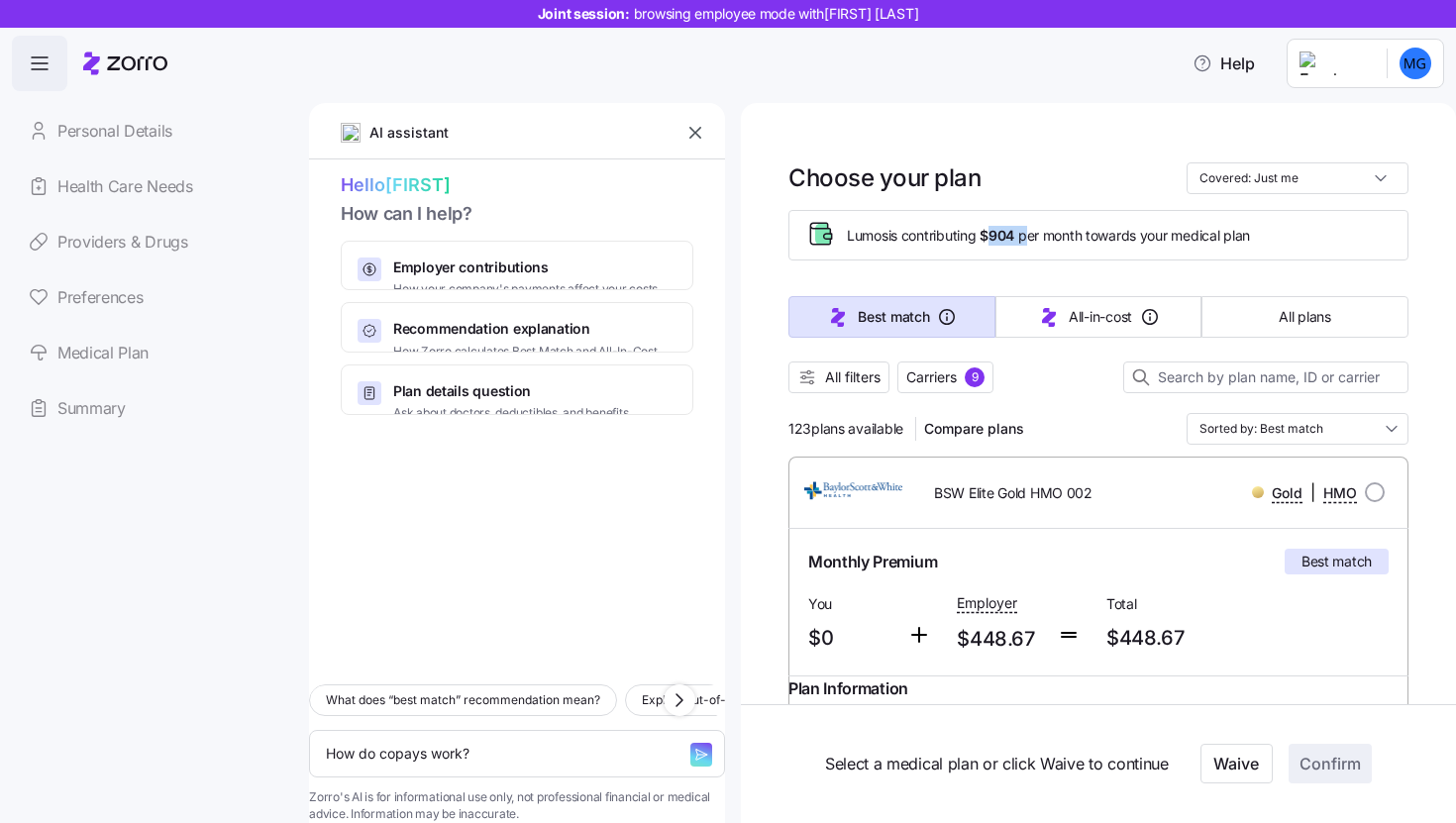 drag, startPoint x: 996, startPoint y: 237, endPoint x: 1031, endPoint y: 240, distance: 35.128336 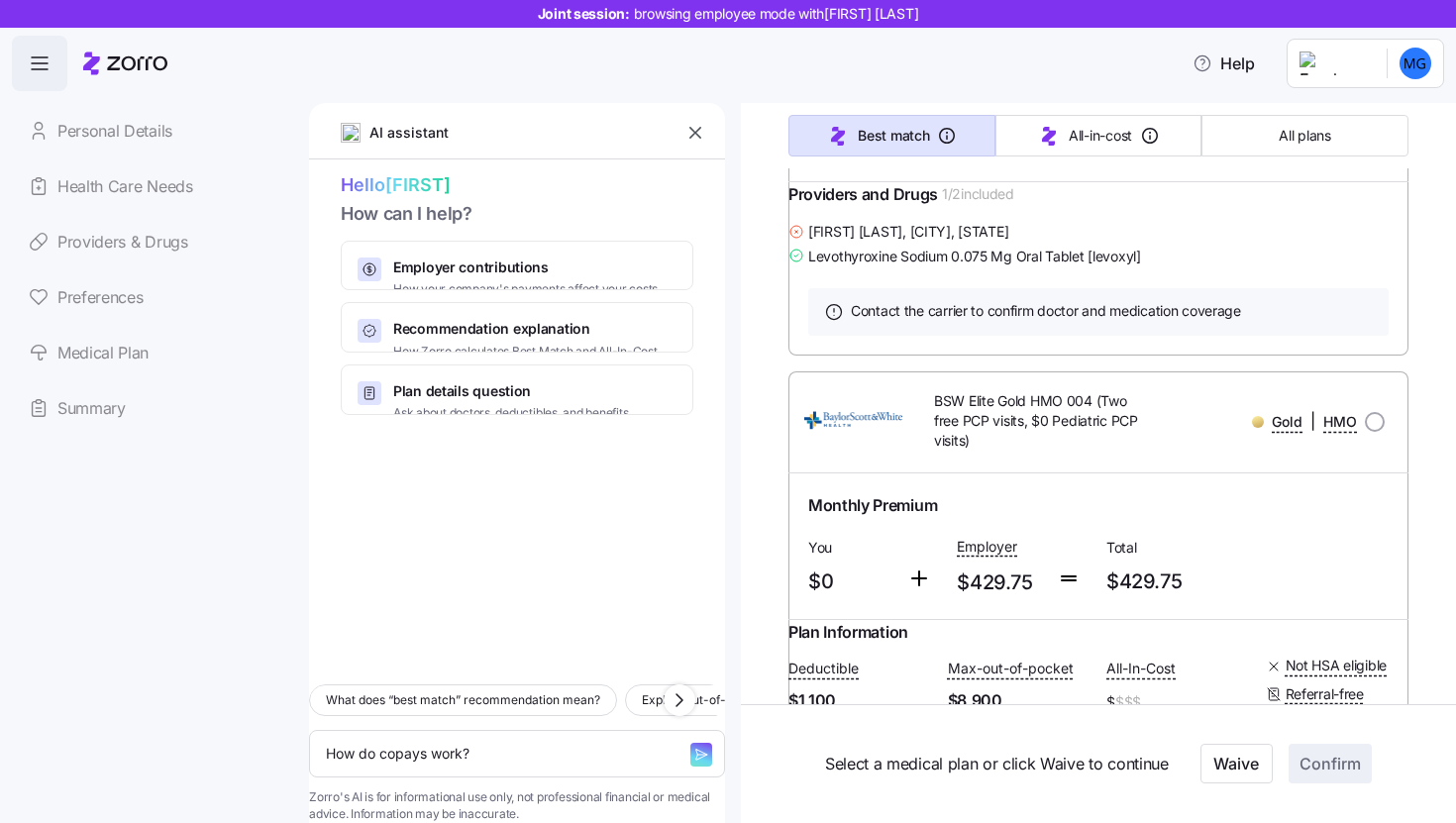 scroll, scrollTop: 676, scrollLeft: 0, axis: vertical 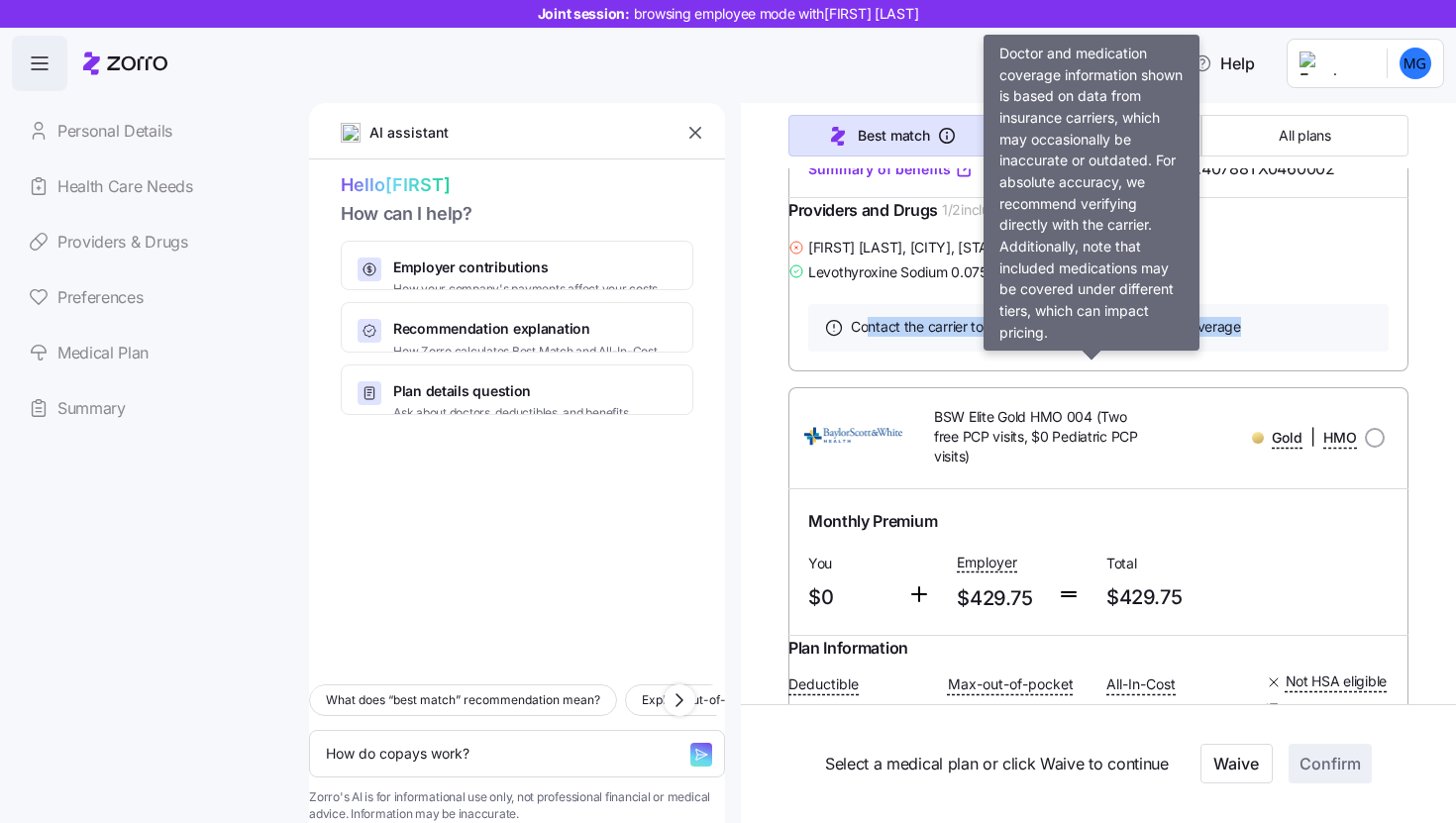 drag, startPoint x: 869, startPoint y: 383, endPoint x: 1221, endPoint y: 399, distance: 352.36345 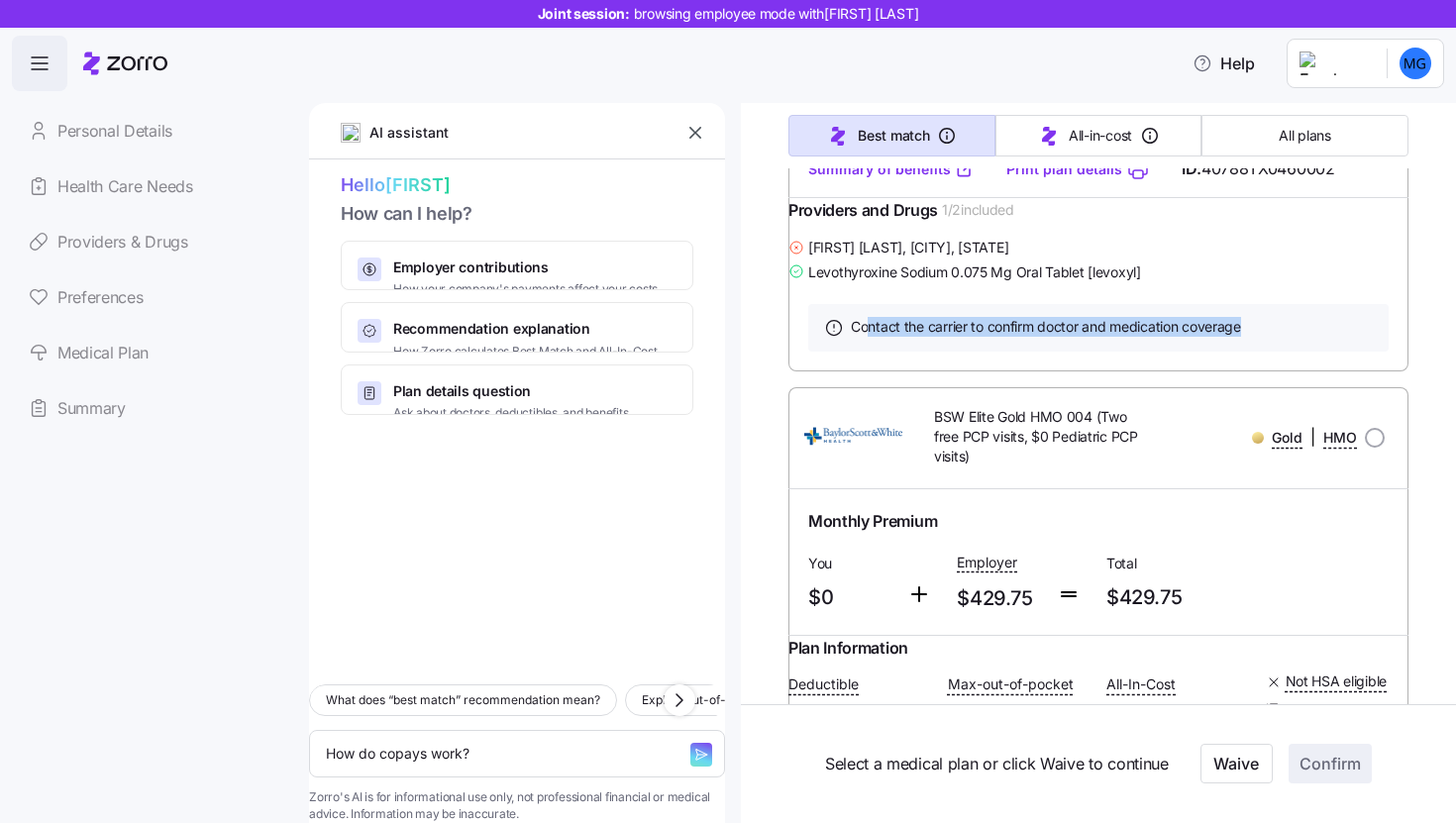 click on "Contact the carrier to confirm doctor and medication coverage" at bounding box center (1098, 328) 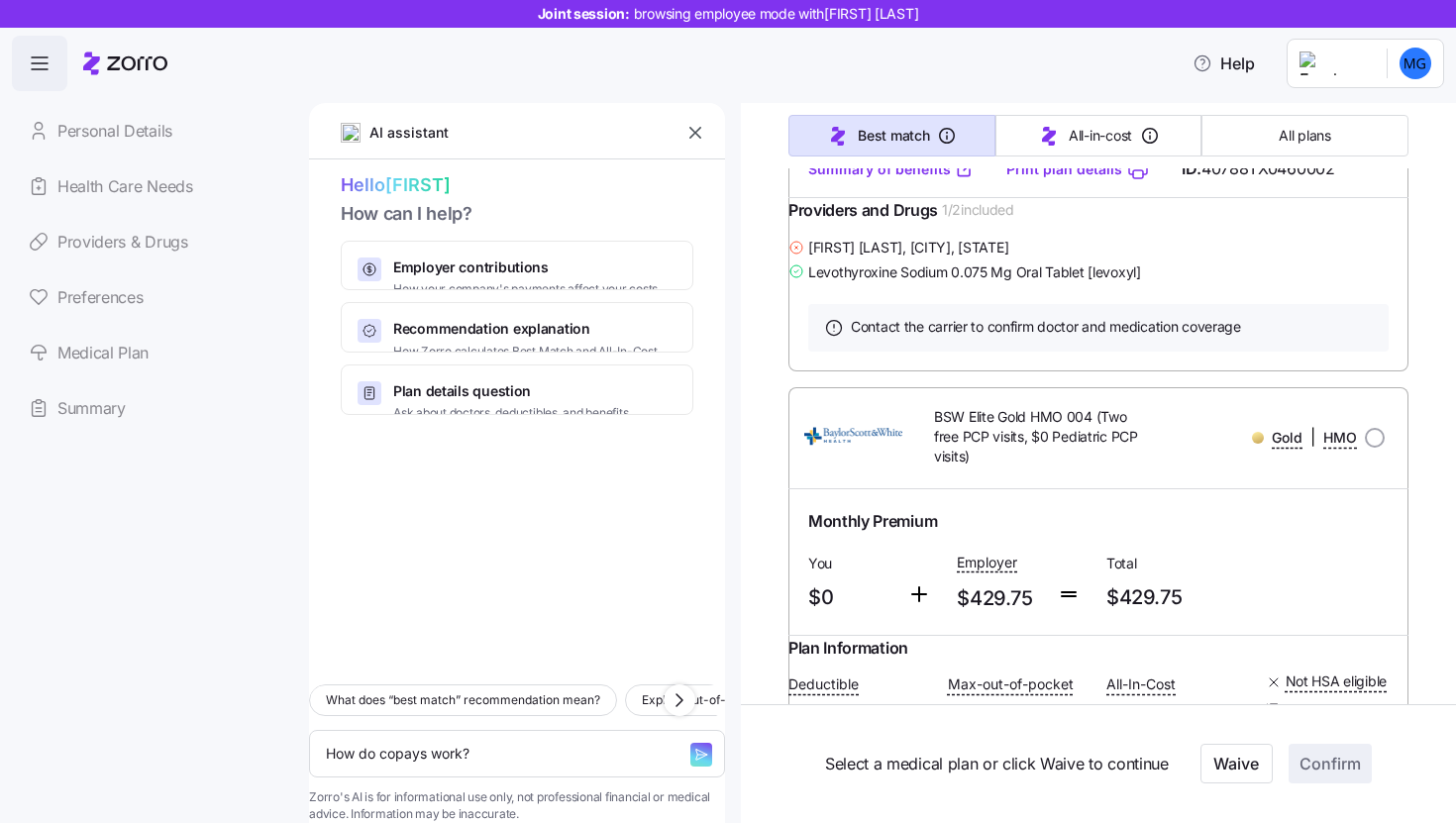 click on "Contact the carrier to confirm doctor and medication coverage" at bounding box center (1098, 328) 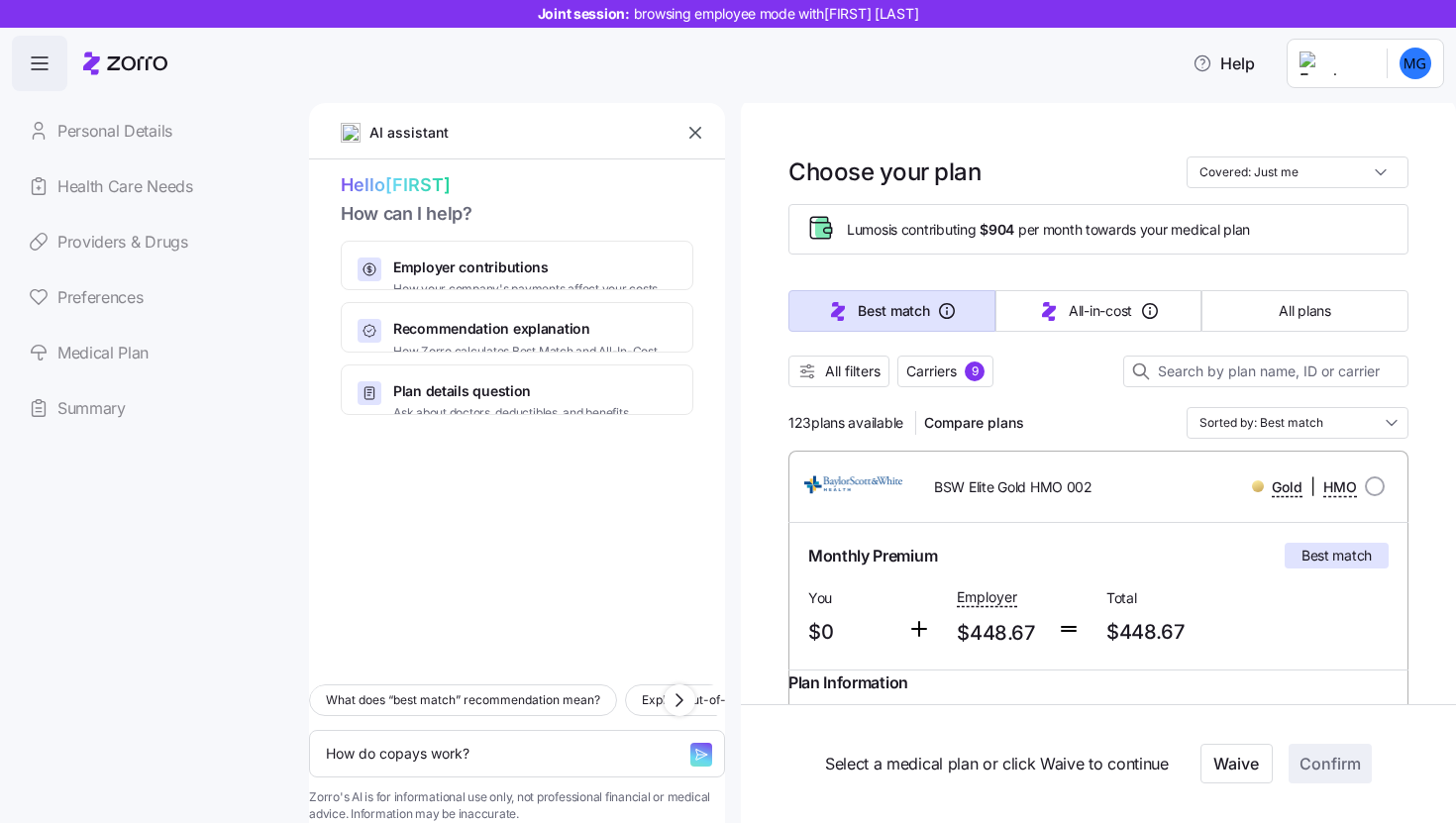 scroll, scrollTop: 0, scrollLeft: 0, axis: both 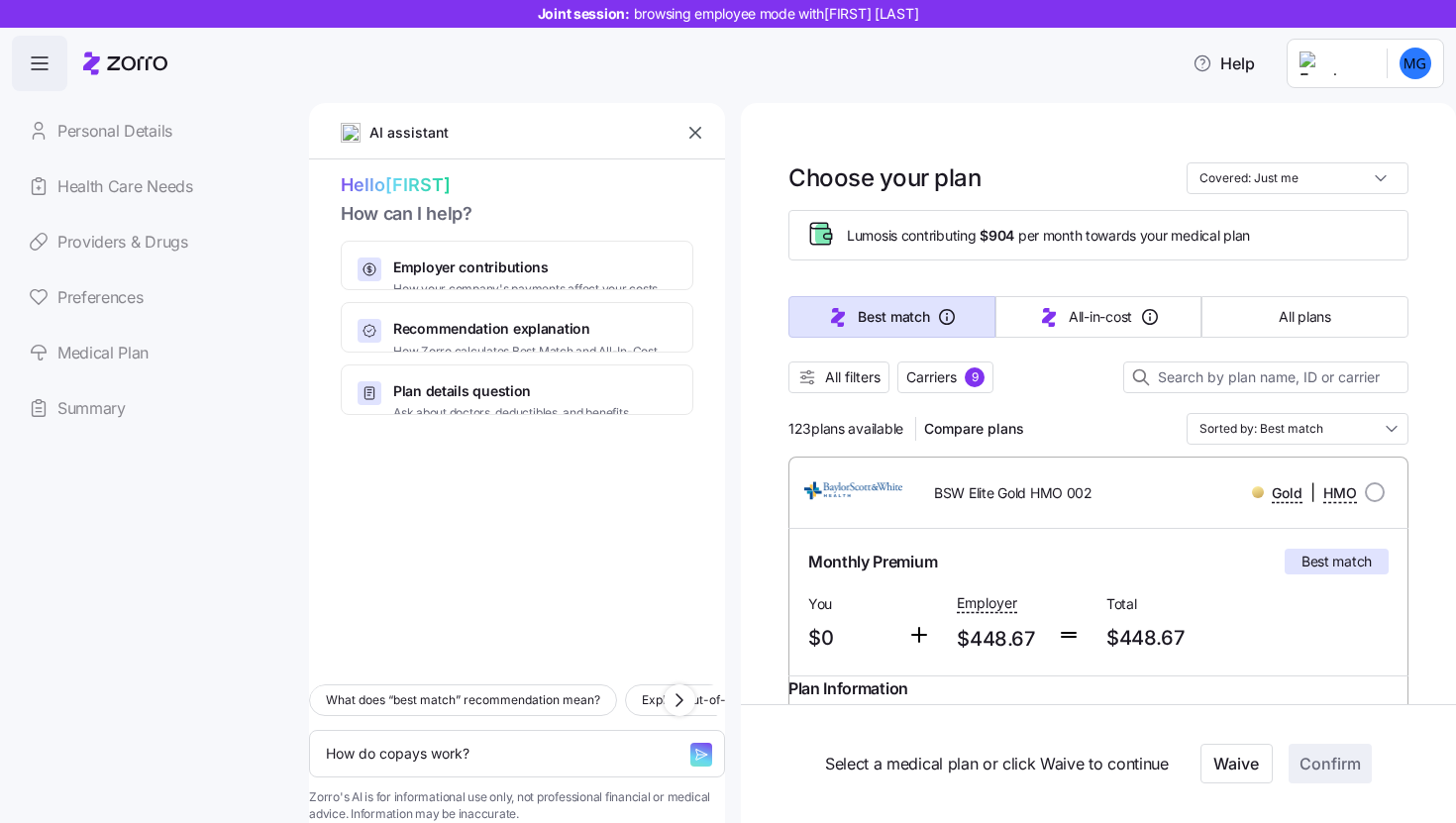 click 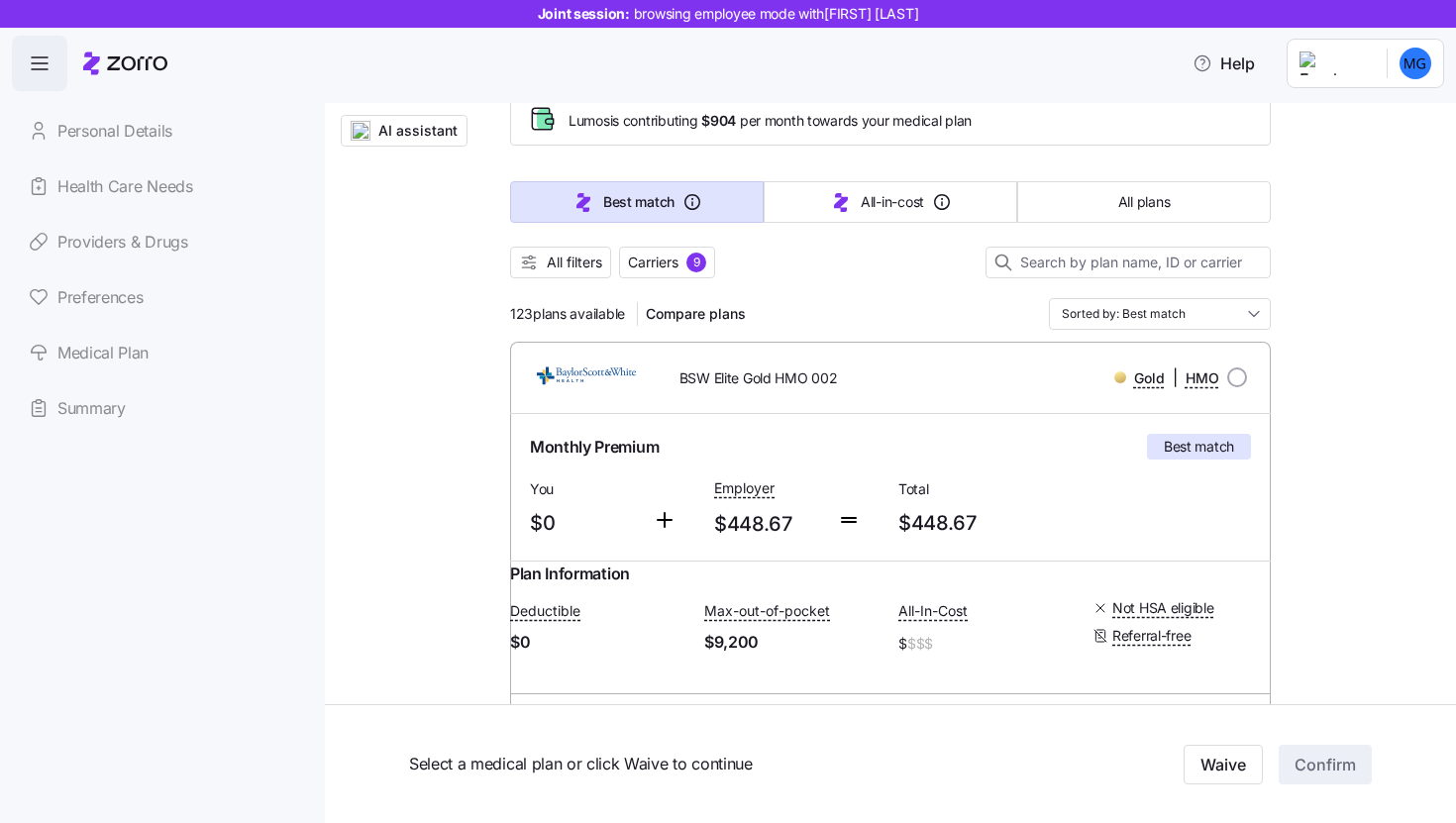 scroll, scrollTop: 193, scrollLeft: 0, axis: vertical 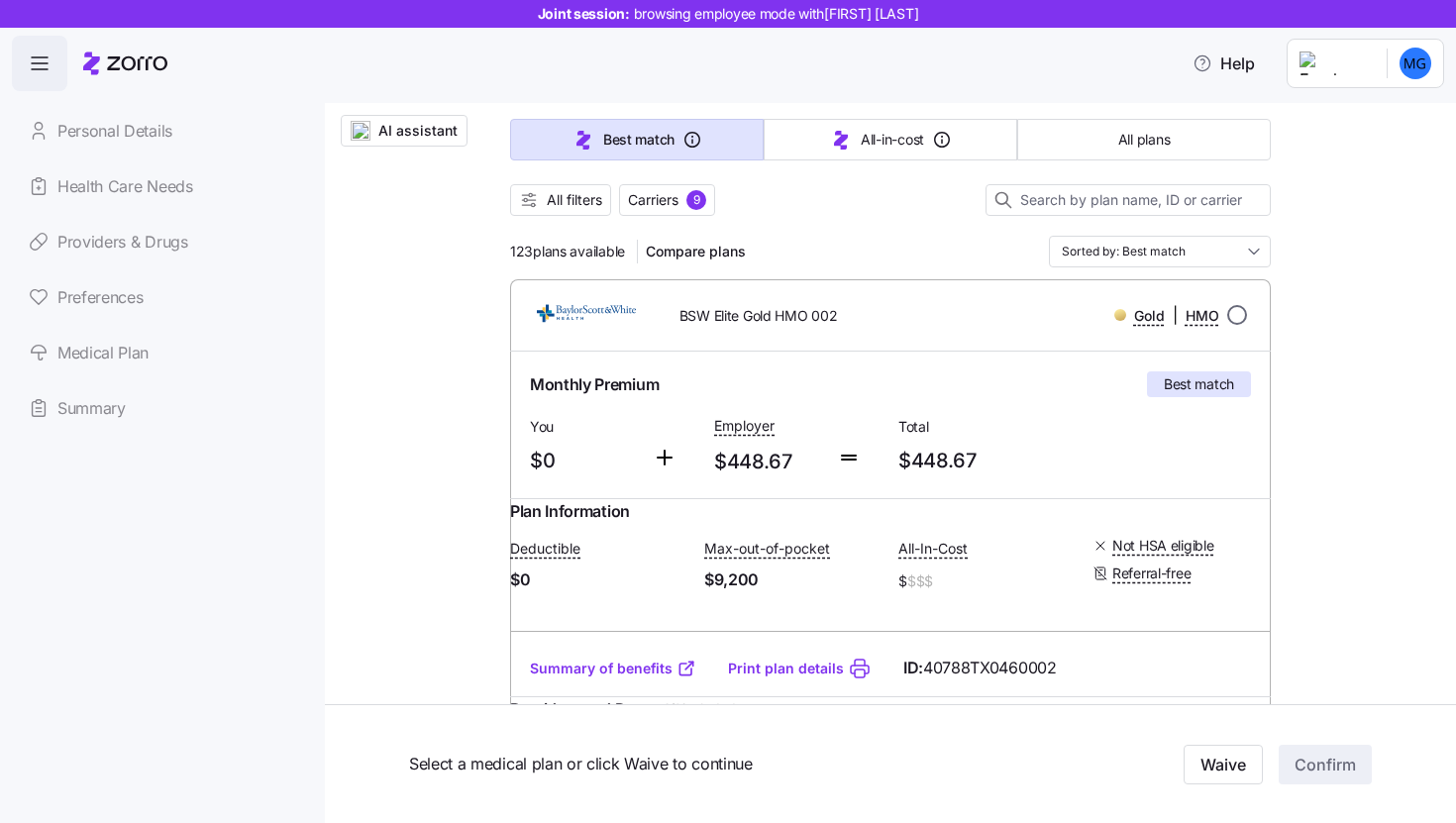 click at bounding box center [1237, 315] 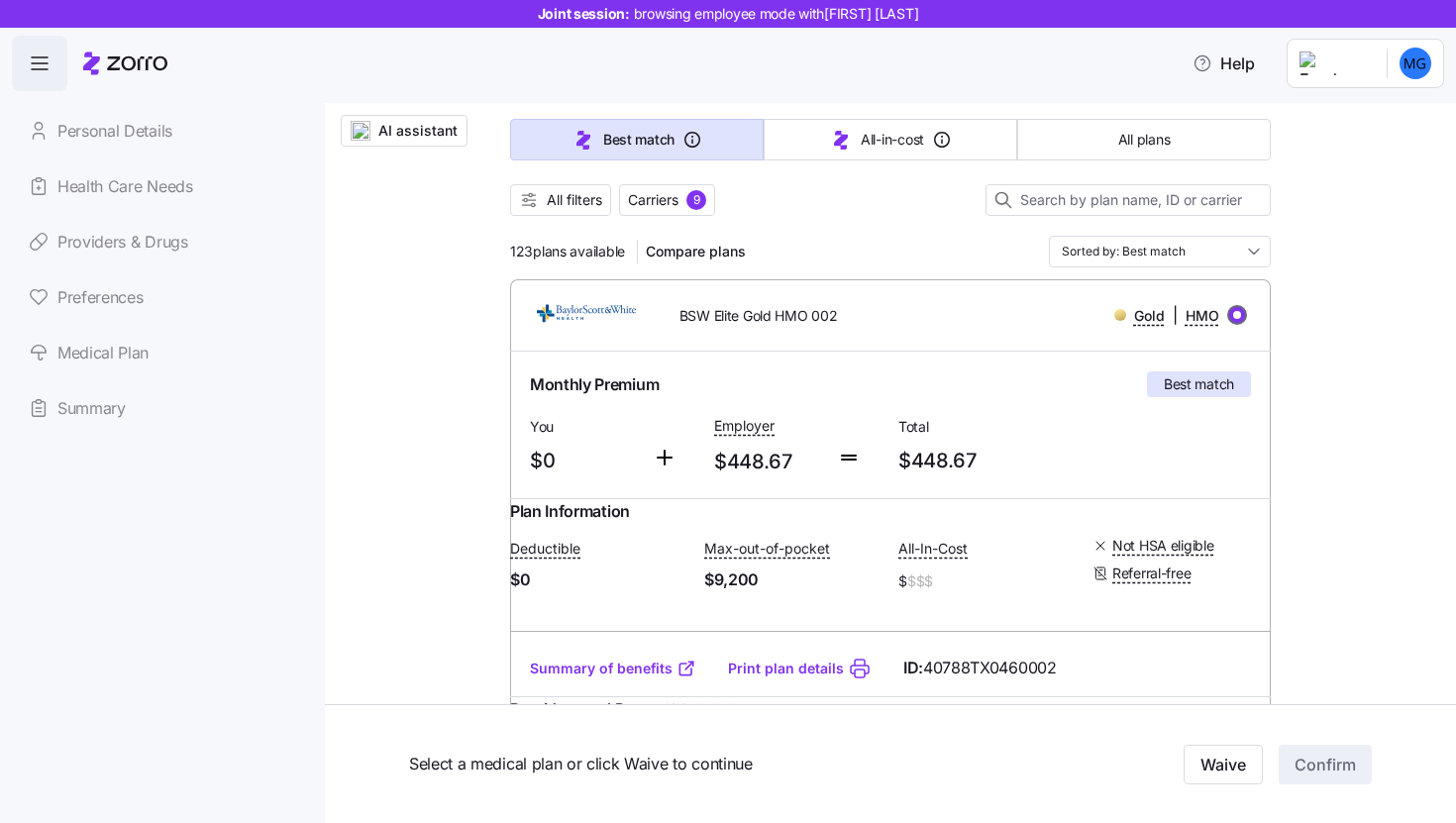 radio on "true" 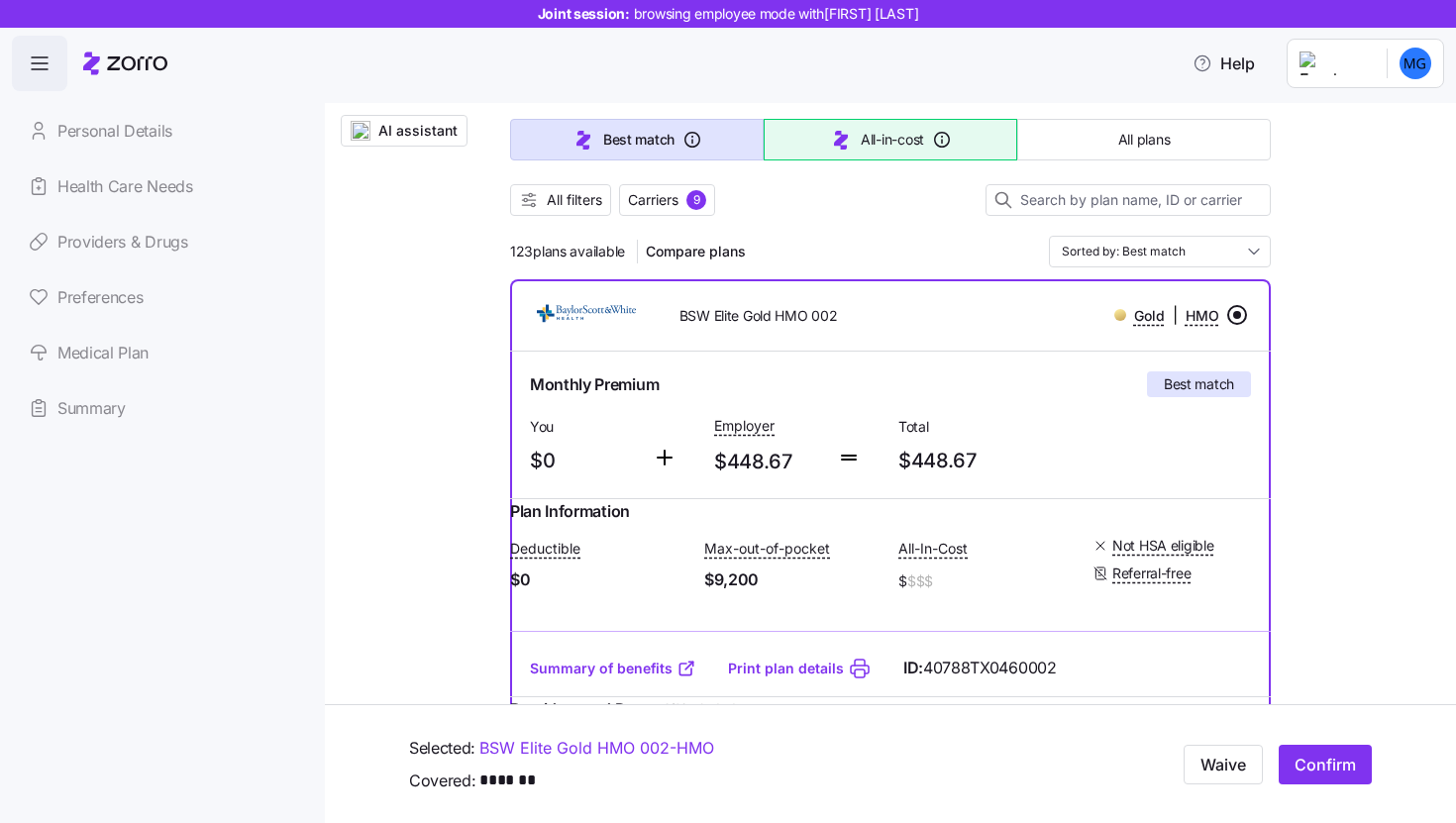 click on "All-in-cost" at bounding box center (892, 140) 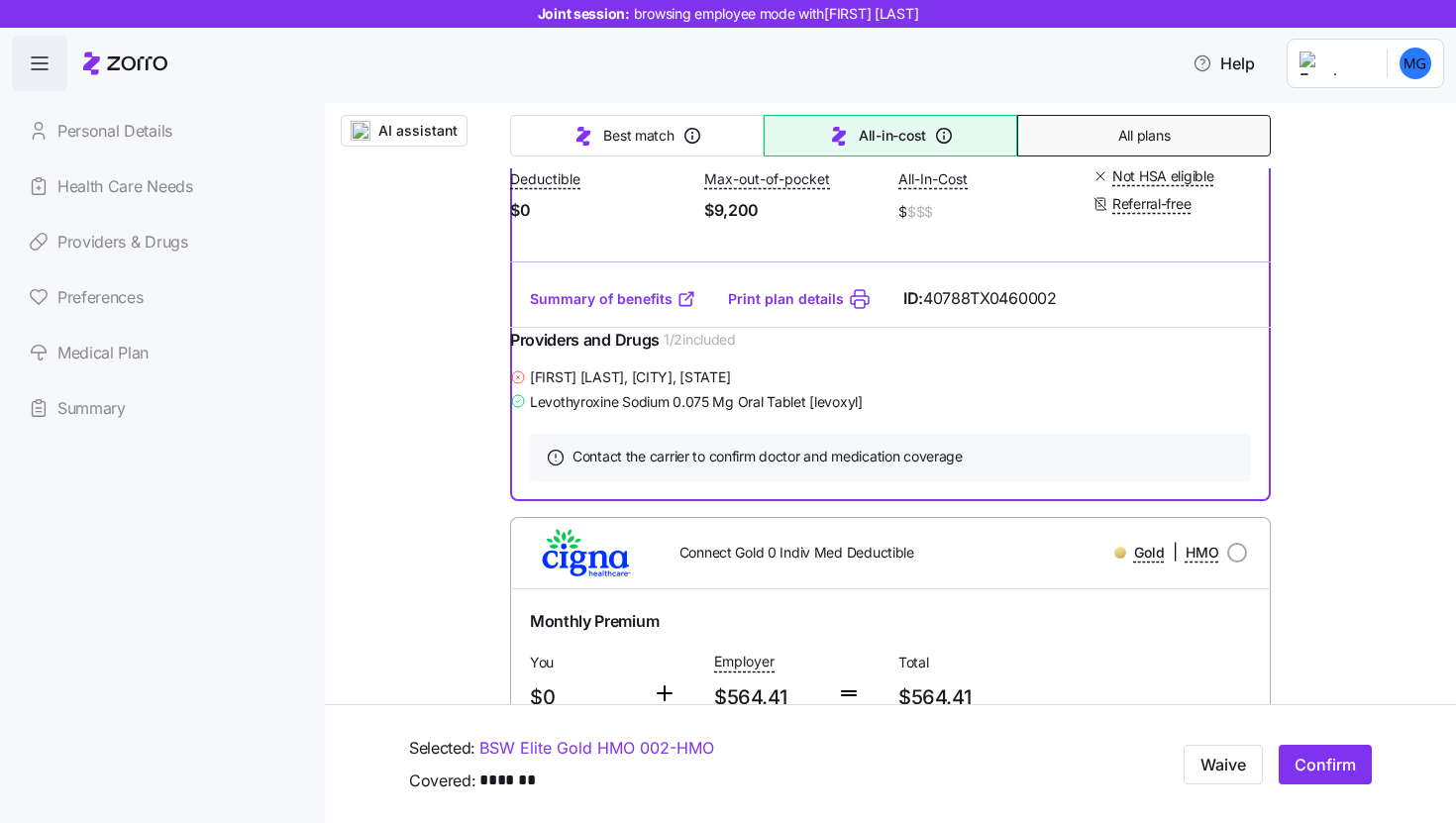 click on "All plans" at bounding box center [1144, 136] 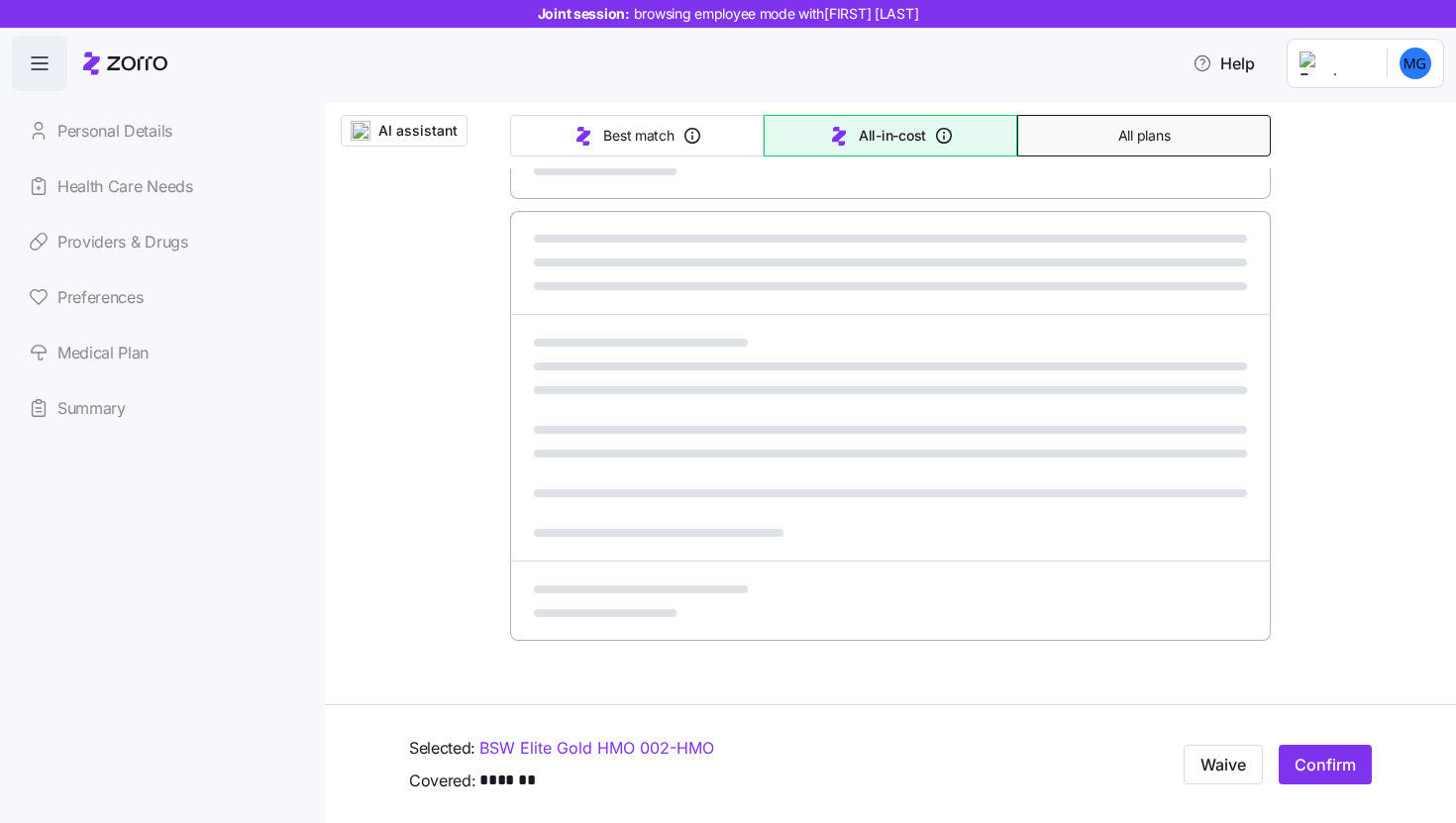 type on "Sorted by: Premium" 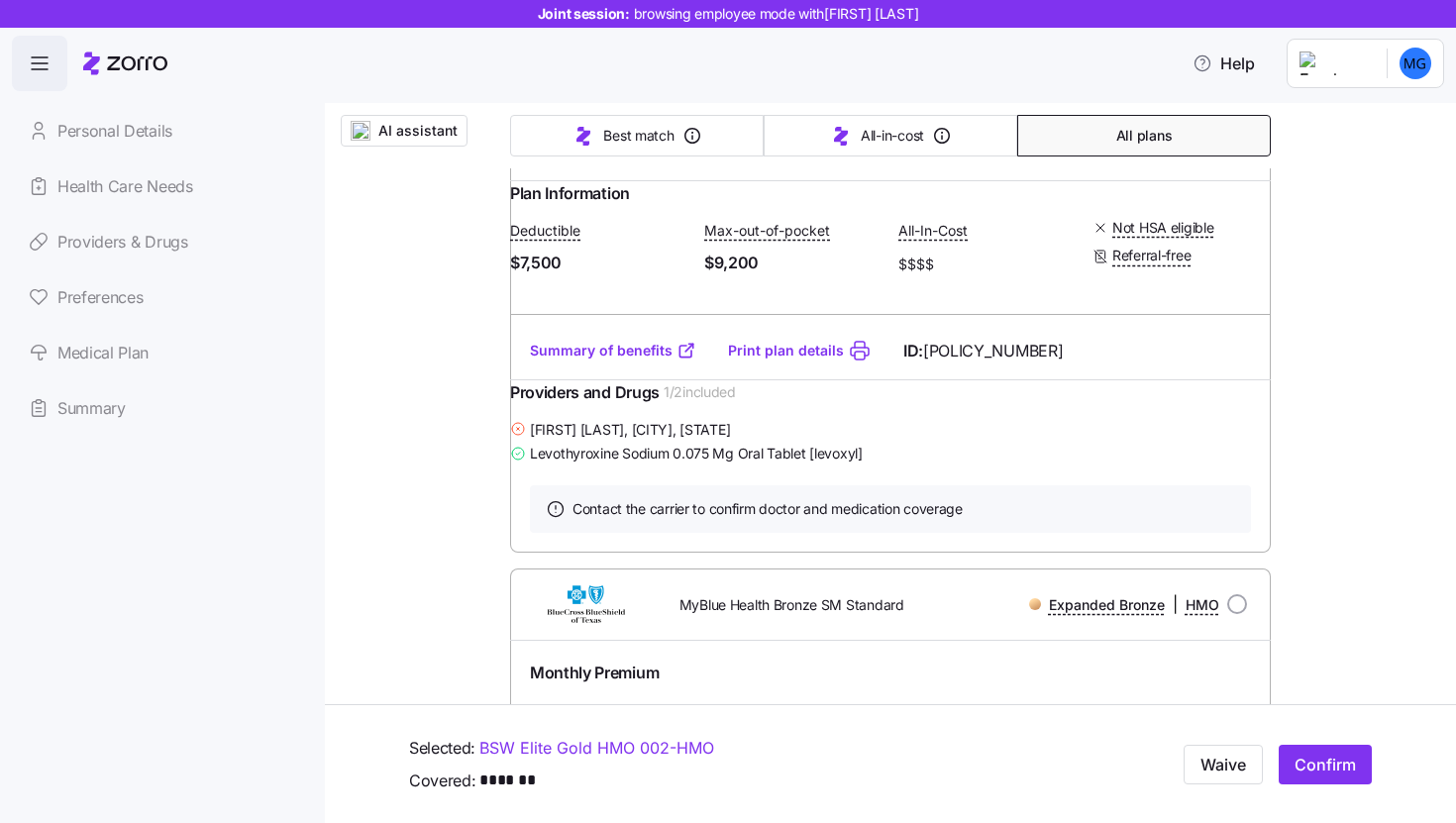 scroll, scrollTop: 1688, scrollLeft: 0, axis: vertical 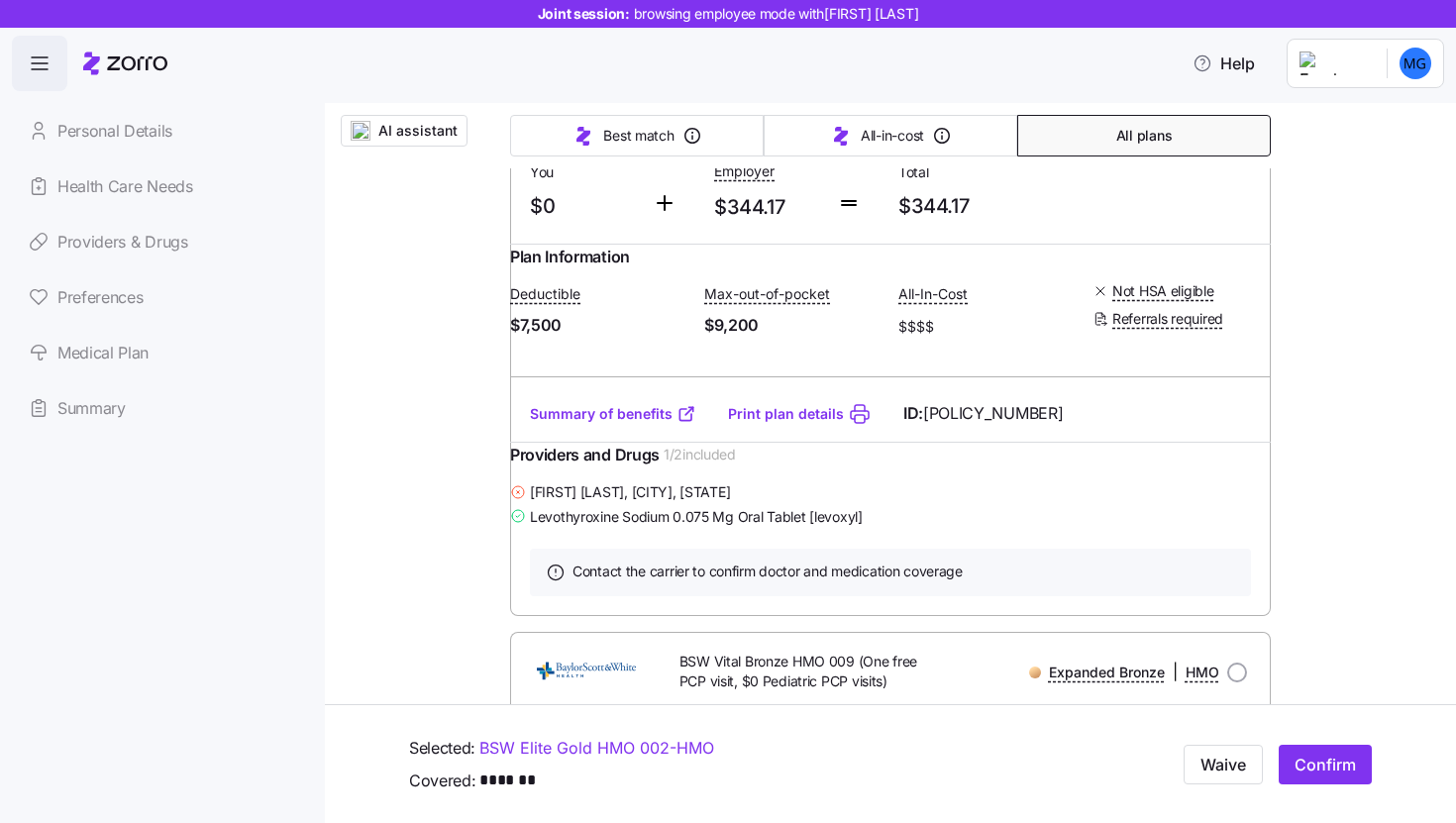 click at bounding box center [1237, 61] 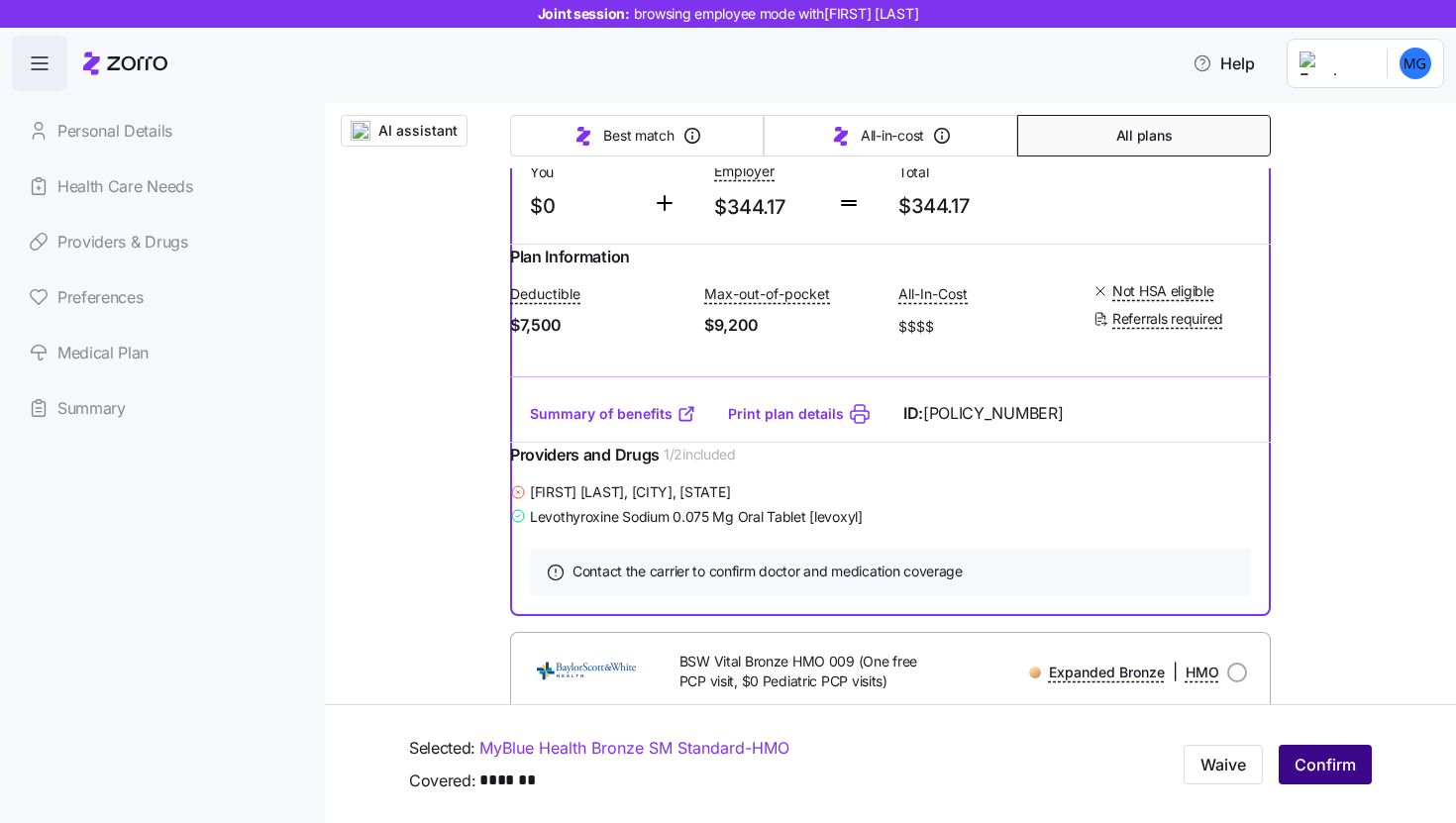 click on "Confirm" at bounding box center (1325, 765) 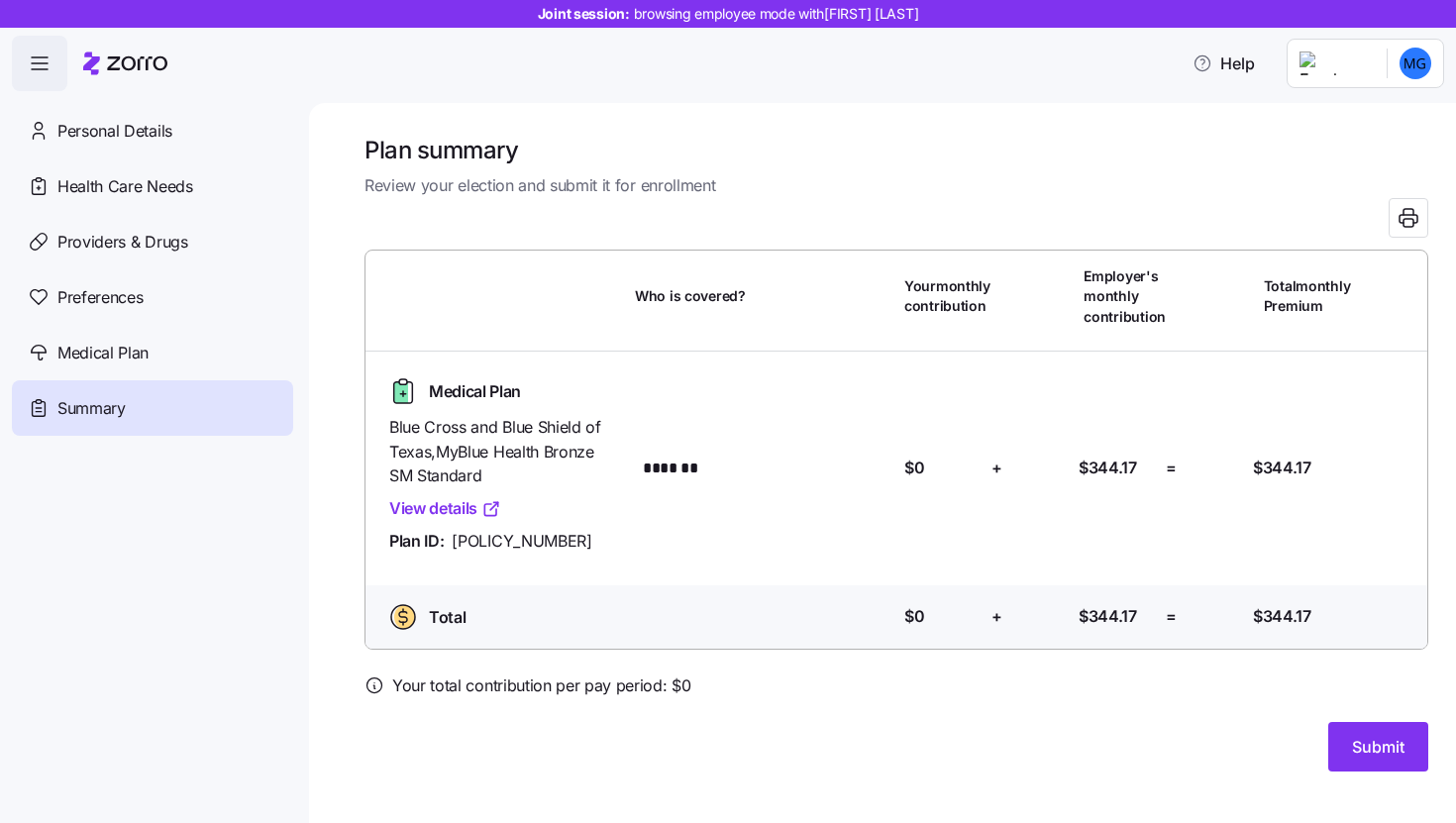 click at bounding box center [896, 710] 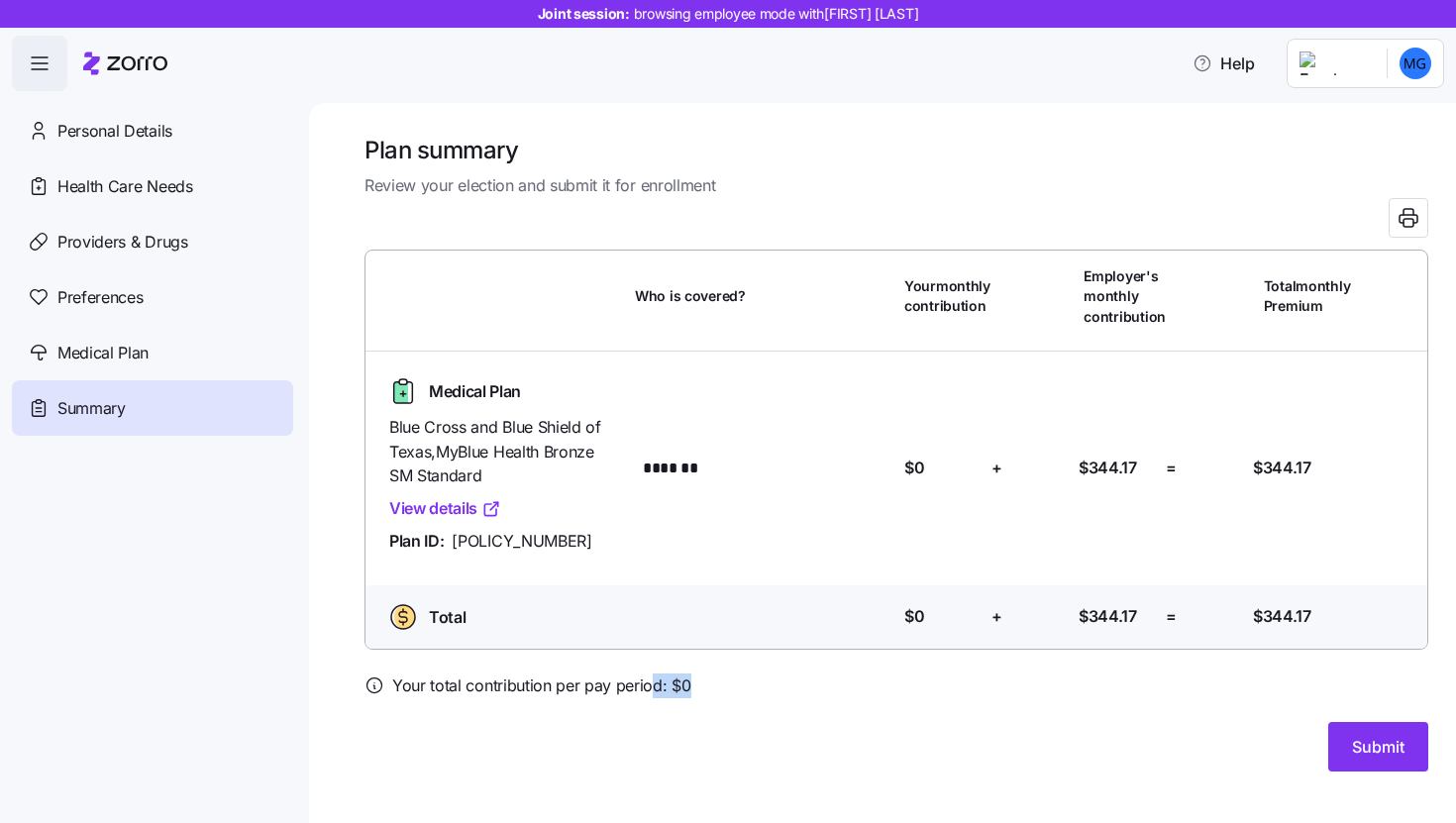 drag, startPoint x: 657, startPoint y: 687, endPoint x: 709, endPoint y: 685, distance: 52.038447 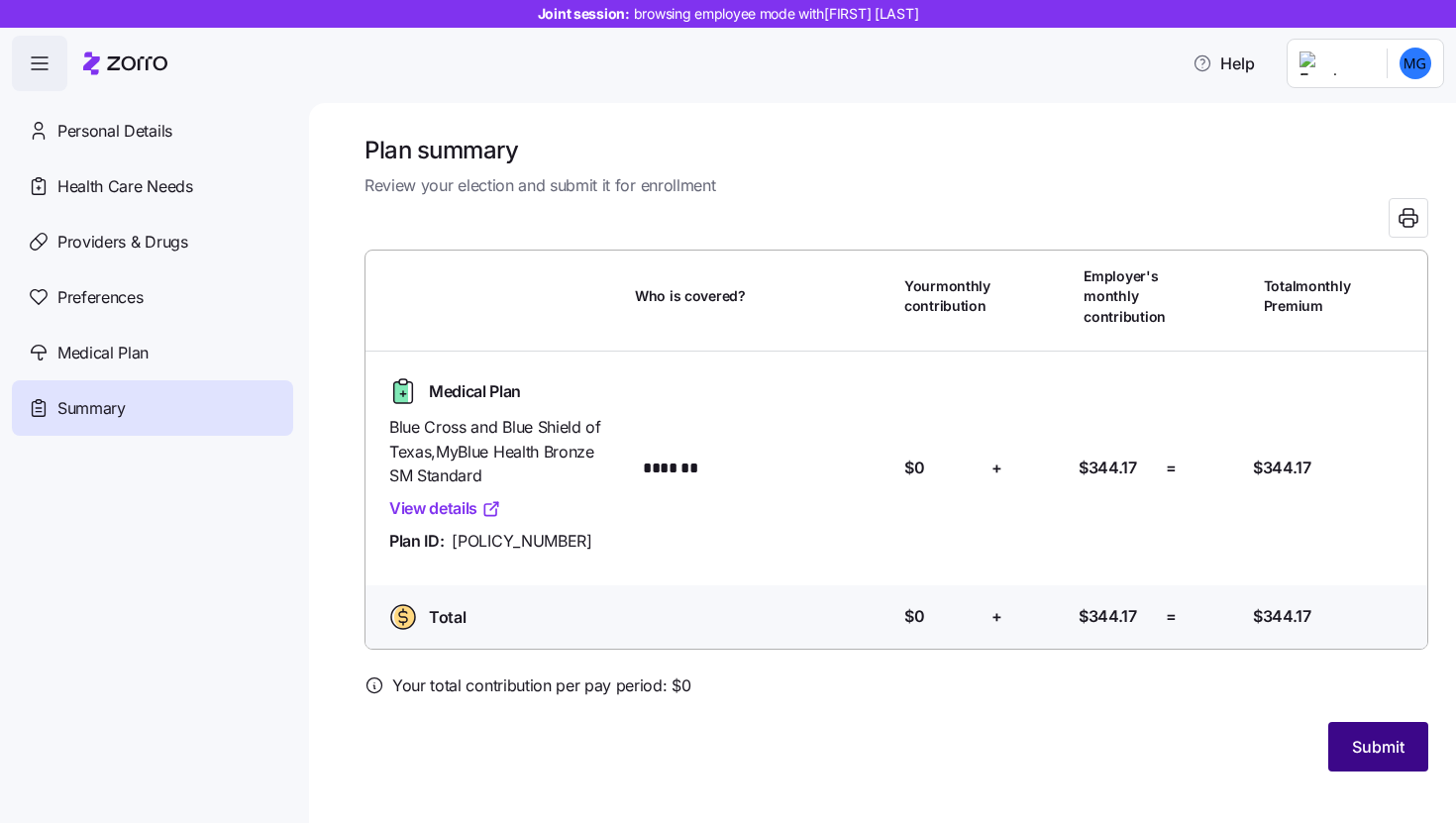 click on "Submit" at bounding box center (1378, 747) 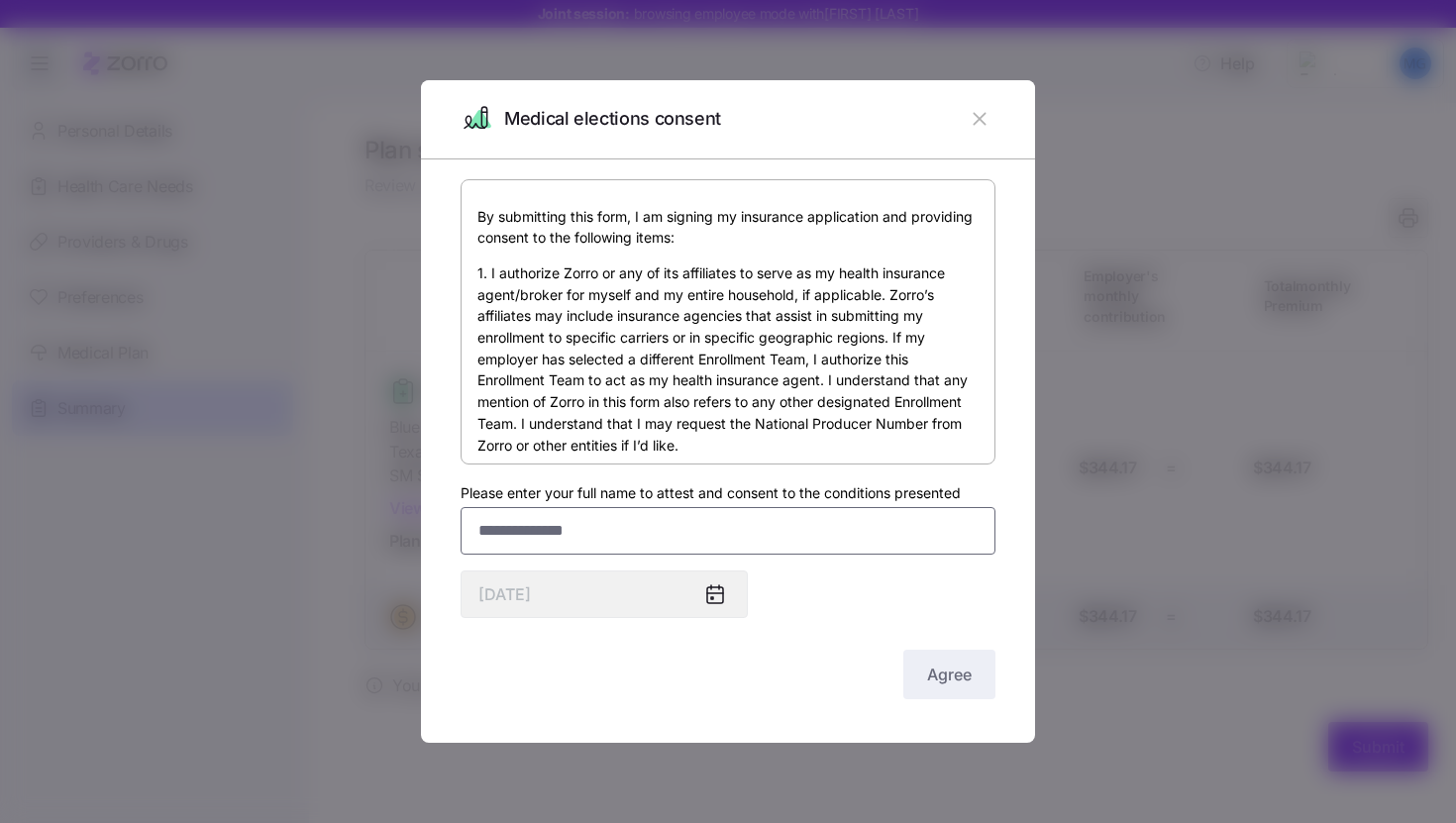 click on "Please enter your full name to attest and consent to the conditions presented" at bounding box center (728, 531) 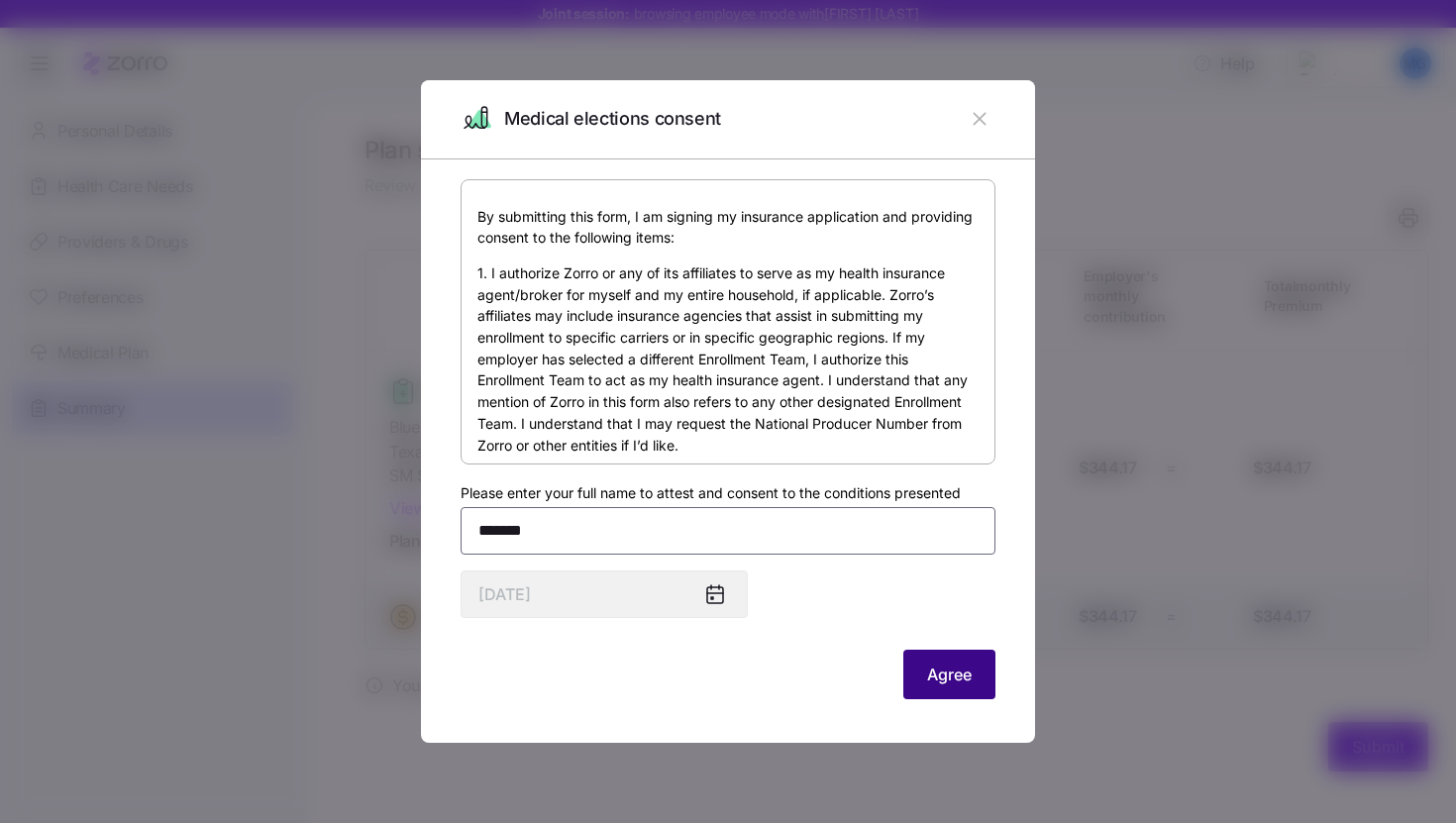type on "*******" 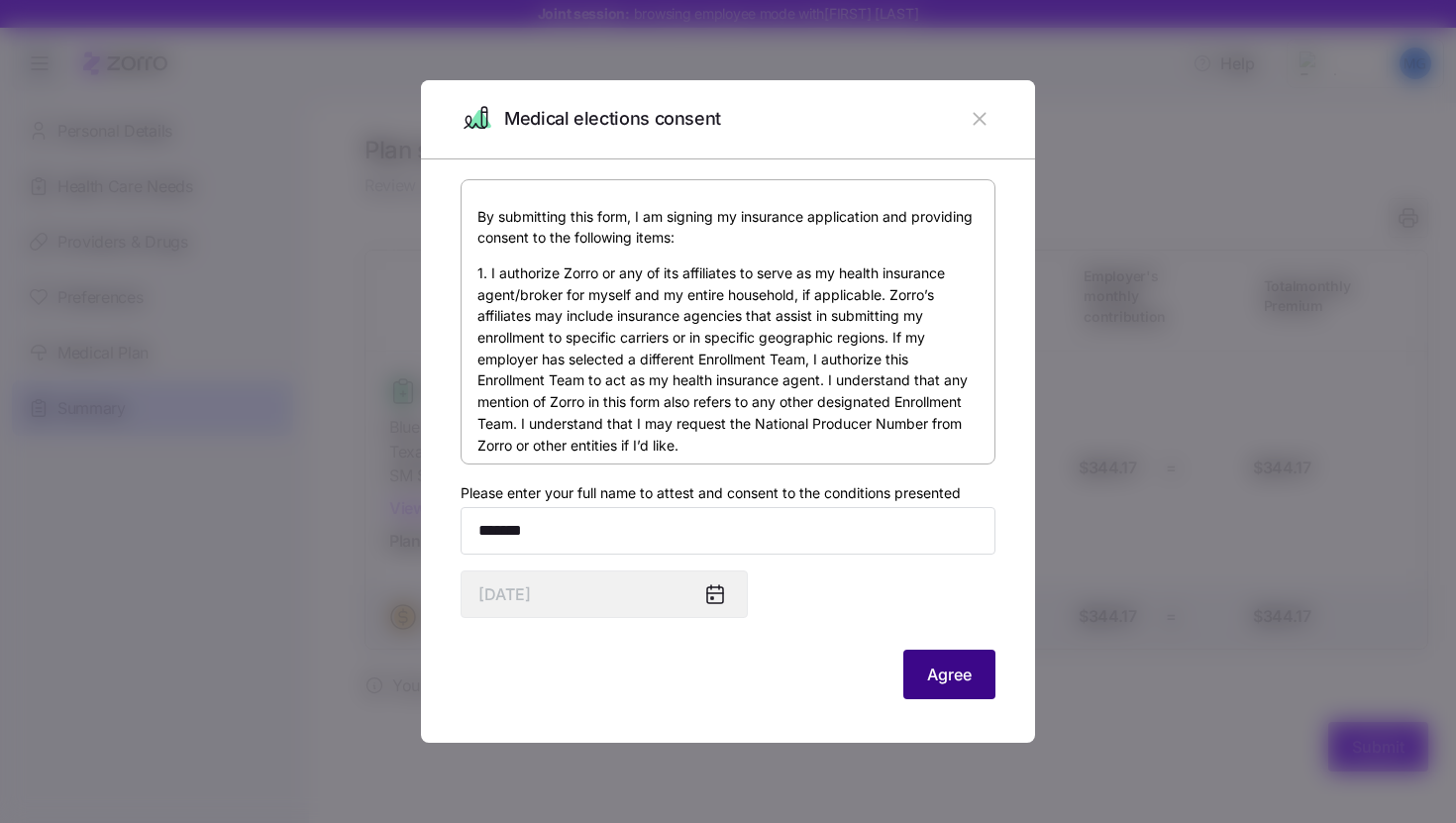 click on "Agree" at bounding box center [949, 674] 